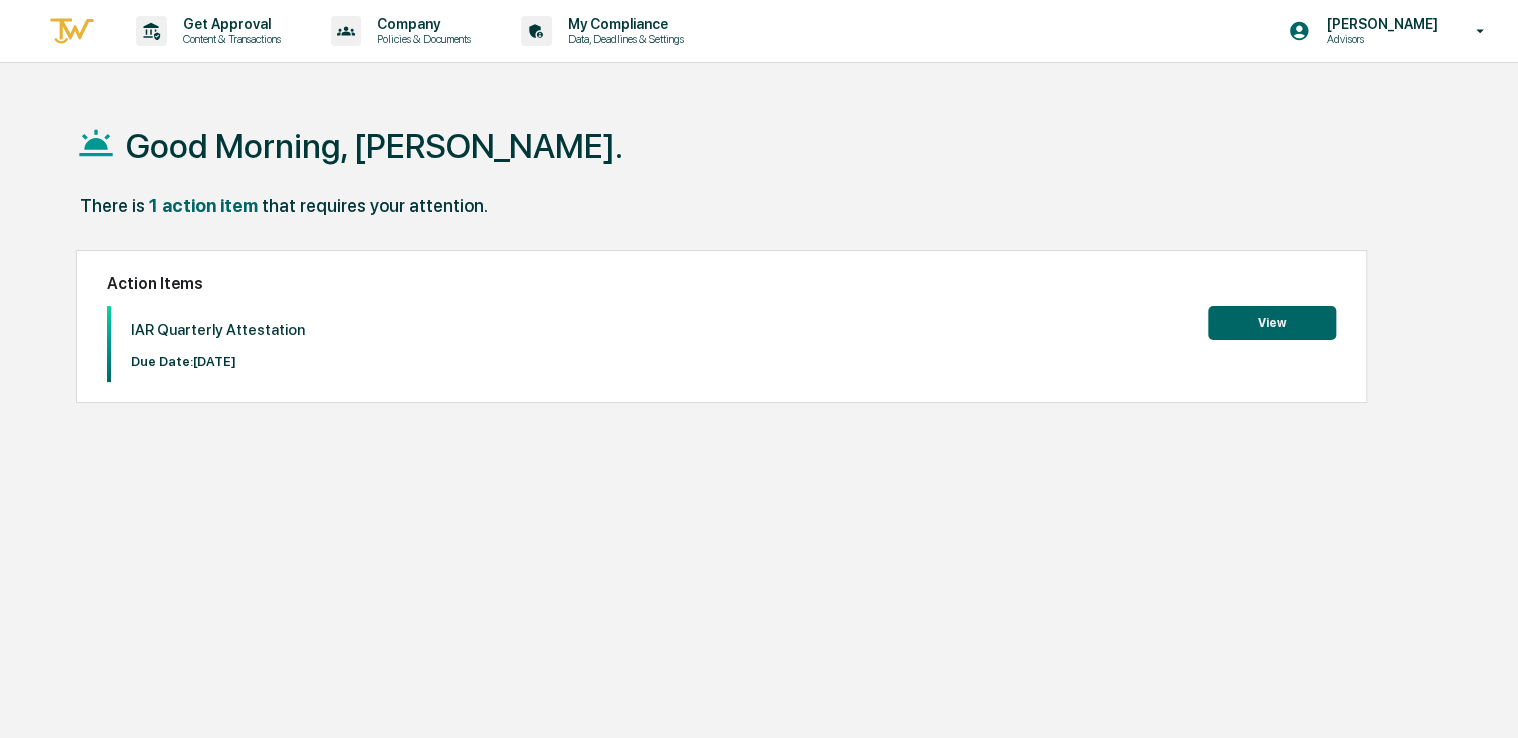 scroll, scrollTop: 0, scrollLeft: 0, axis: both 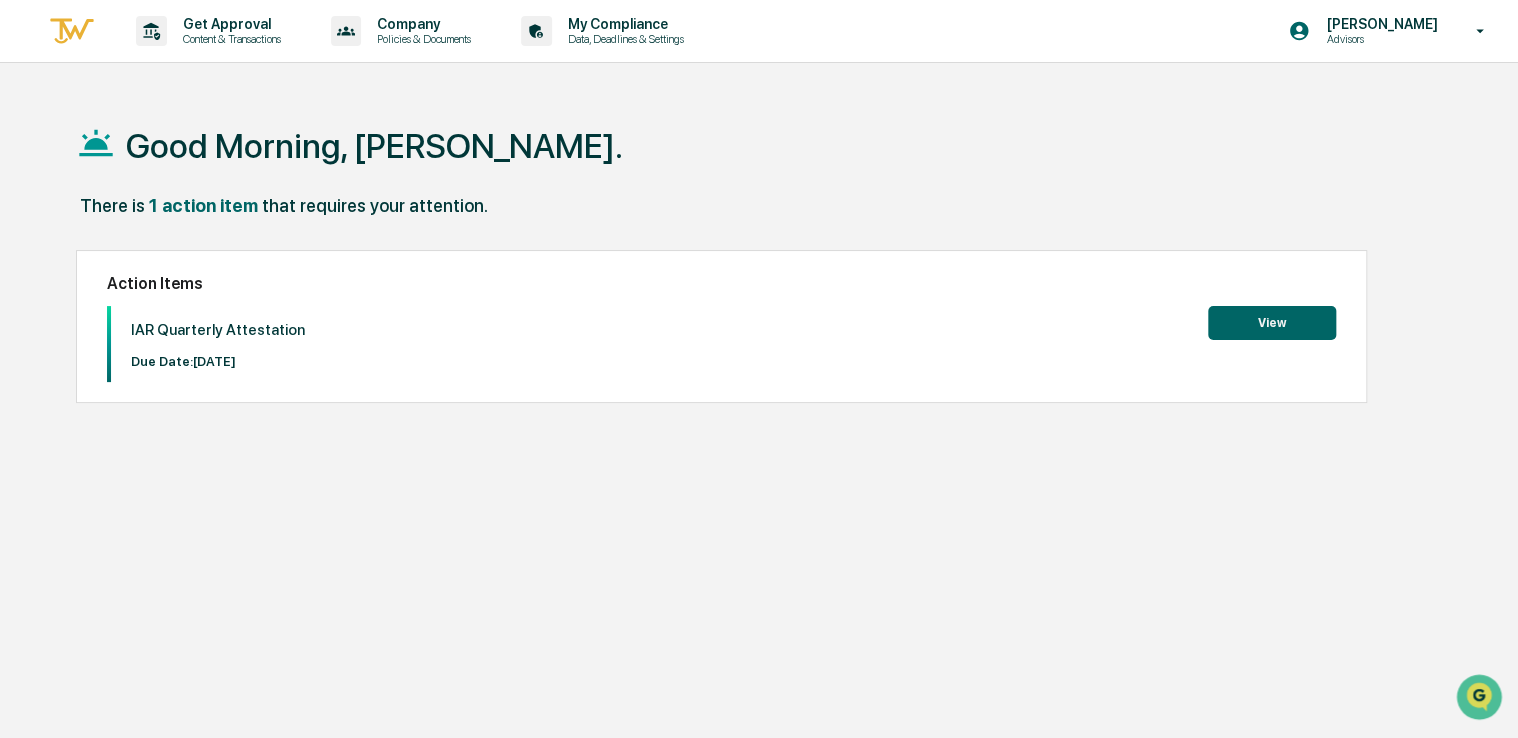 click on "View" at bounding box center (1272, 323) 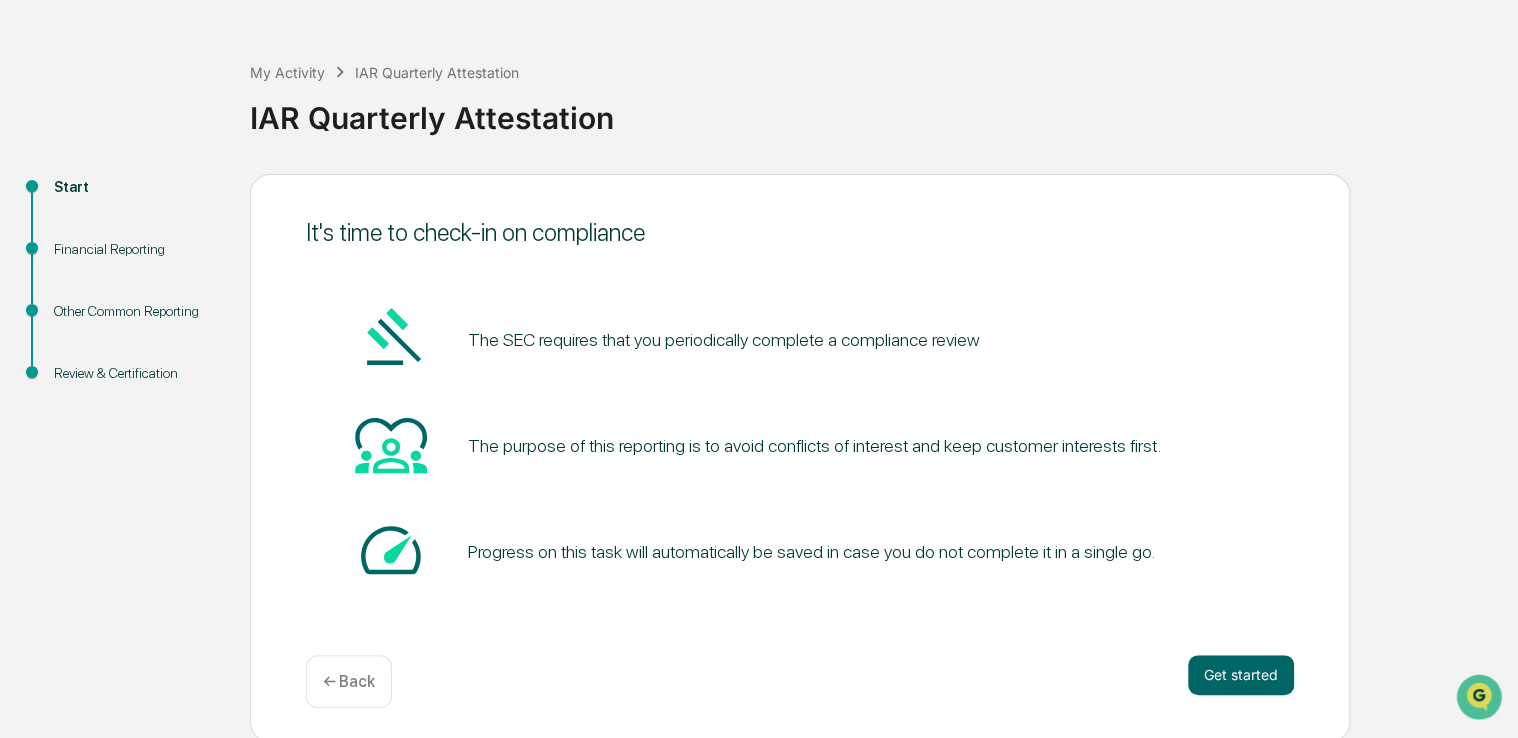 scroll, scrollTop: 66, scrollLeft: 0, axis: vertical 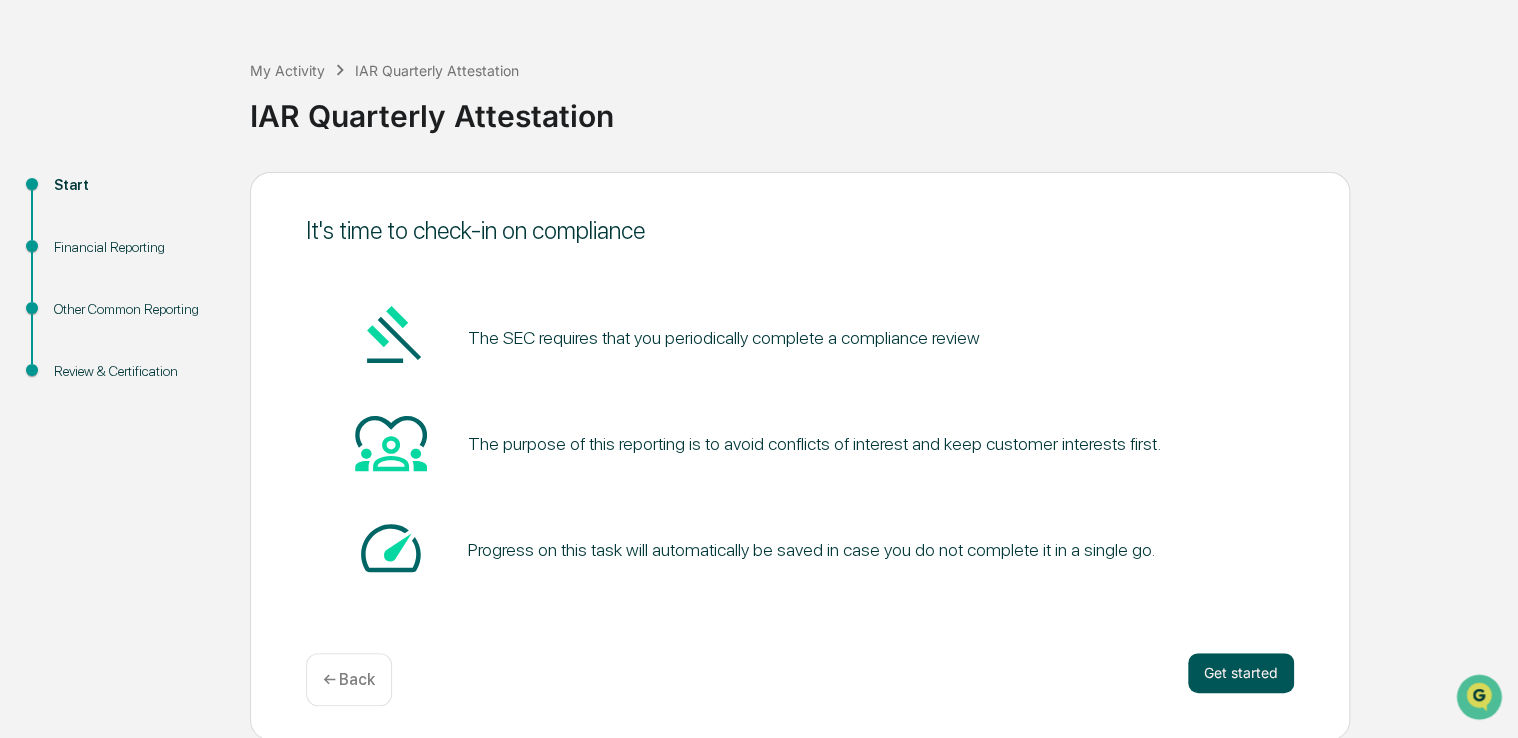 click on "Get started" at bounding box center [1241, 673] 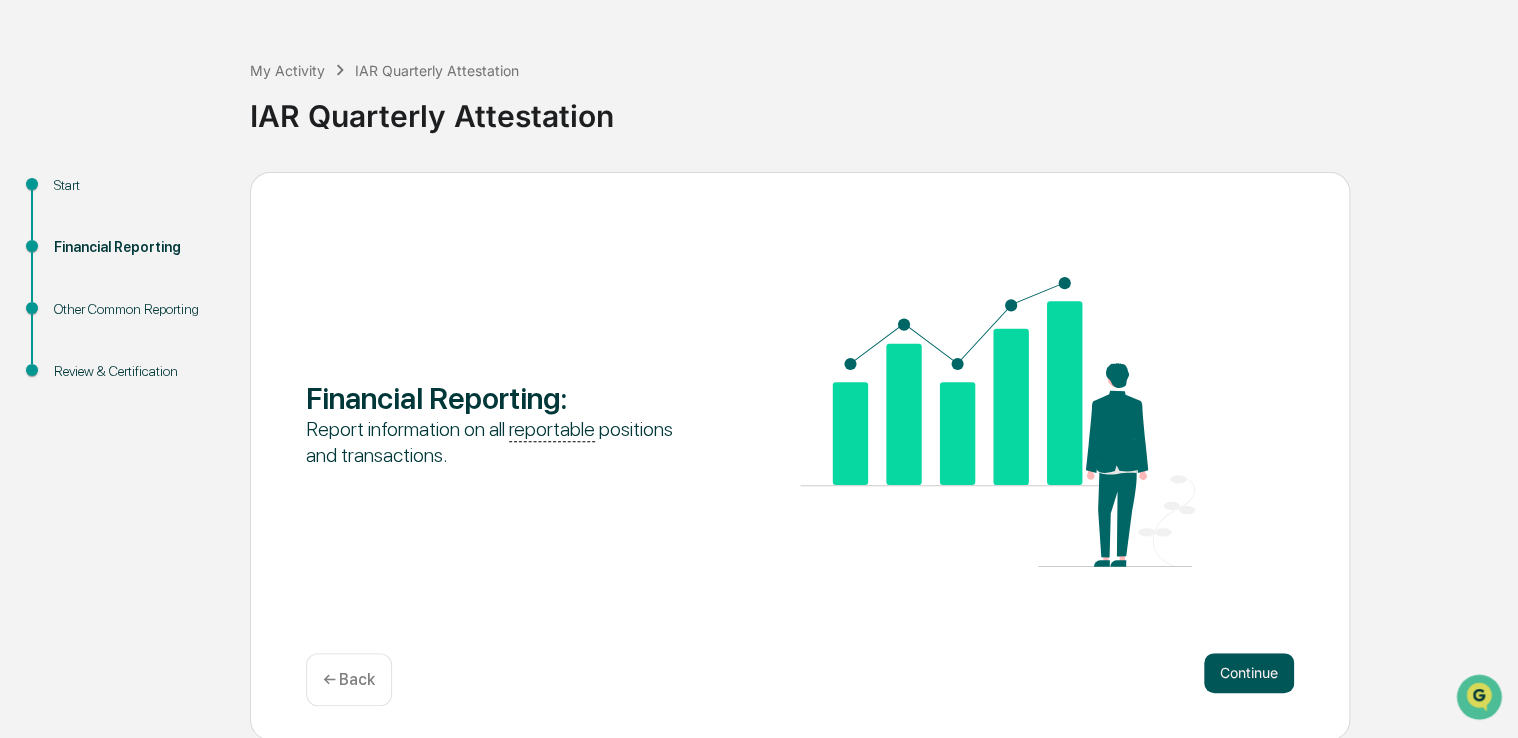click on "Continue" at bounding box center (1249, 673) 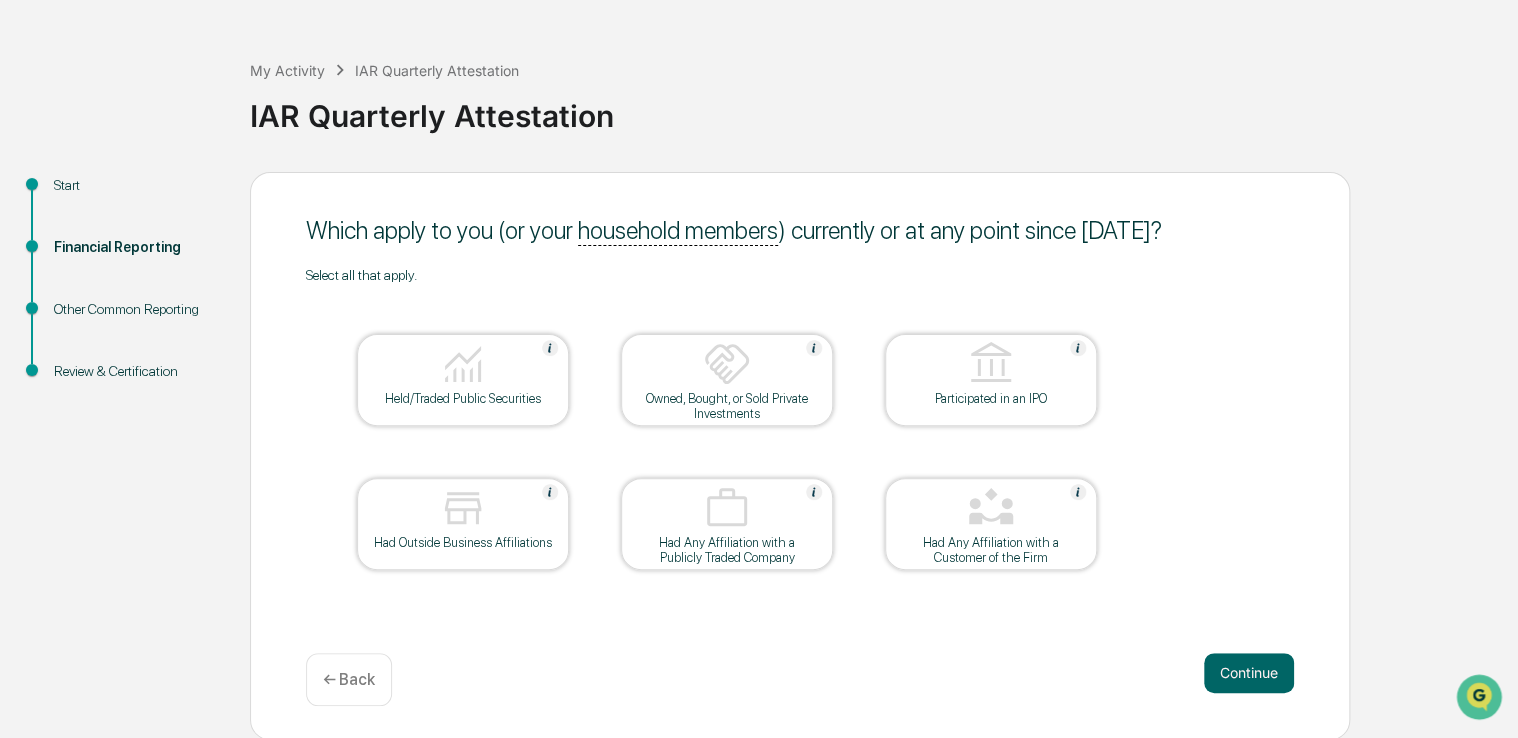 click at bounding box center (463, 365) 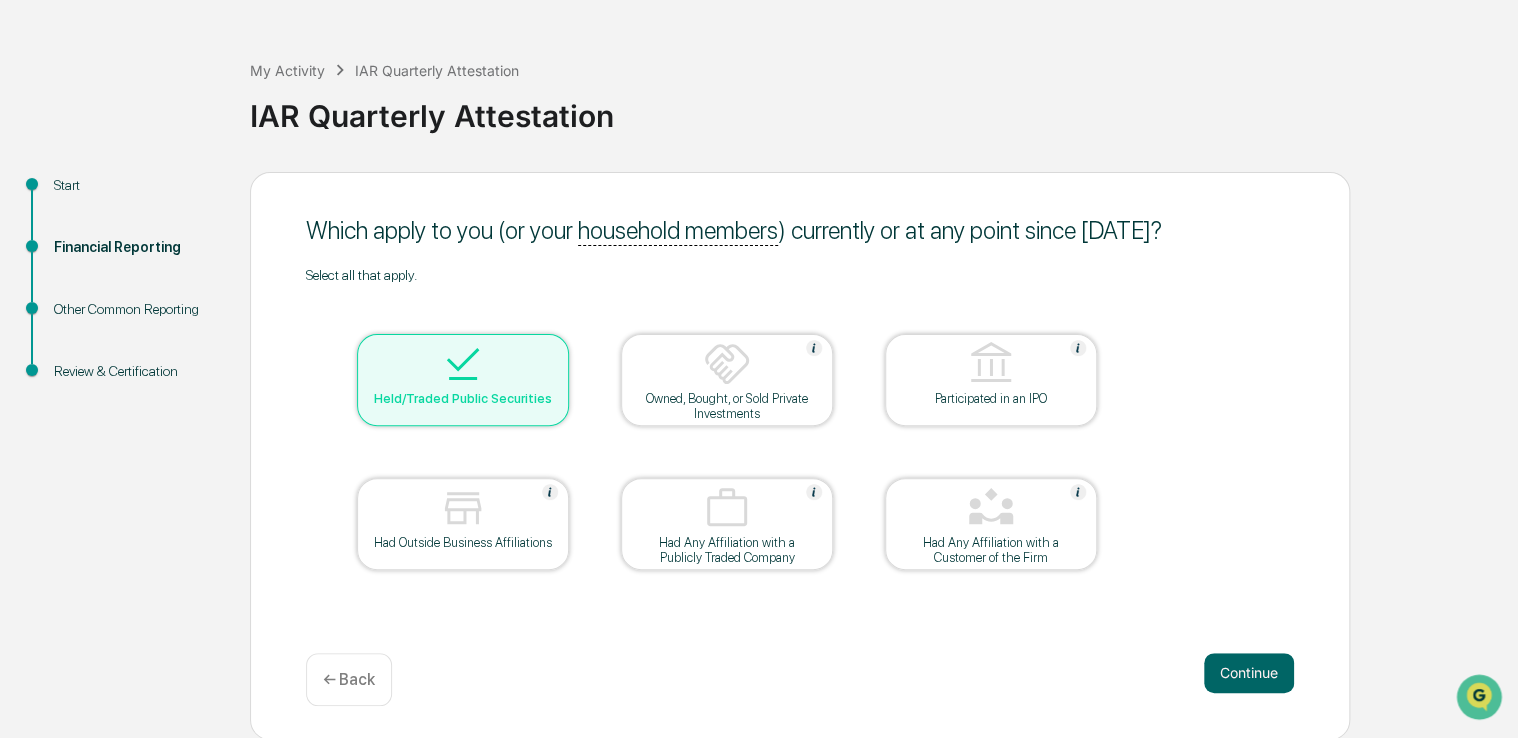 click at bounding box center [727, 364] 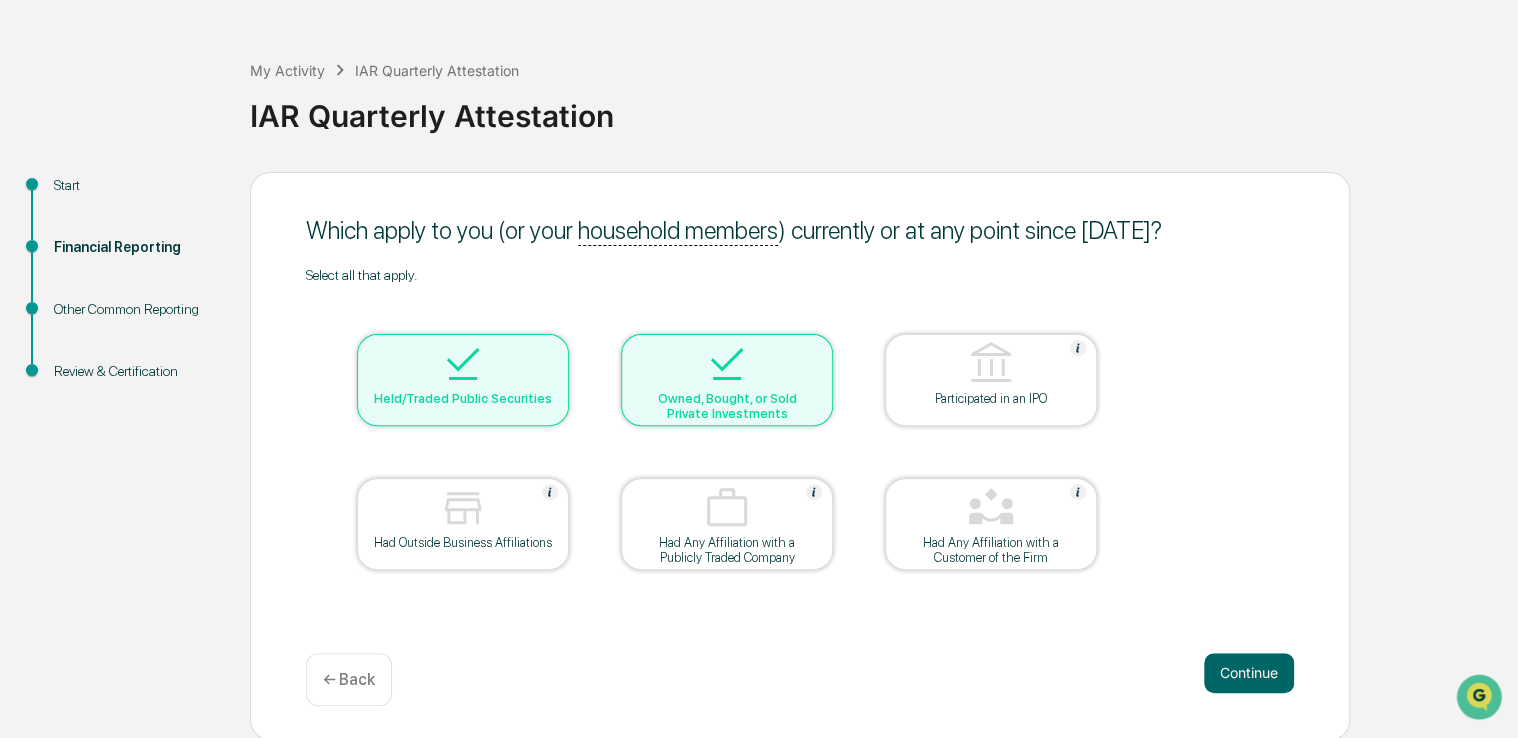 click at bounding box center (463, 509) 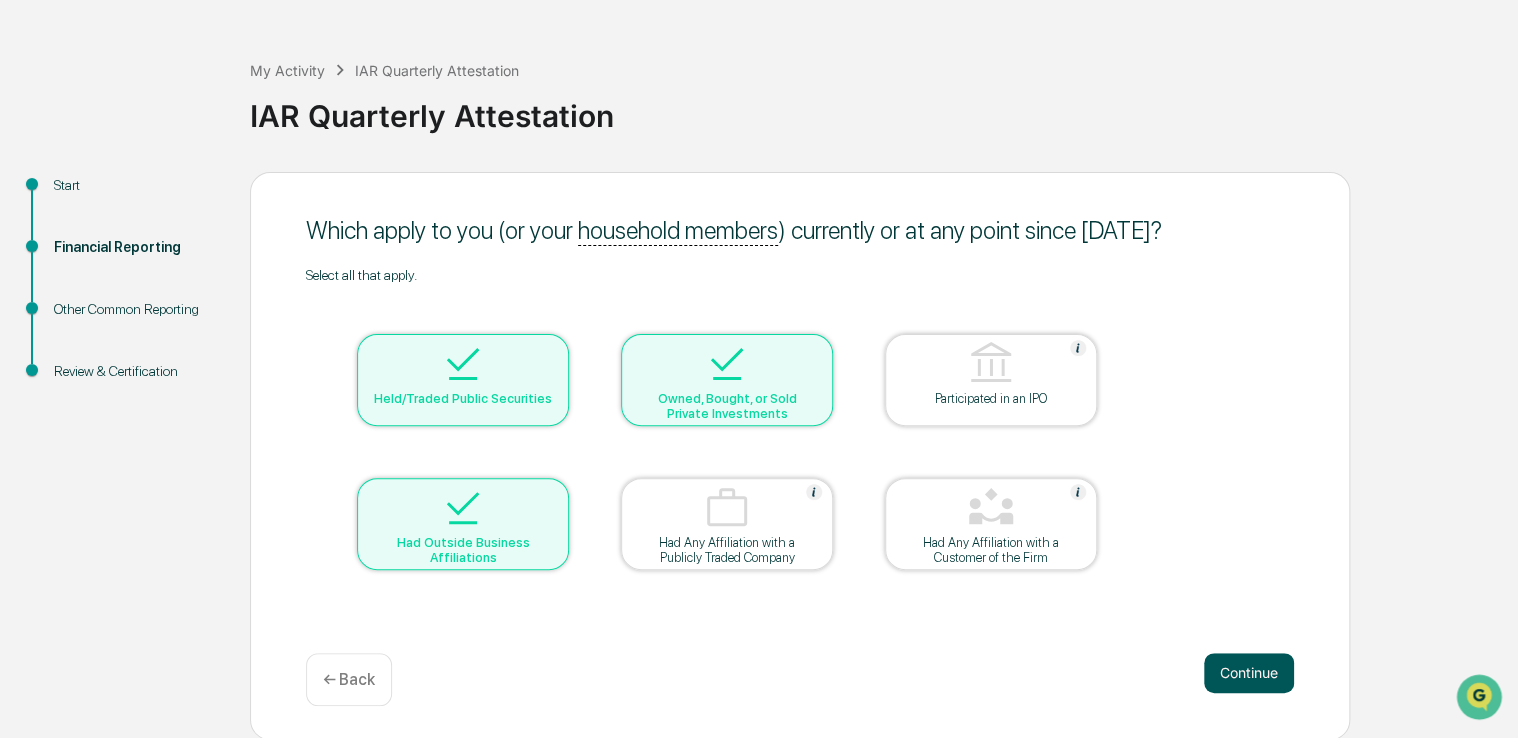 click on "Continue" at bounding box center (1249, 673) 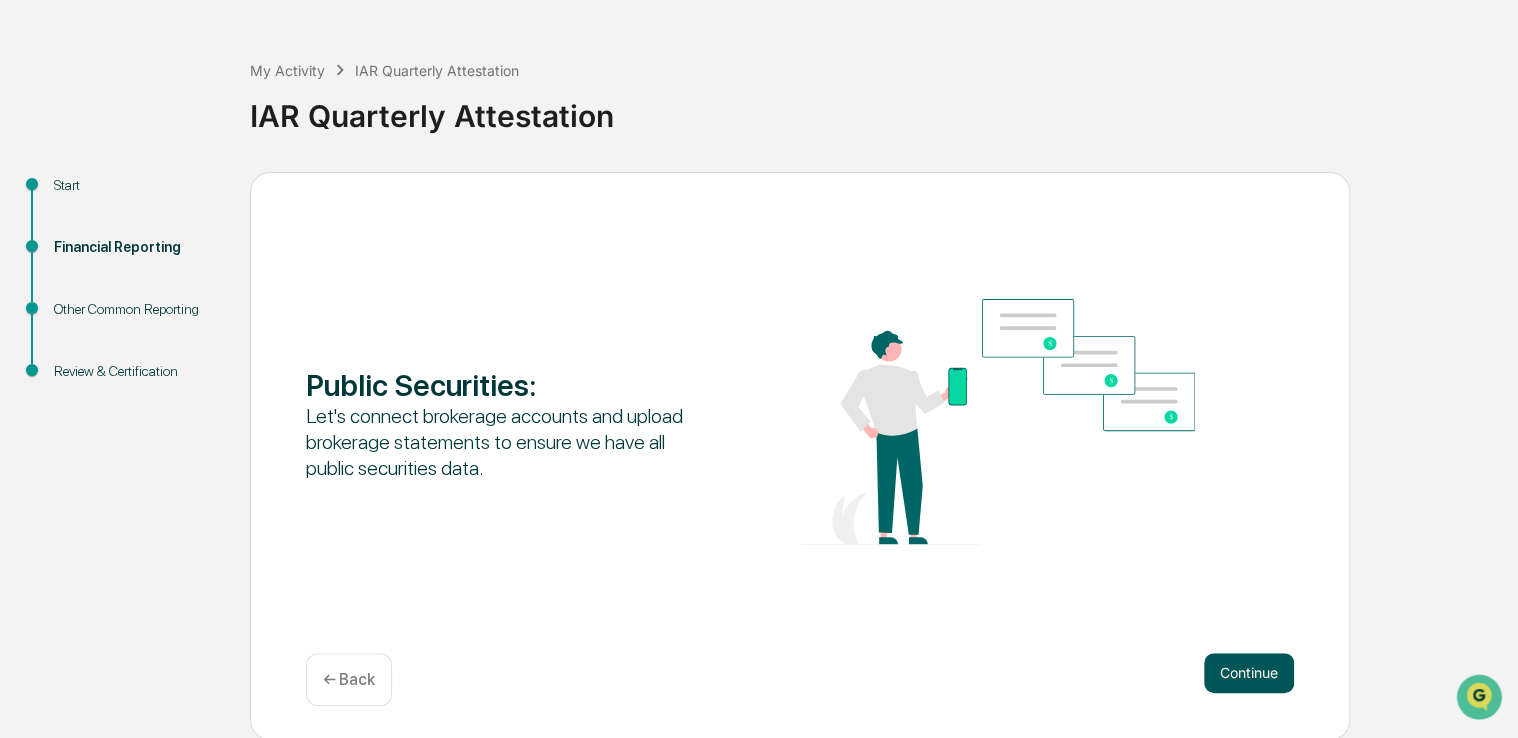 click on "Continue" at bounding box center (1249, 673) 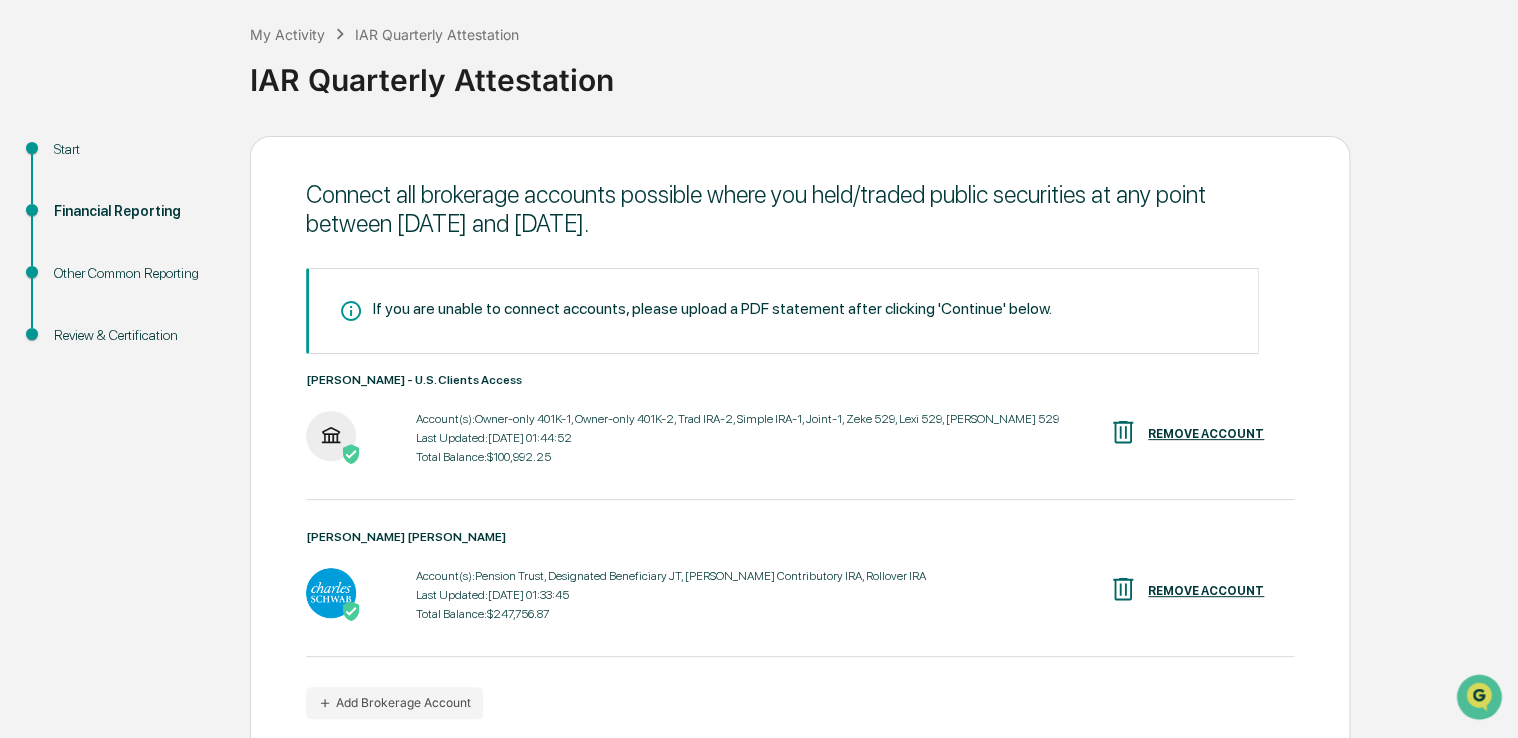 click on "Start Financial Reporting Other Common Reporting Review & Certification Connect all brokerage accounts possible where you held/traded public securities at any point between [DATE] and [DATE]. If you are unable to connect accounts, please upload a PDF statement after clicking 'Continue' below. [PERSON_NAME] - U.S. Clients Access Account(s):  Owner-only 401K-1, Owner-only 401K-2, Trad IRA-2, Simple IRA-1, Joint-1, Zeke 529, Lexi 529, [PERSON_NAME] 529 Last Updated:  [DATE] 01:44:52 Total Balance:  $100,992.25 REMOVE ACCOUNT [PERSON_NAME] [PERSON_NAME] Account(s):  Pension Trust, Designated Beneficiary JT, [PERSON_NAME] Contributory IRA, Rollover IRA Last Updated:  [DATE] 01:33:45 Total Balance:  $247,756.87 REMOVE ACCOUNT Add Brokerage Account Continue ← Back" at bounding box center [759, 481] 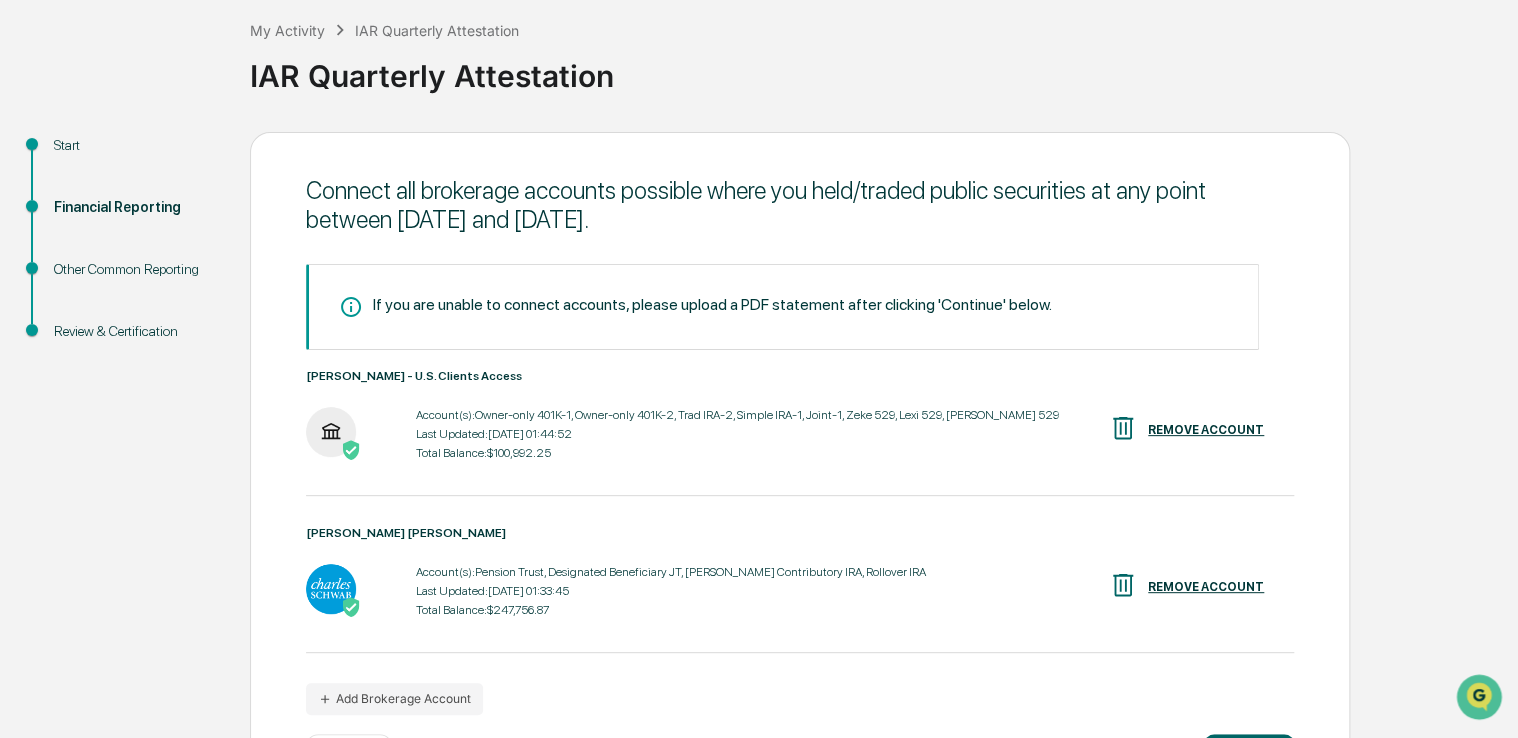 scroll, scrollTop: 191, scrollLeft: 0, axis: vertical 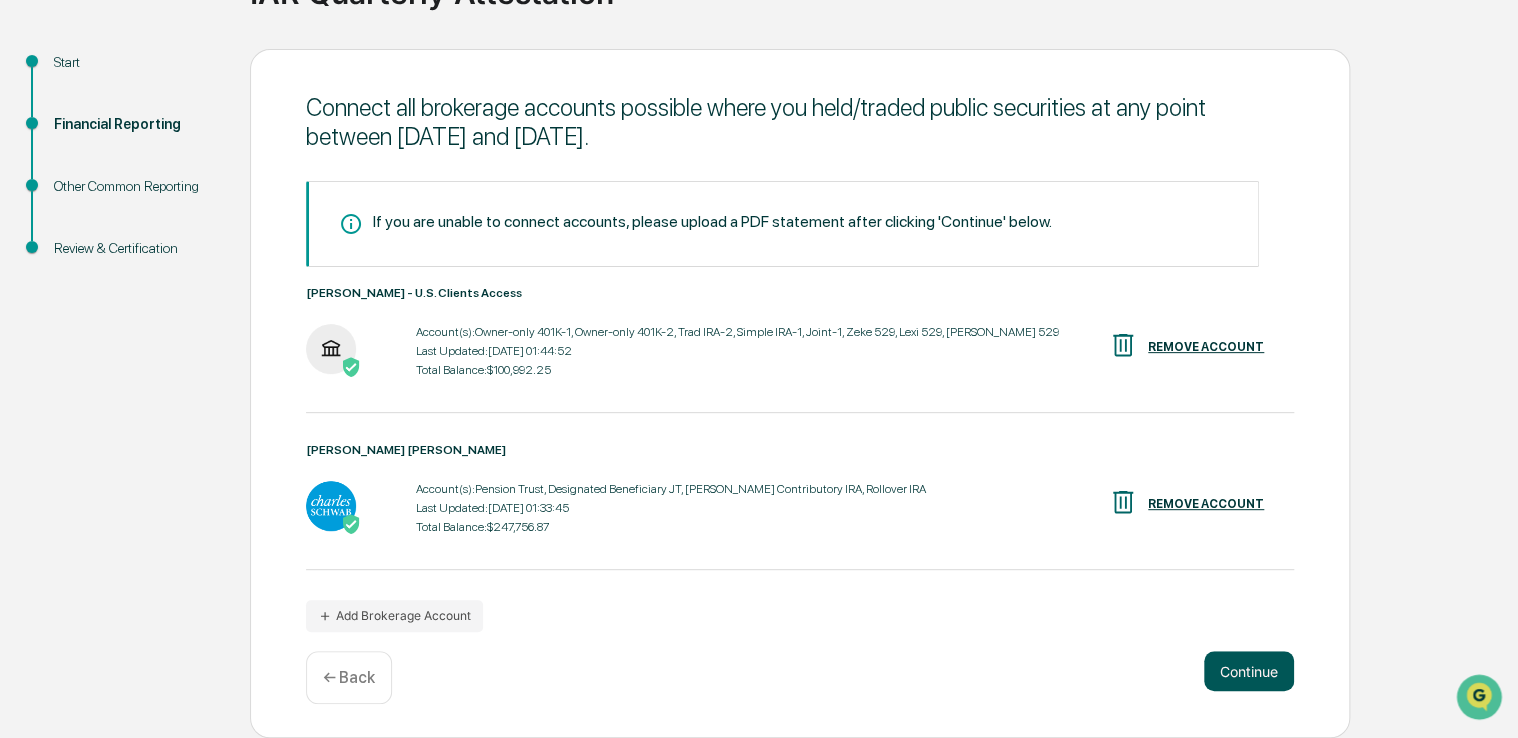 click on "Continue" at bounding box center (1249, 671) 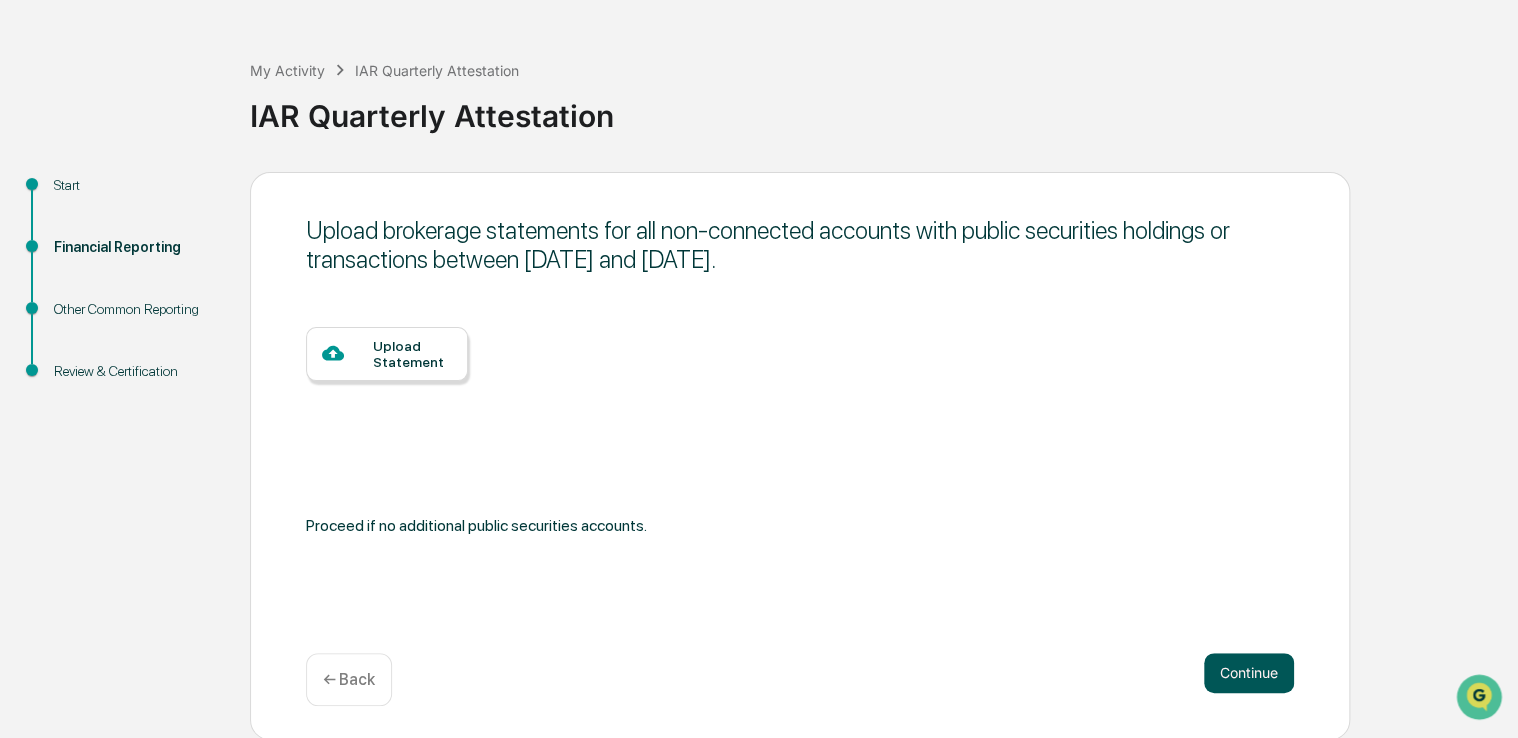 click on "Continue" at bounding box center [1249, 673] 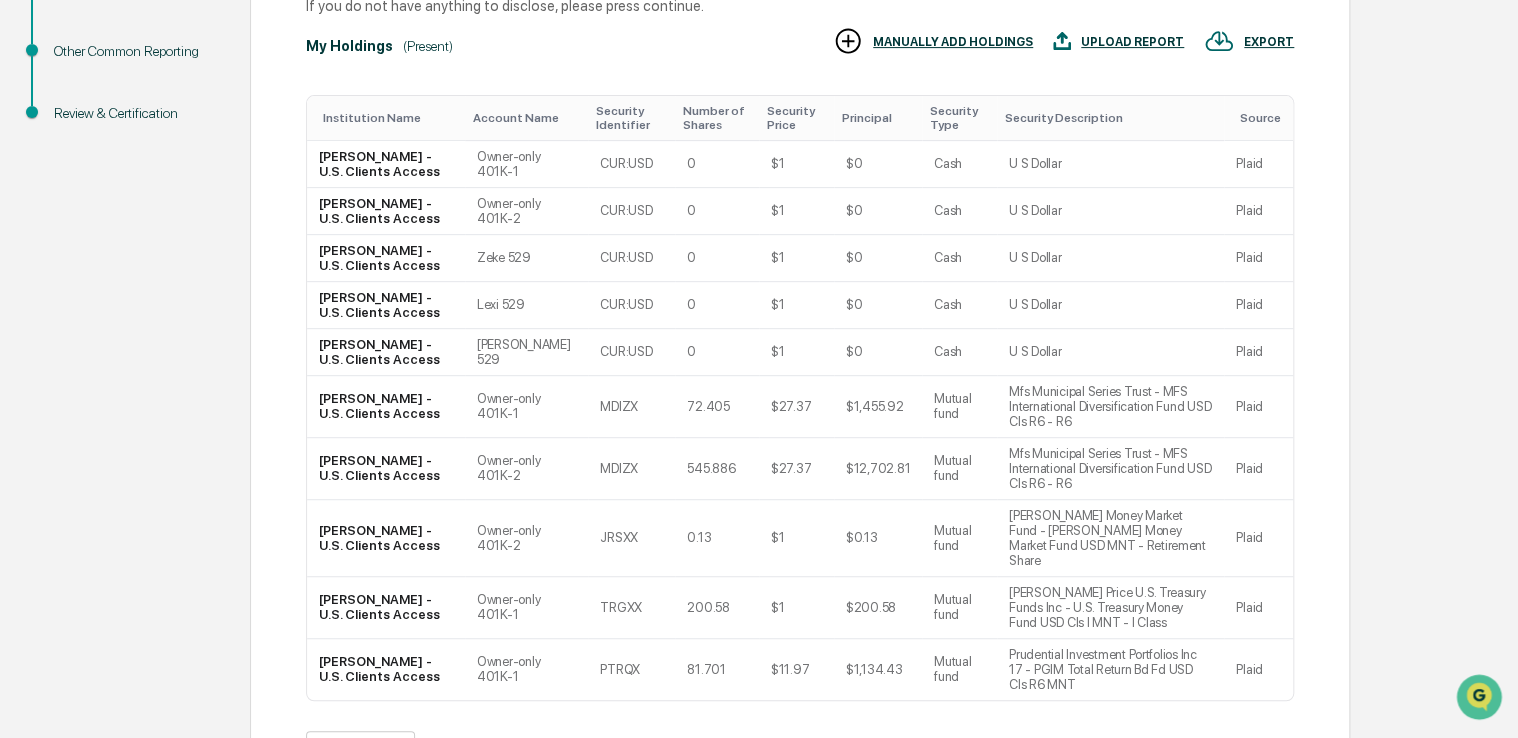 scroll, scrollTop: 388, scrollLeft: 0, axis: vertical 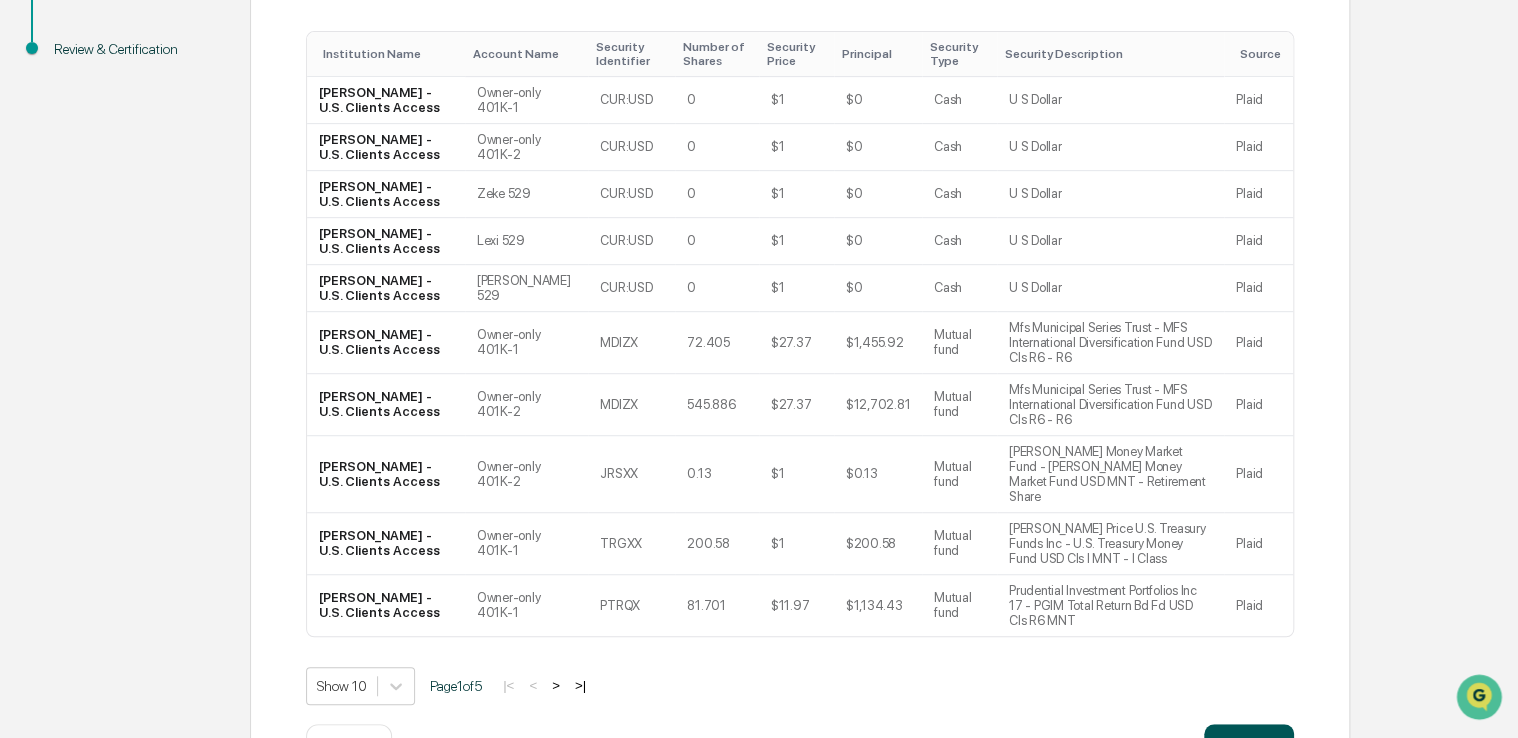 click on "Continue" at bounding box center (1249, 744) 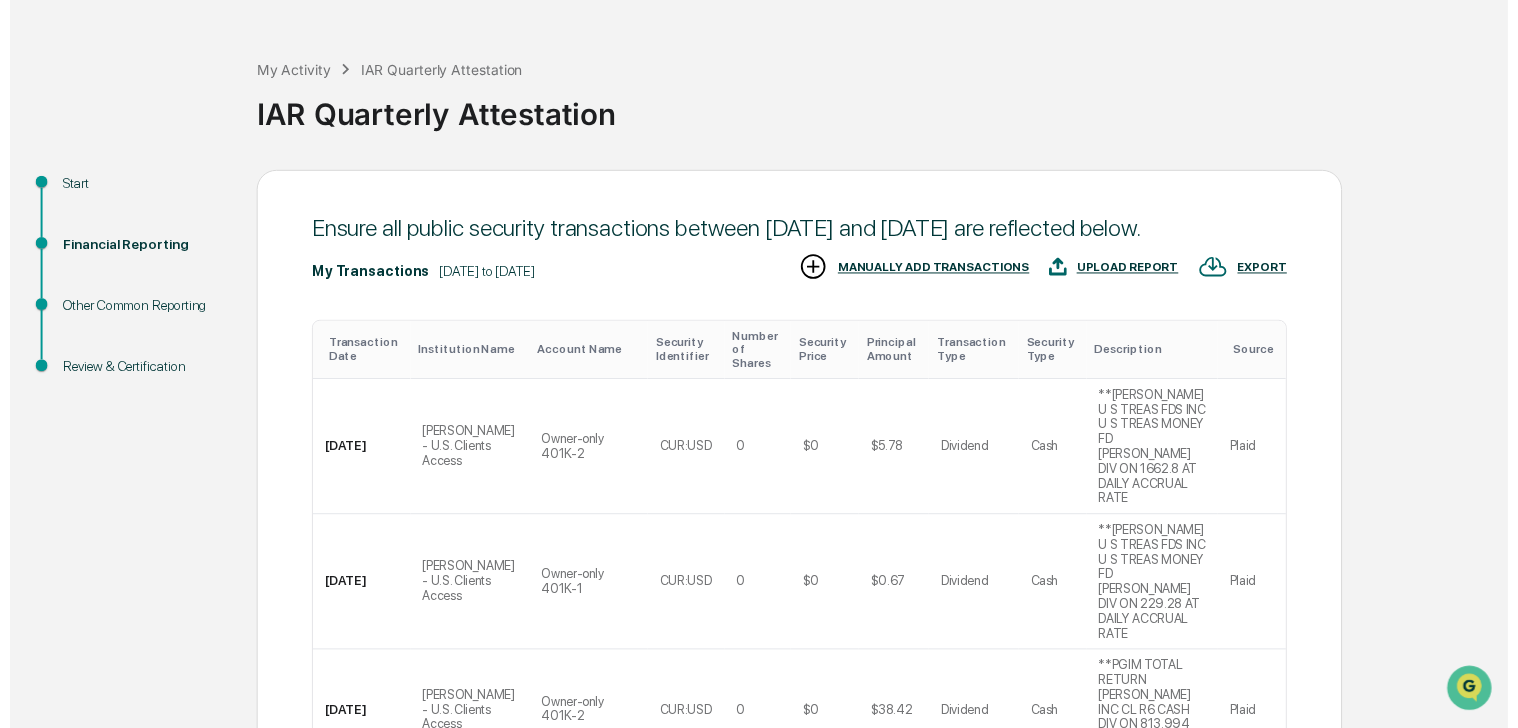 scroll, scrollTop: 526, scrollLeft: 0, axis: vertical 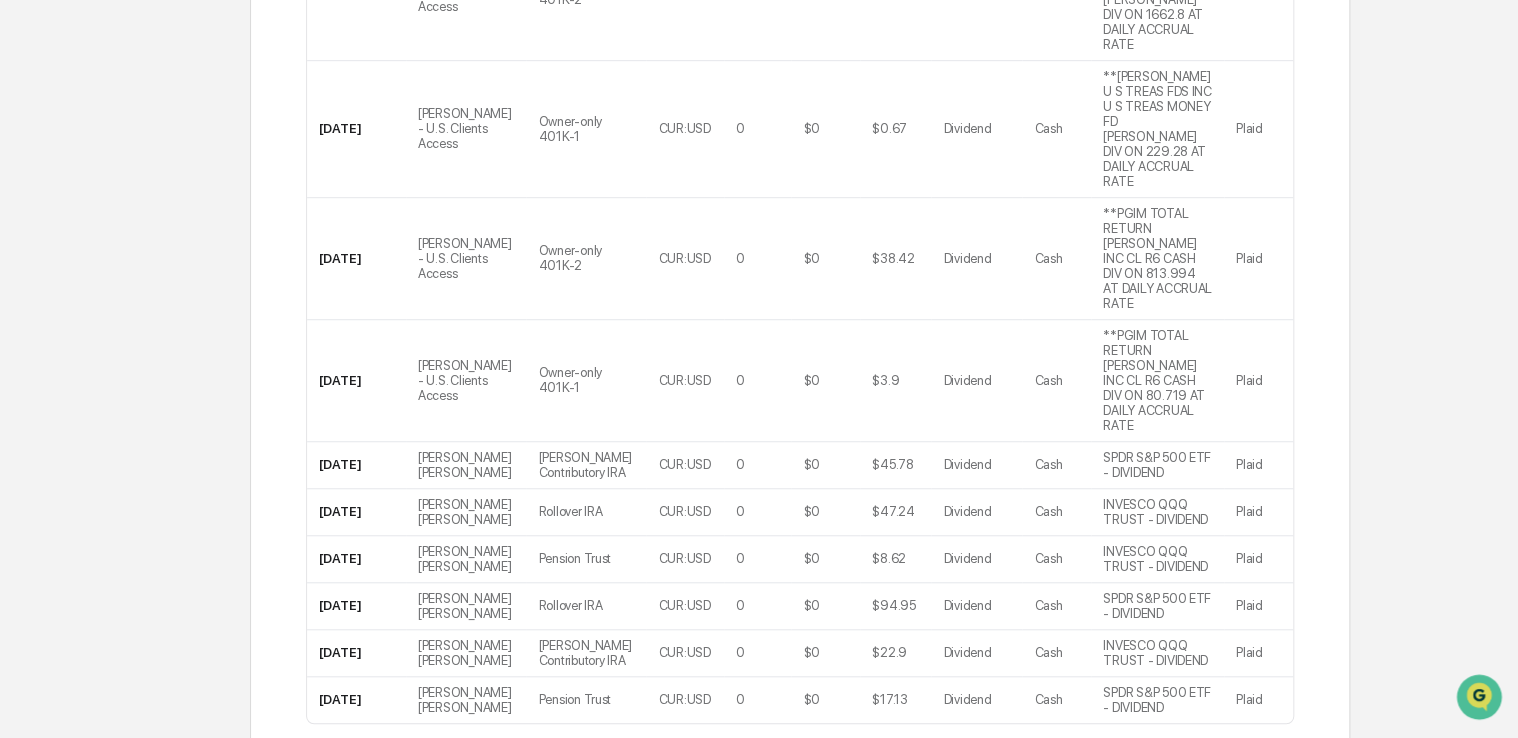 click on "Continue" at bounding box center [1249, 831] 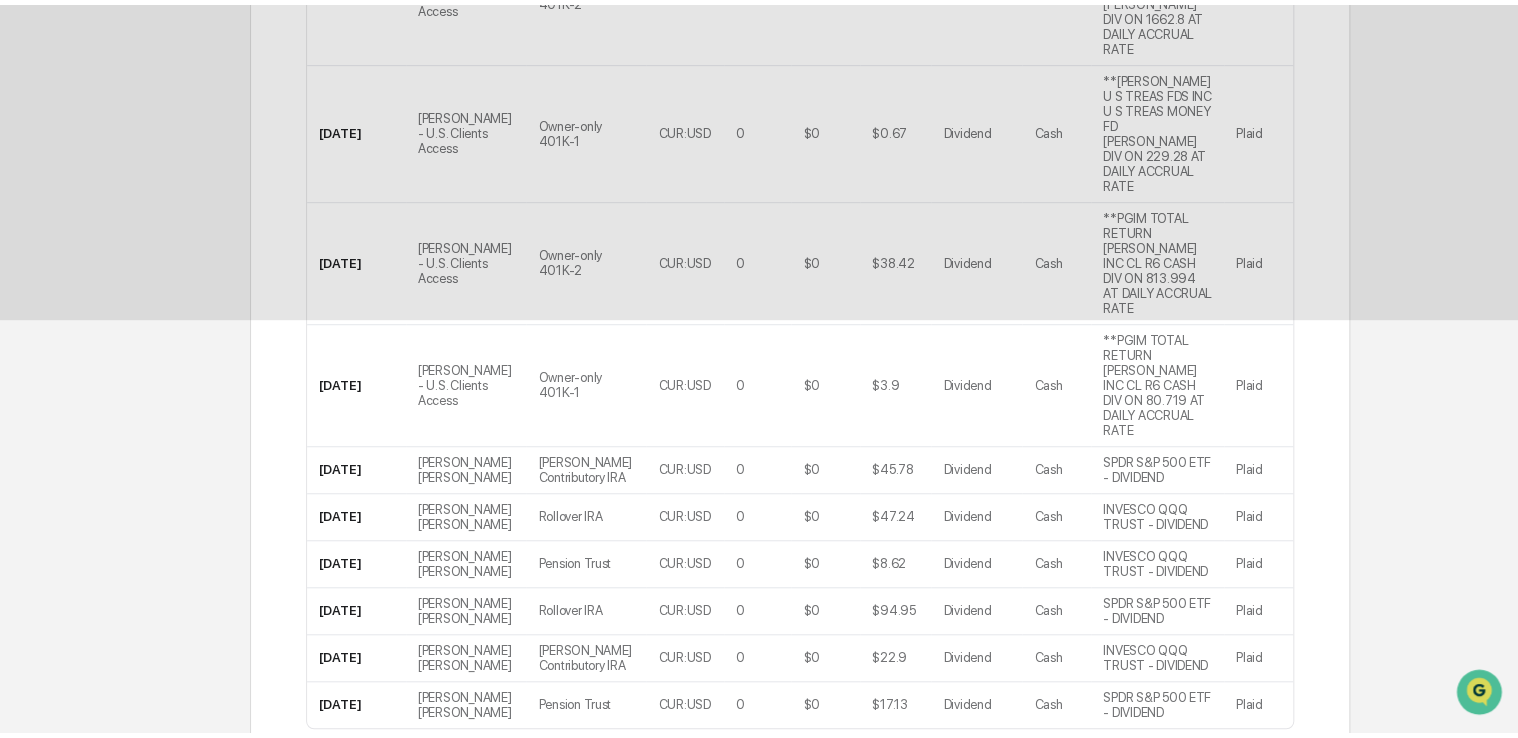scroll, scrollTop: 66, scrollLeft: 0, axis: vertical 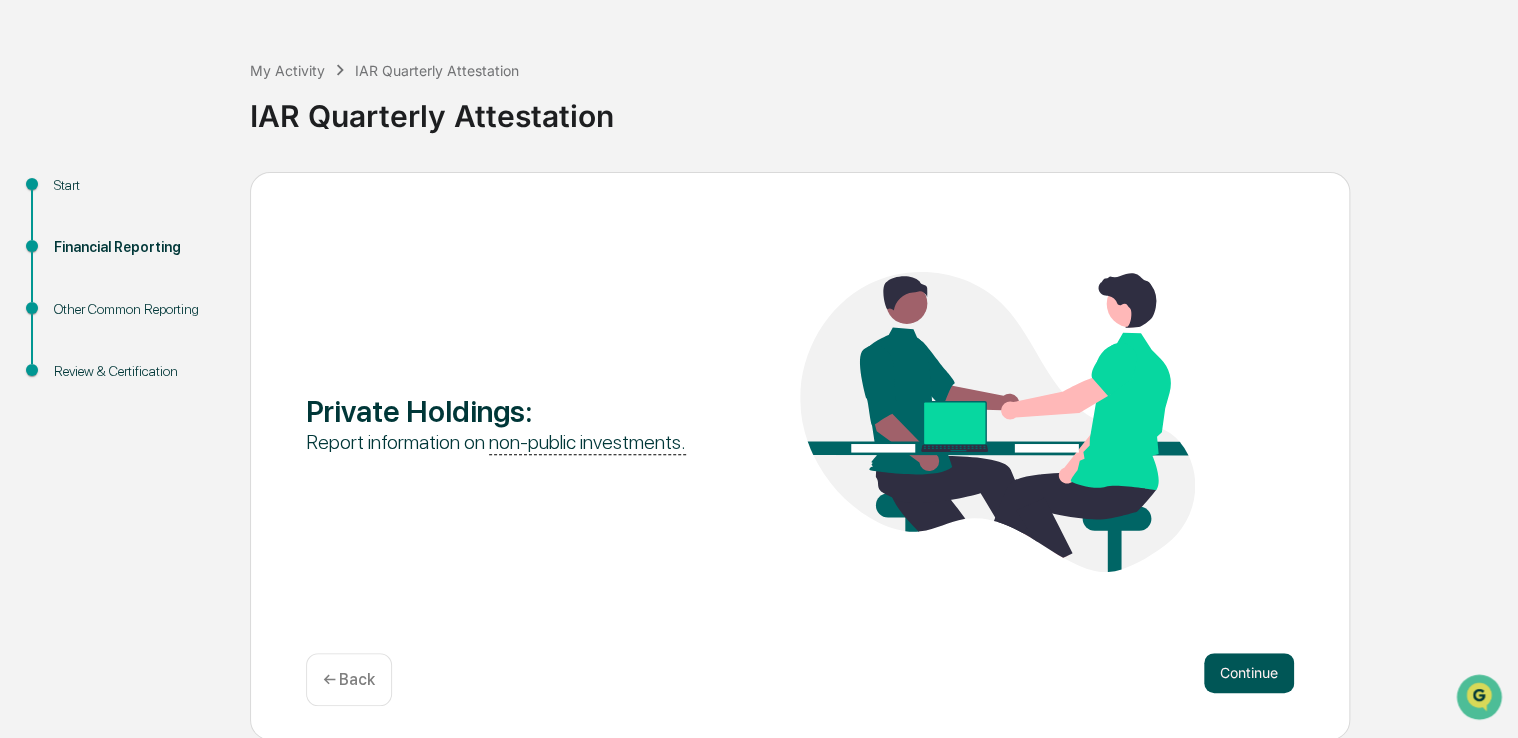 click on "Continue" at bounding box center [1249, 673] 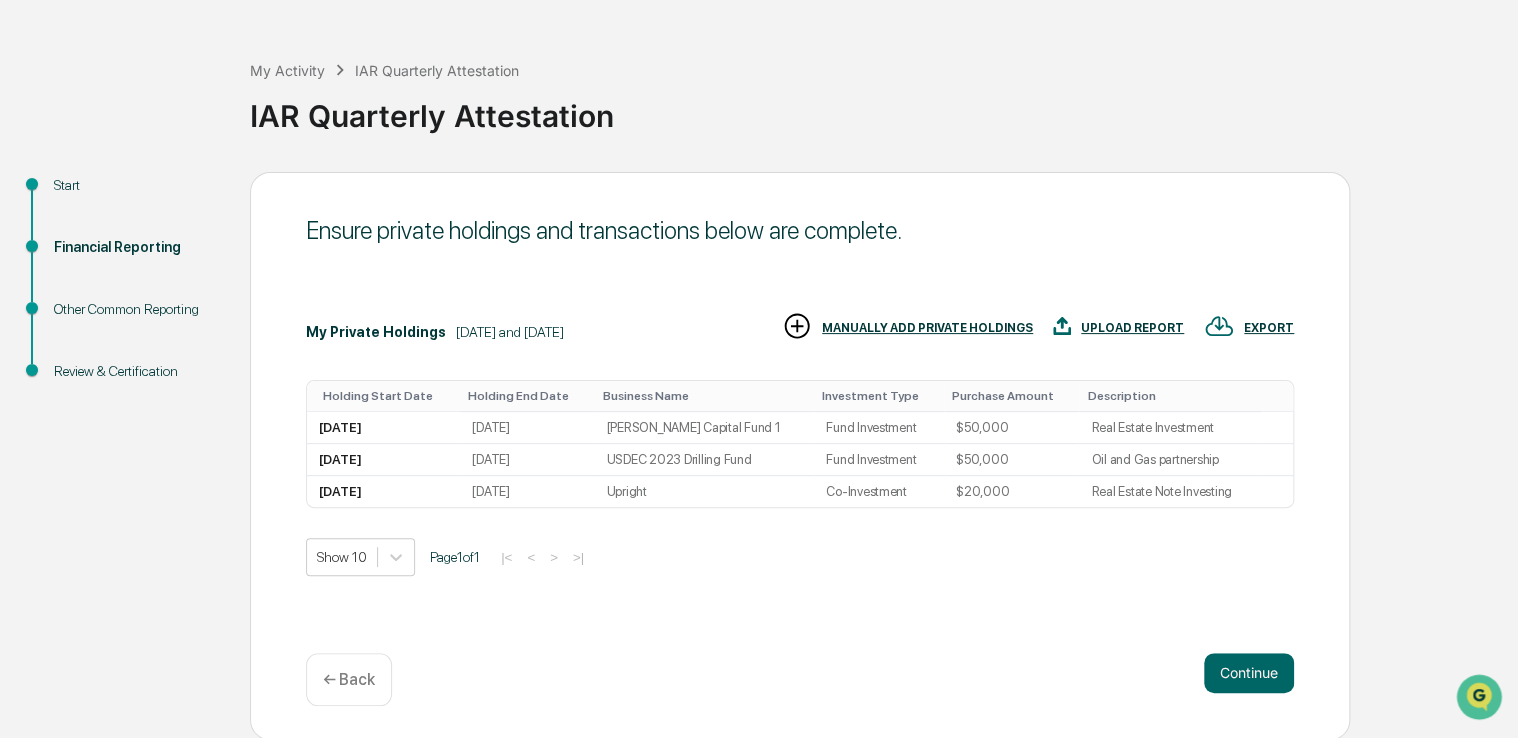 click on "Show 10 Page  1  of  1   |<   <   >   >|" at bounding box center (800, 557) 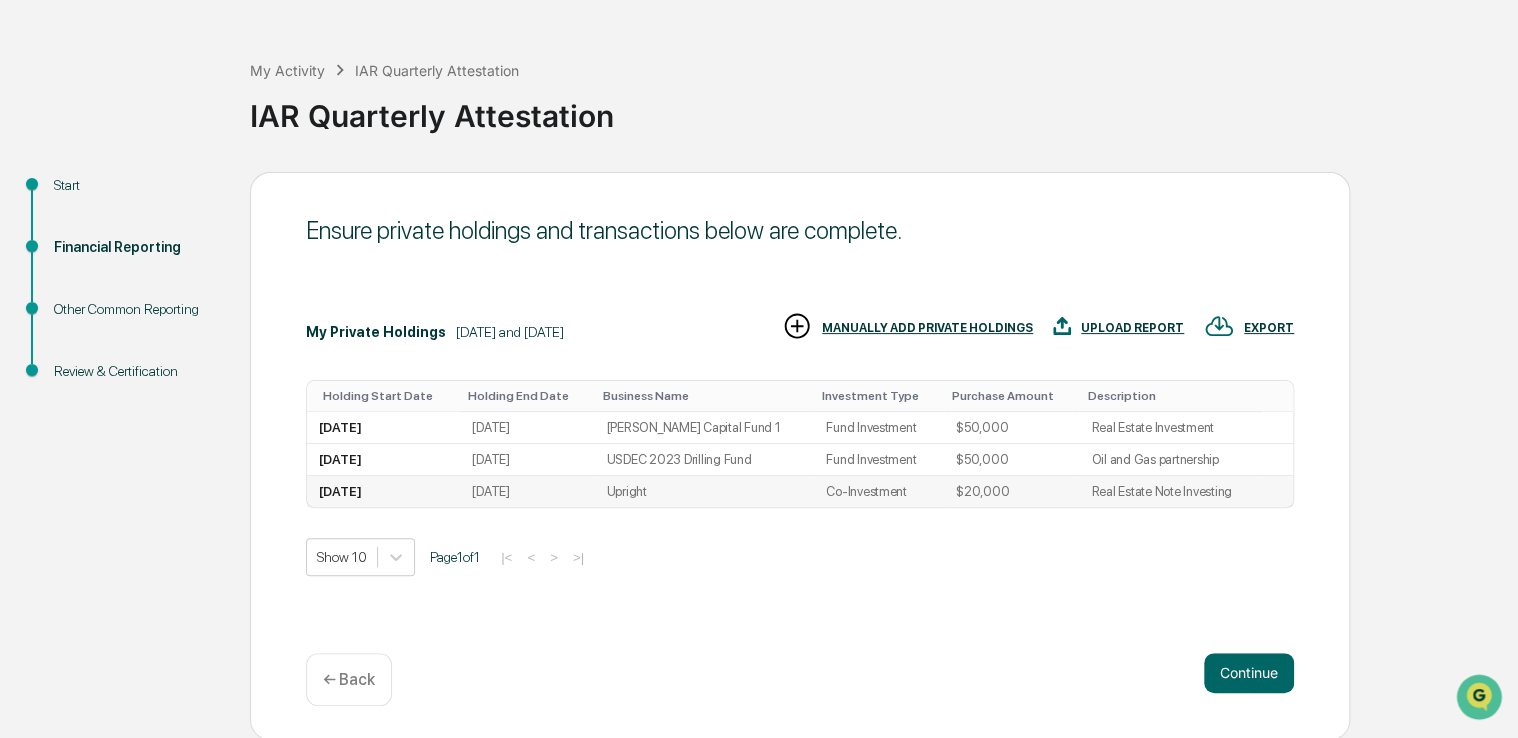 click on "Upright" at bounding box center (705, 491) 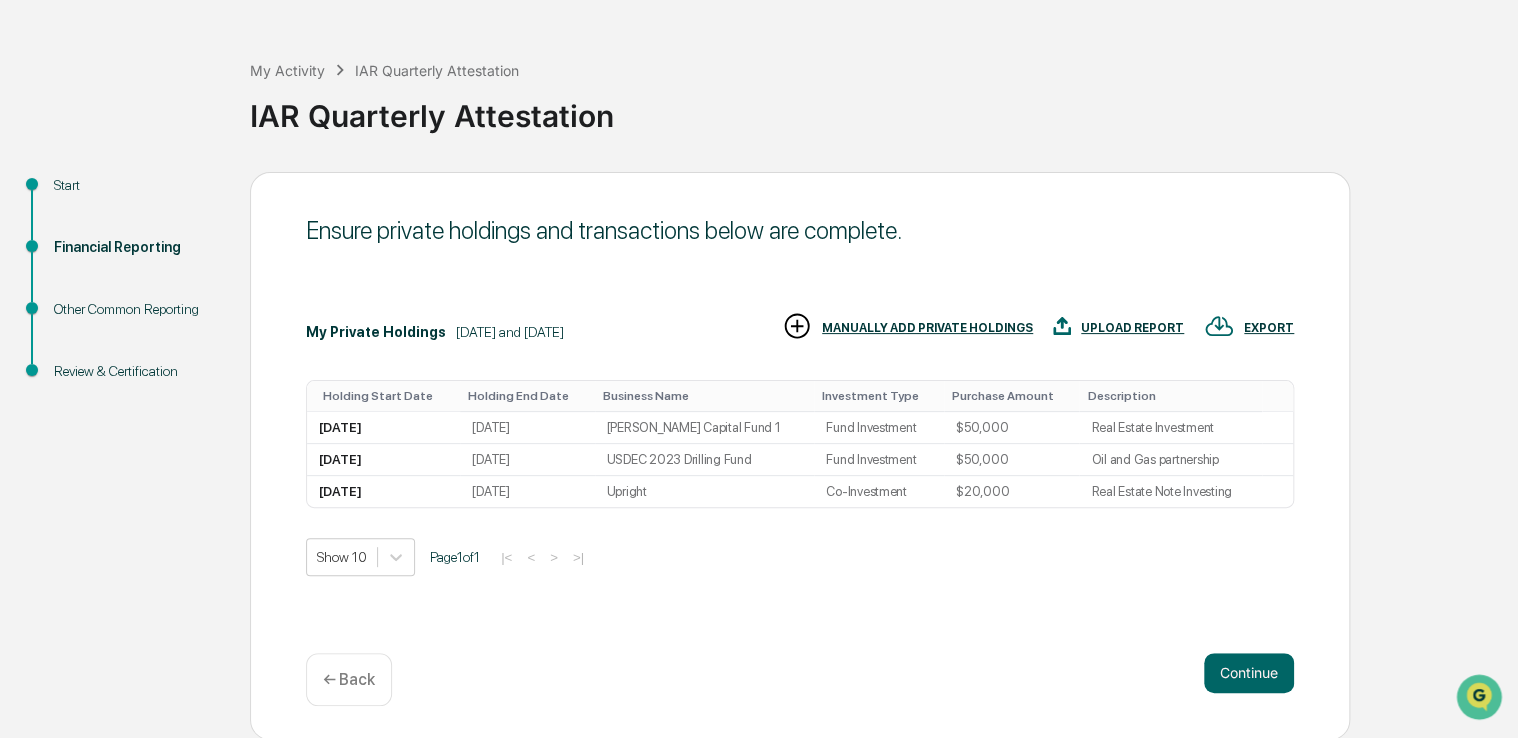 click on "MANUALLY ADD PRIVATE HOLDINGS" at bounding box center (927, 328) 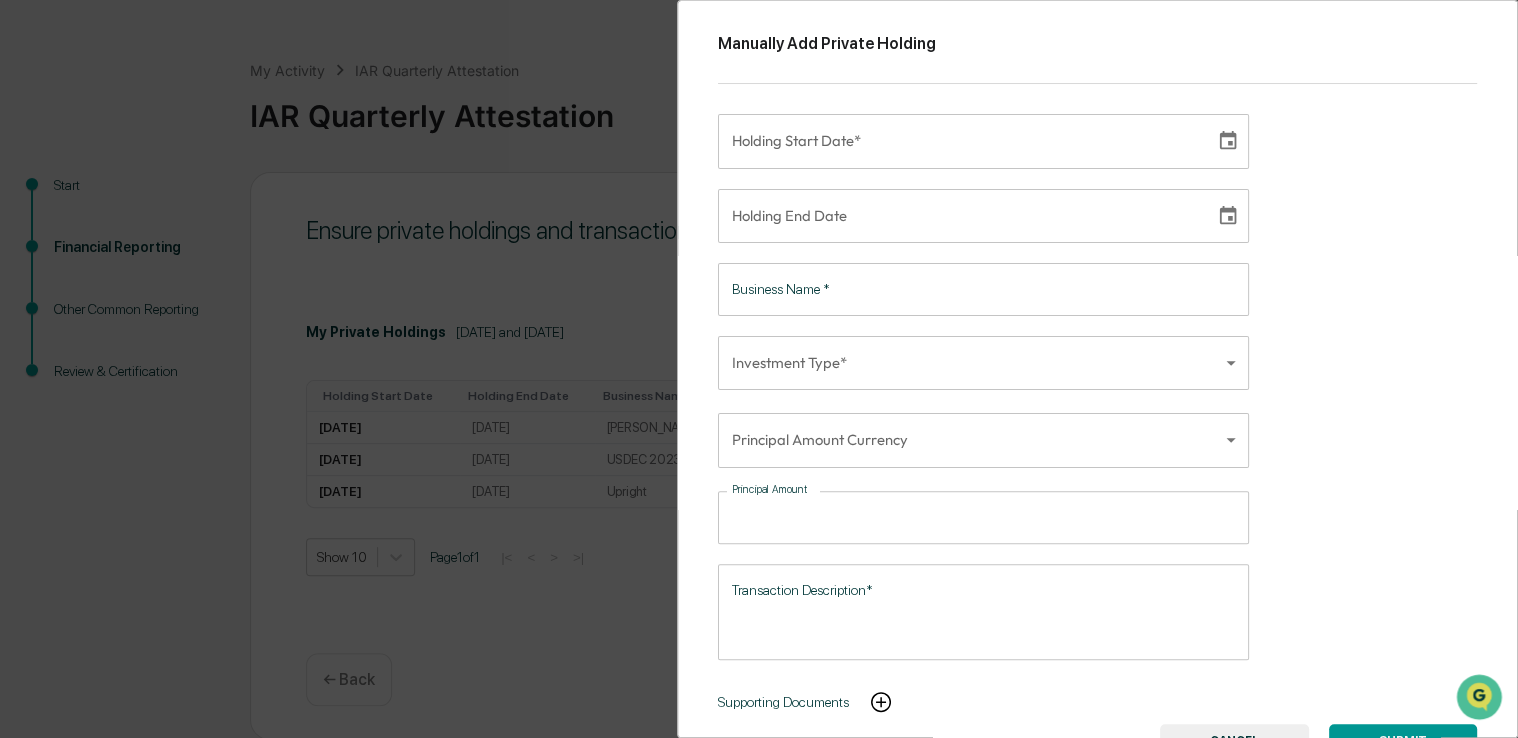 click on "Business Name   *" at bounding box center (983, 289) 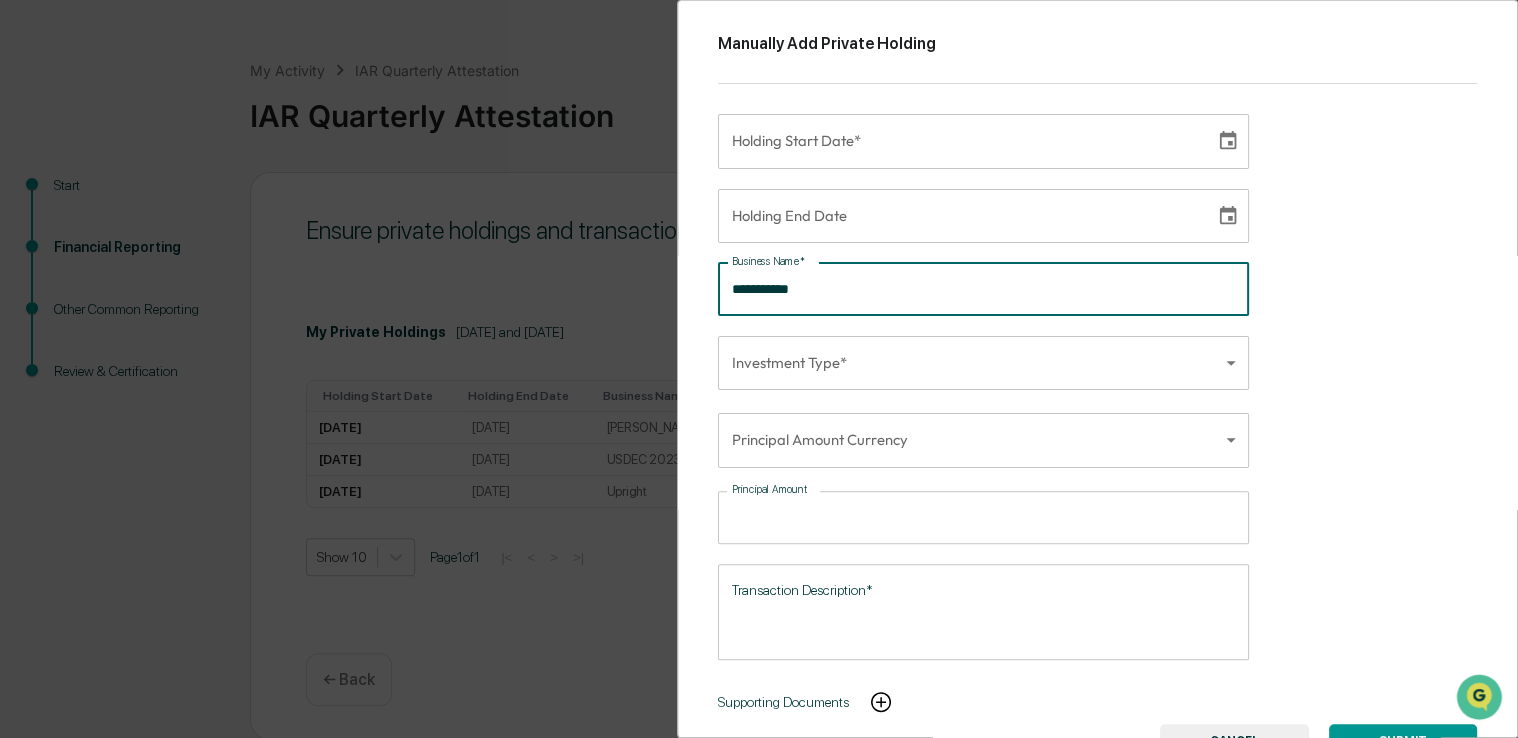 type on "**********" 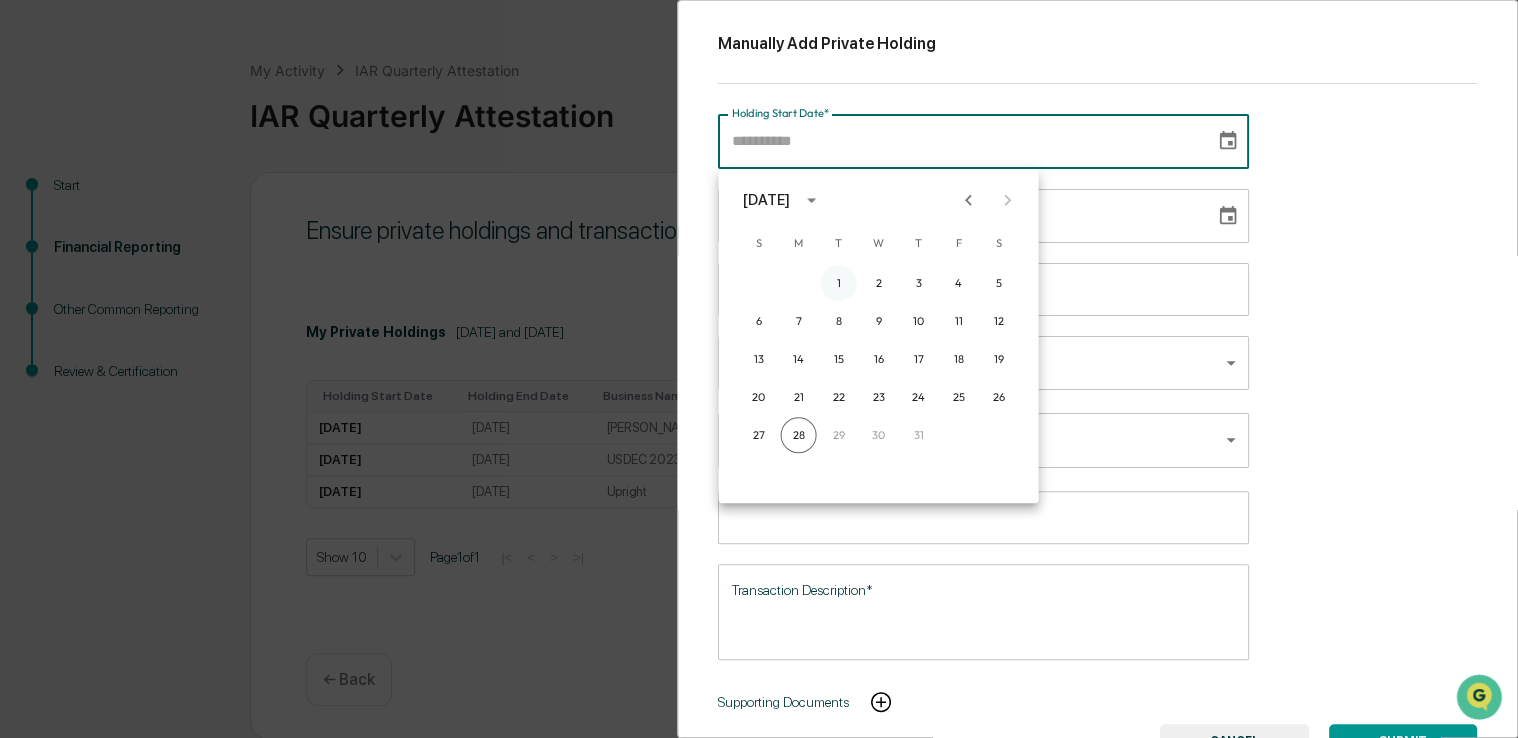 click on "1" at bounding box center (838, 283) 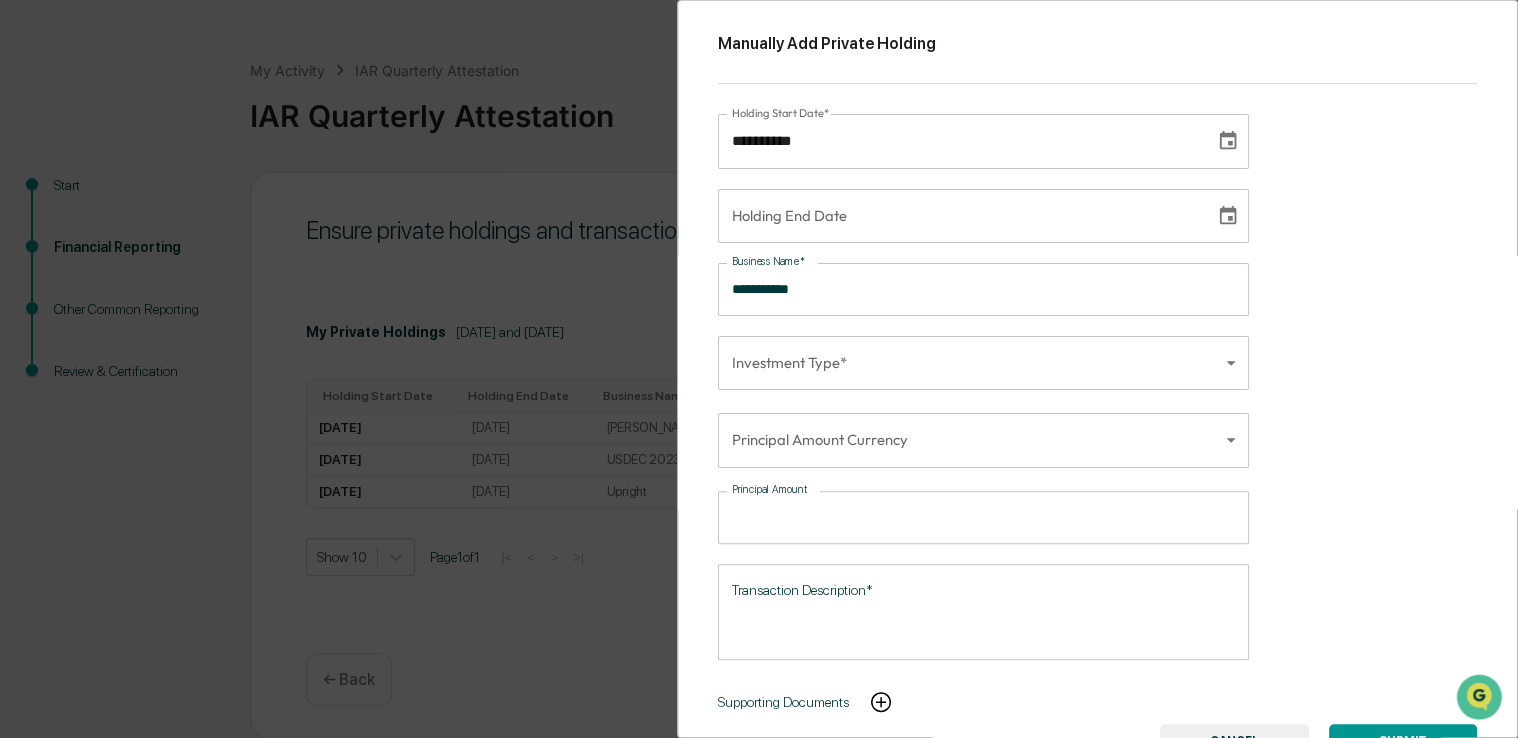 type on "**********" 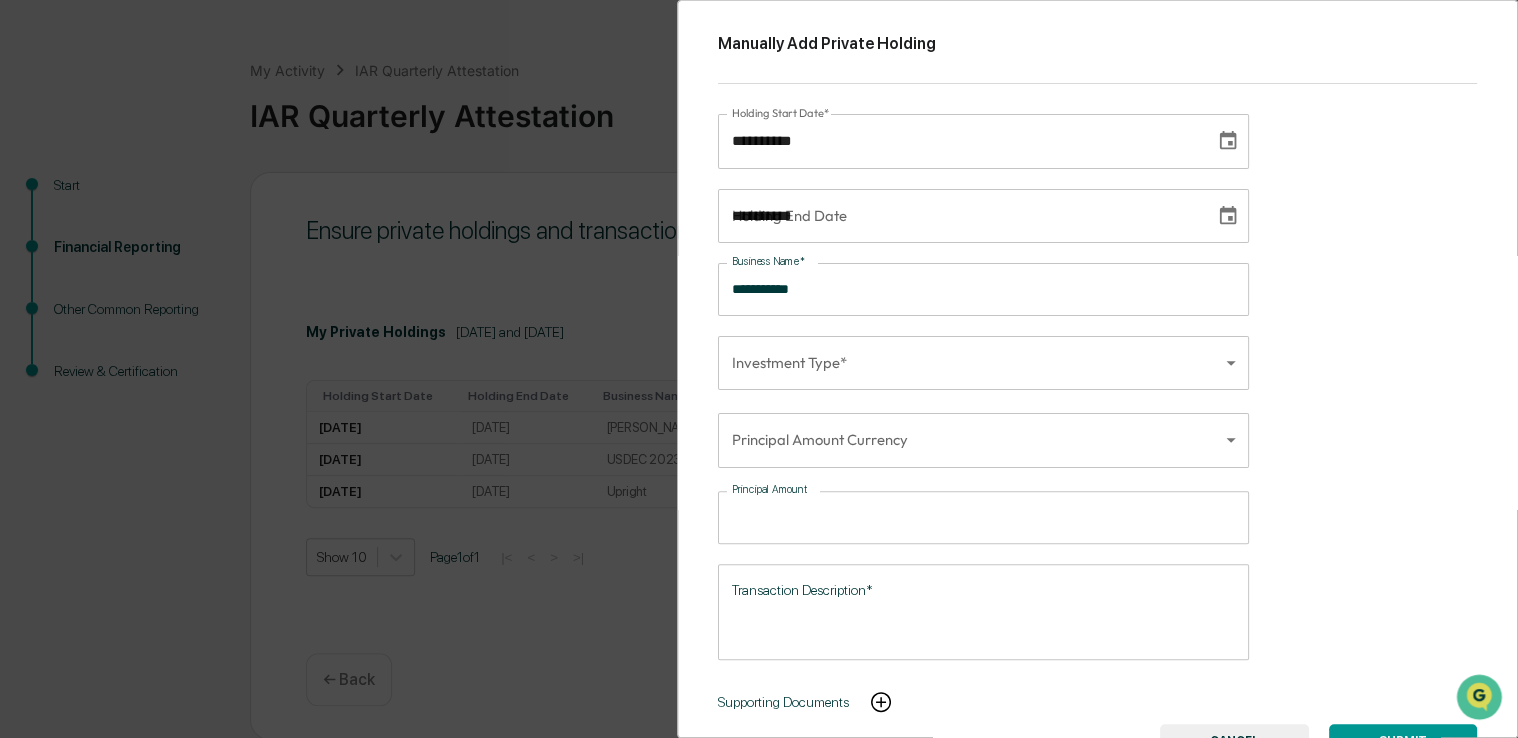 click on "**********" at bounding box center [959, 216] 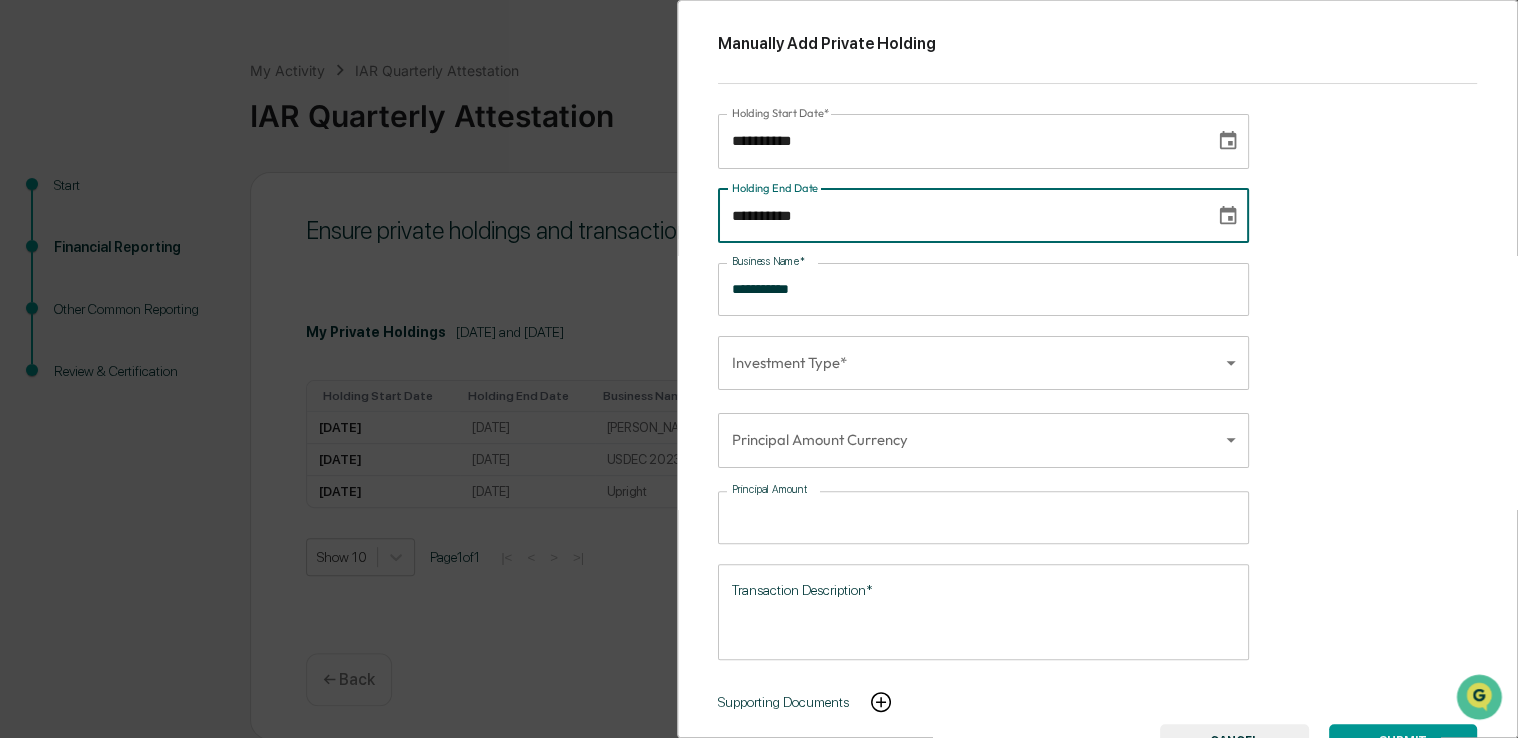 type 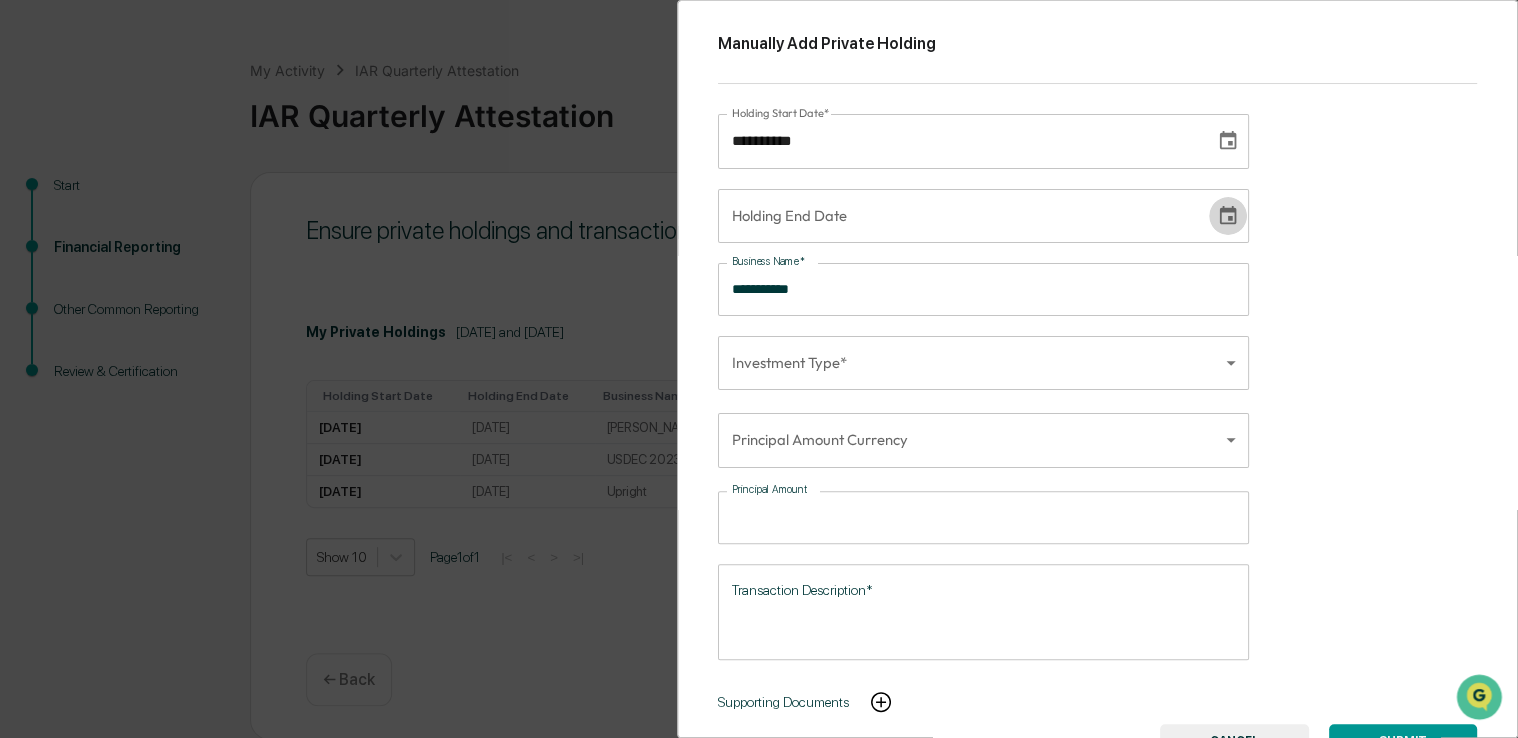 click 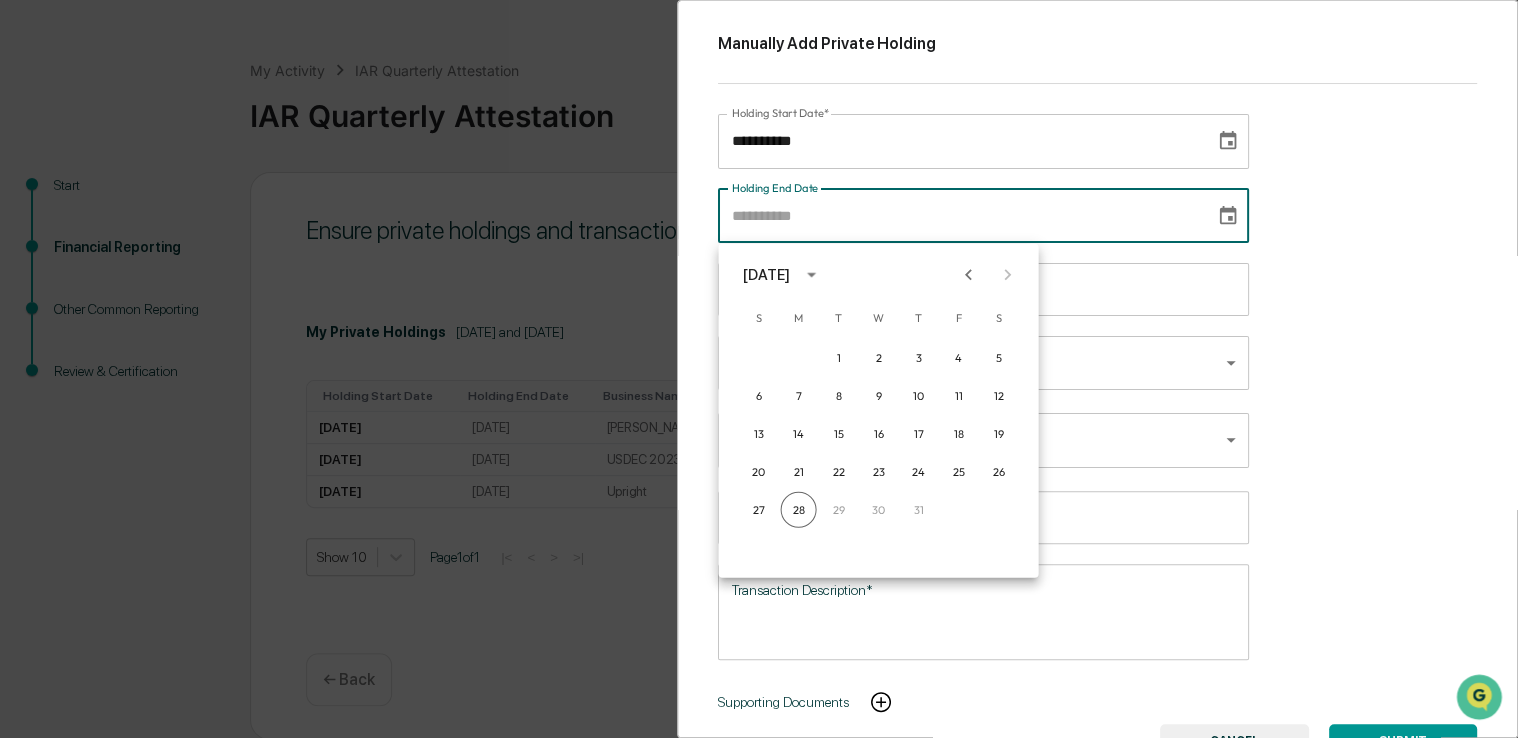 click 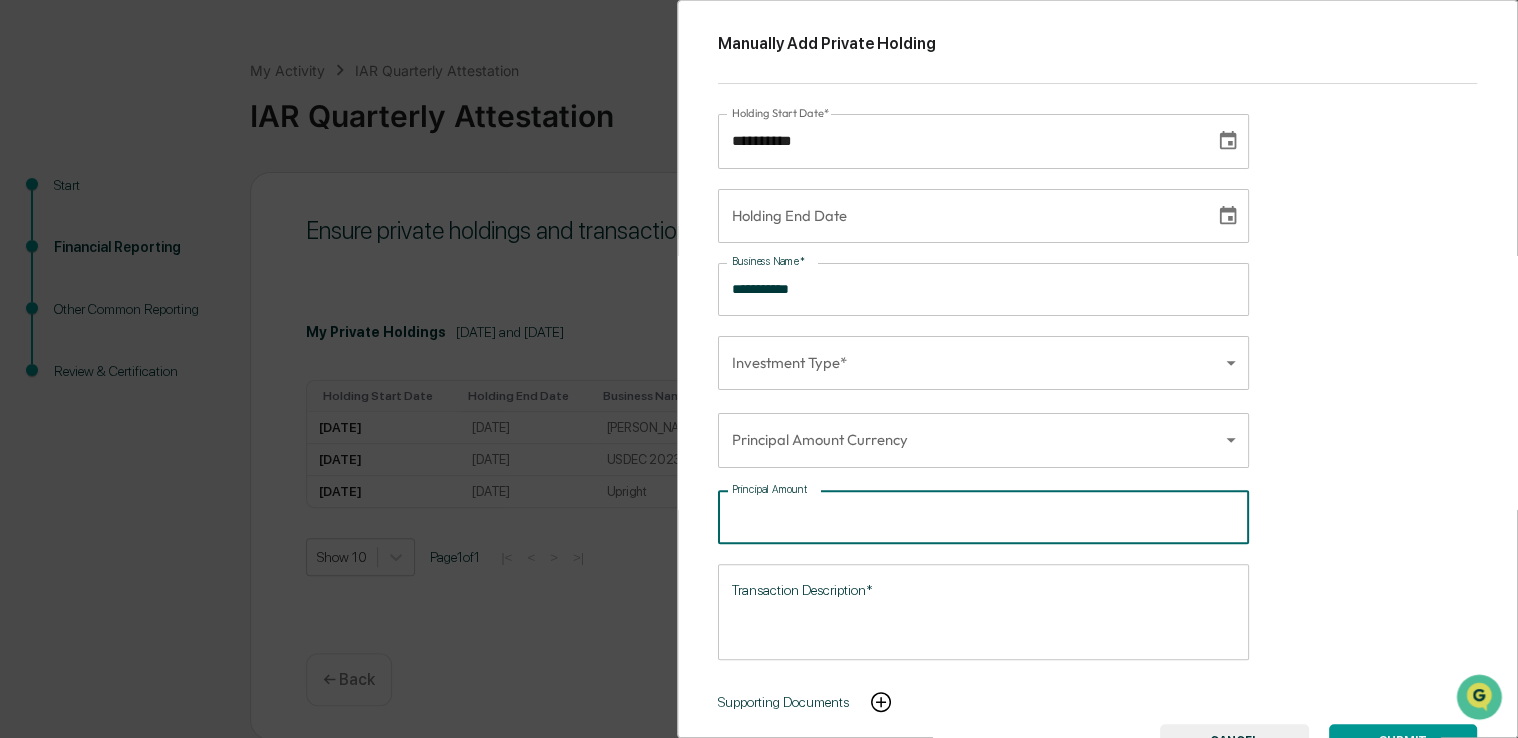 click on "Principal Amount" at bounding box center [994, 517] 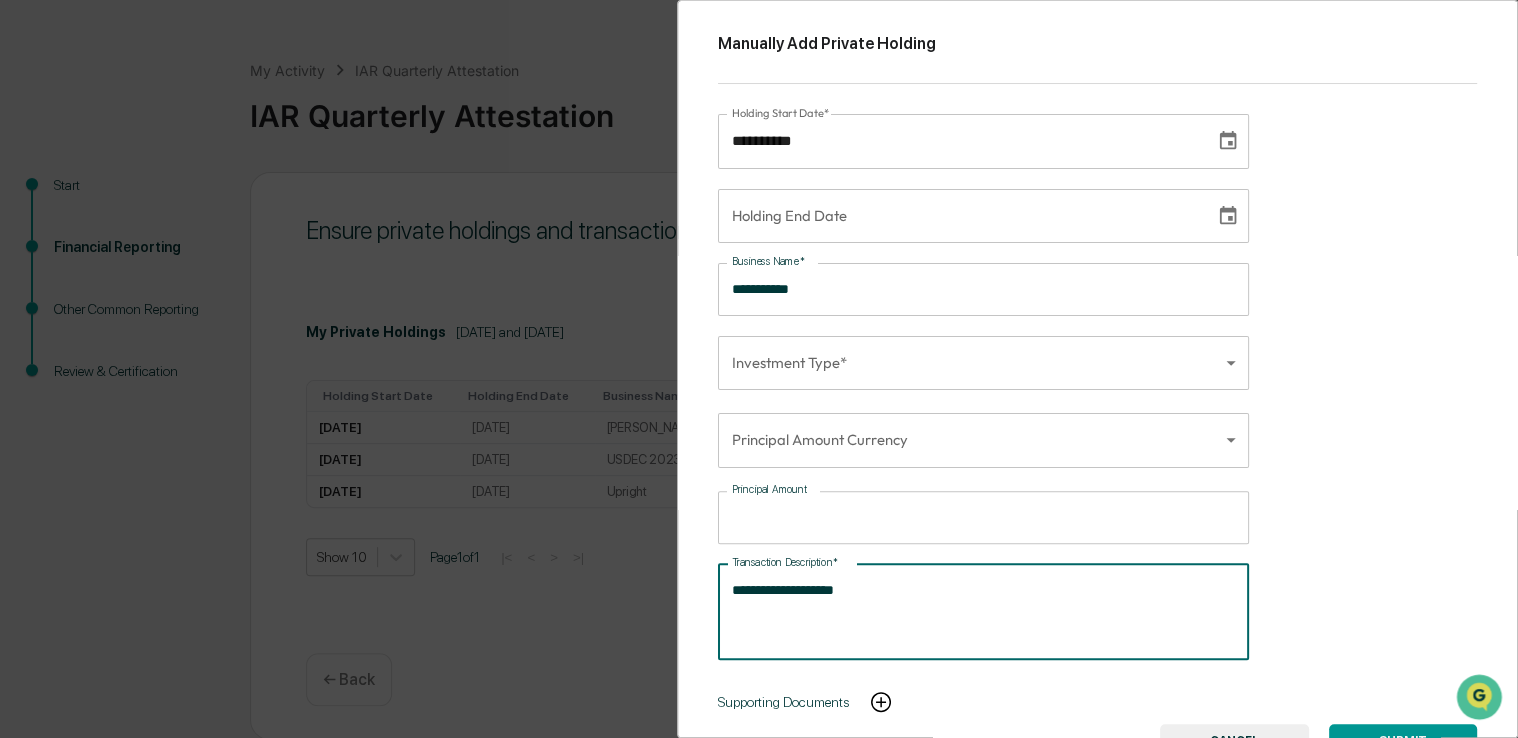 type on "**********" 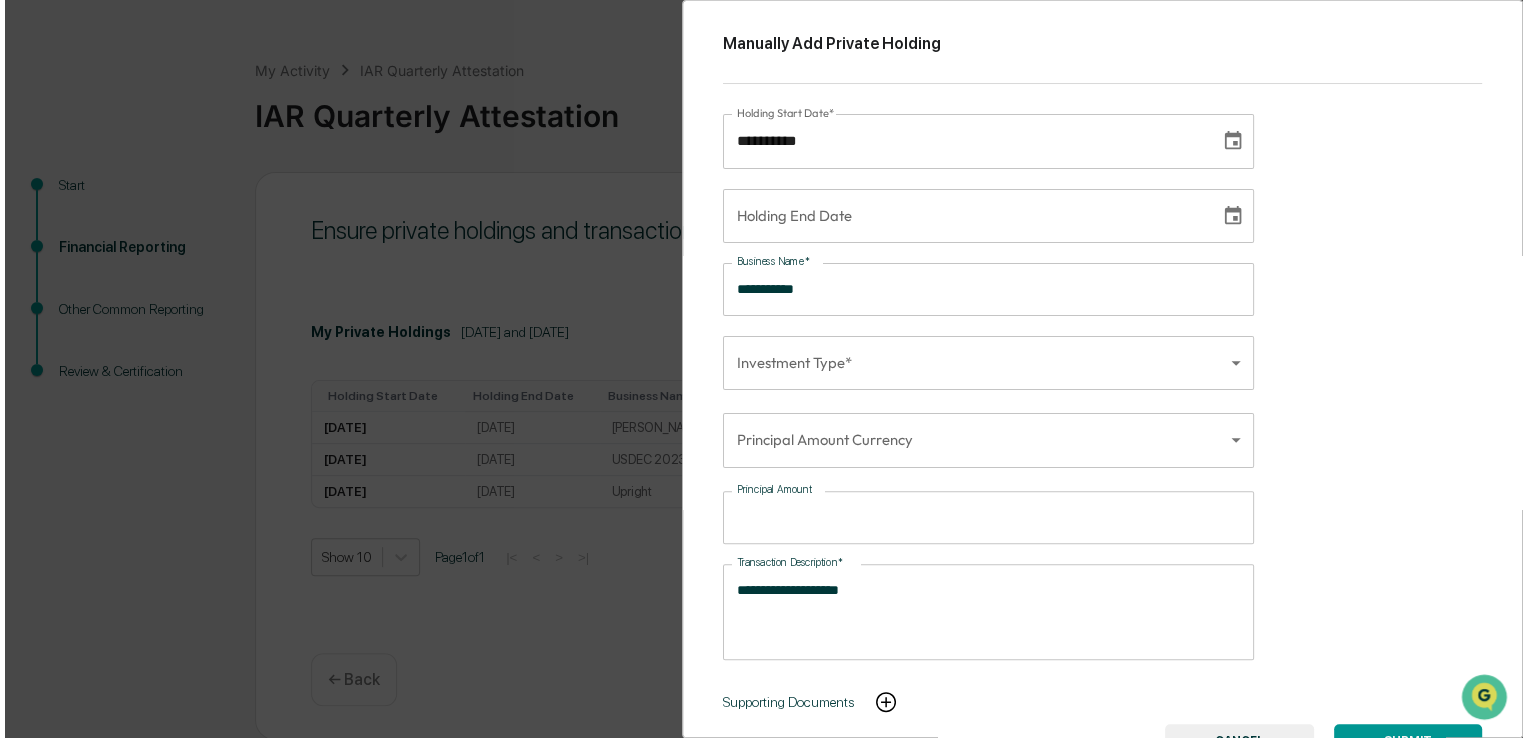 scroll, scrollTop: 32, scrollLeft: 0, axis: vertical 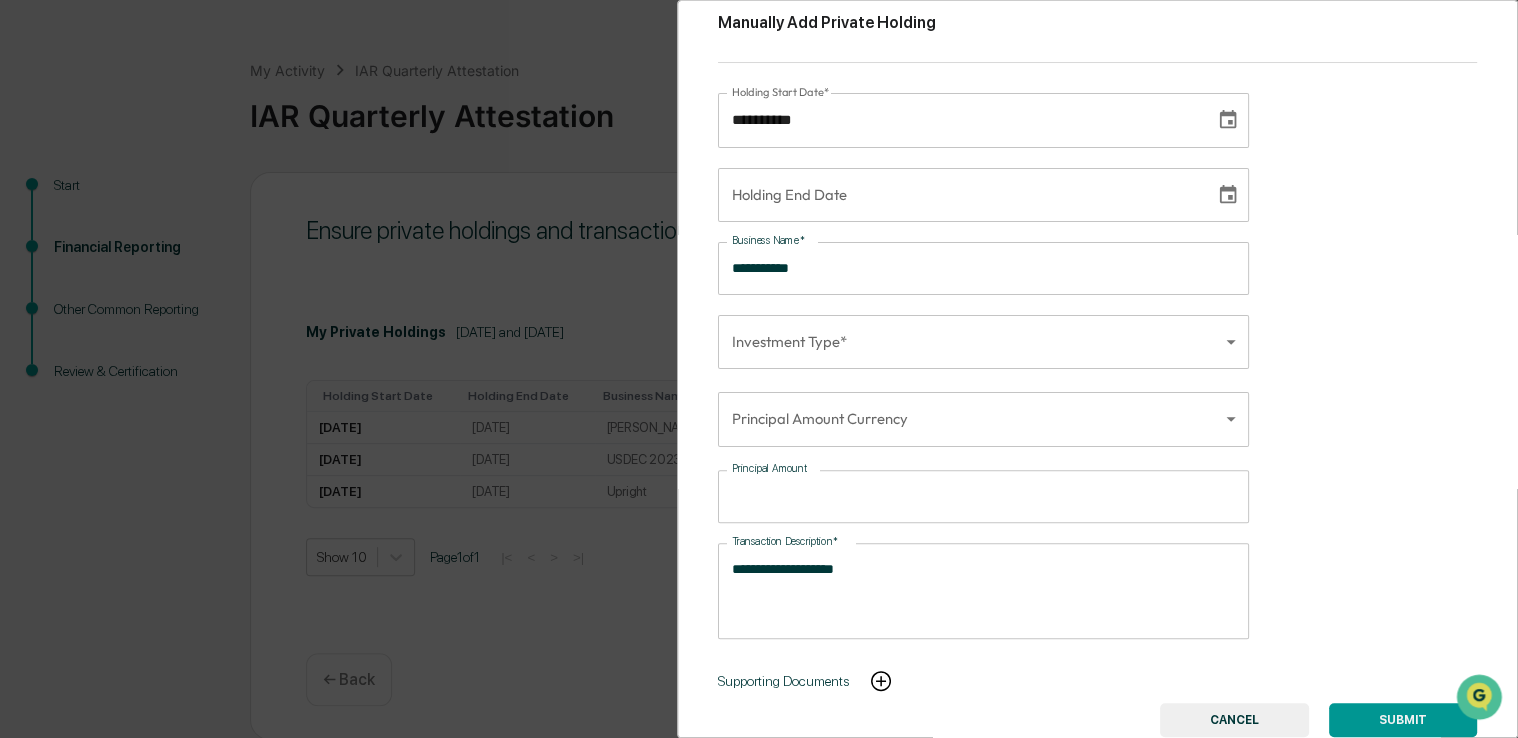 click on "SUBMIT" at bounding box center (1403, 720) 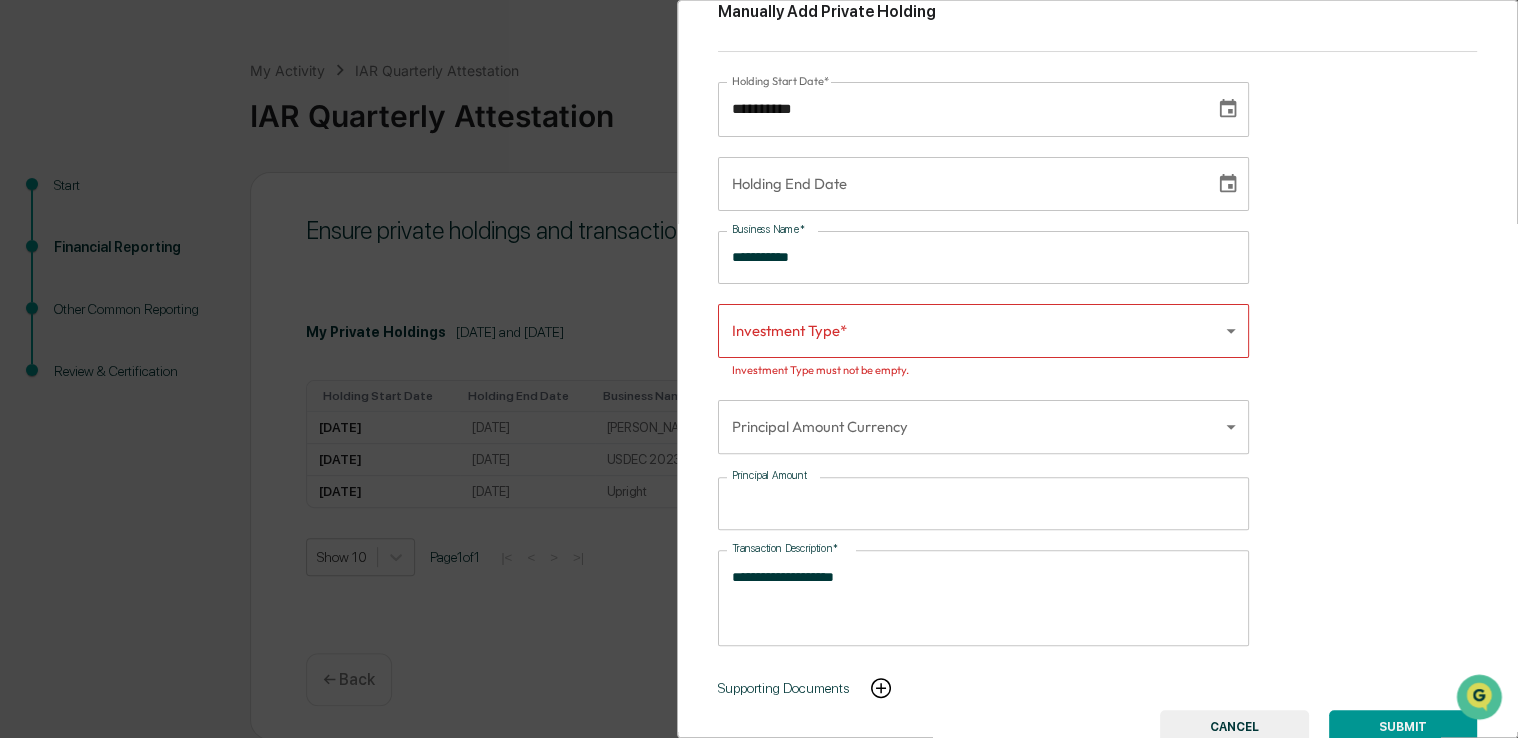 click on "**********" at bounding box center (759, 337) 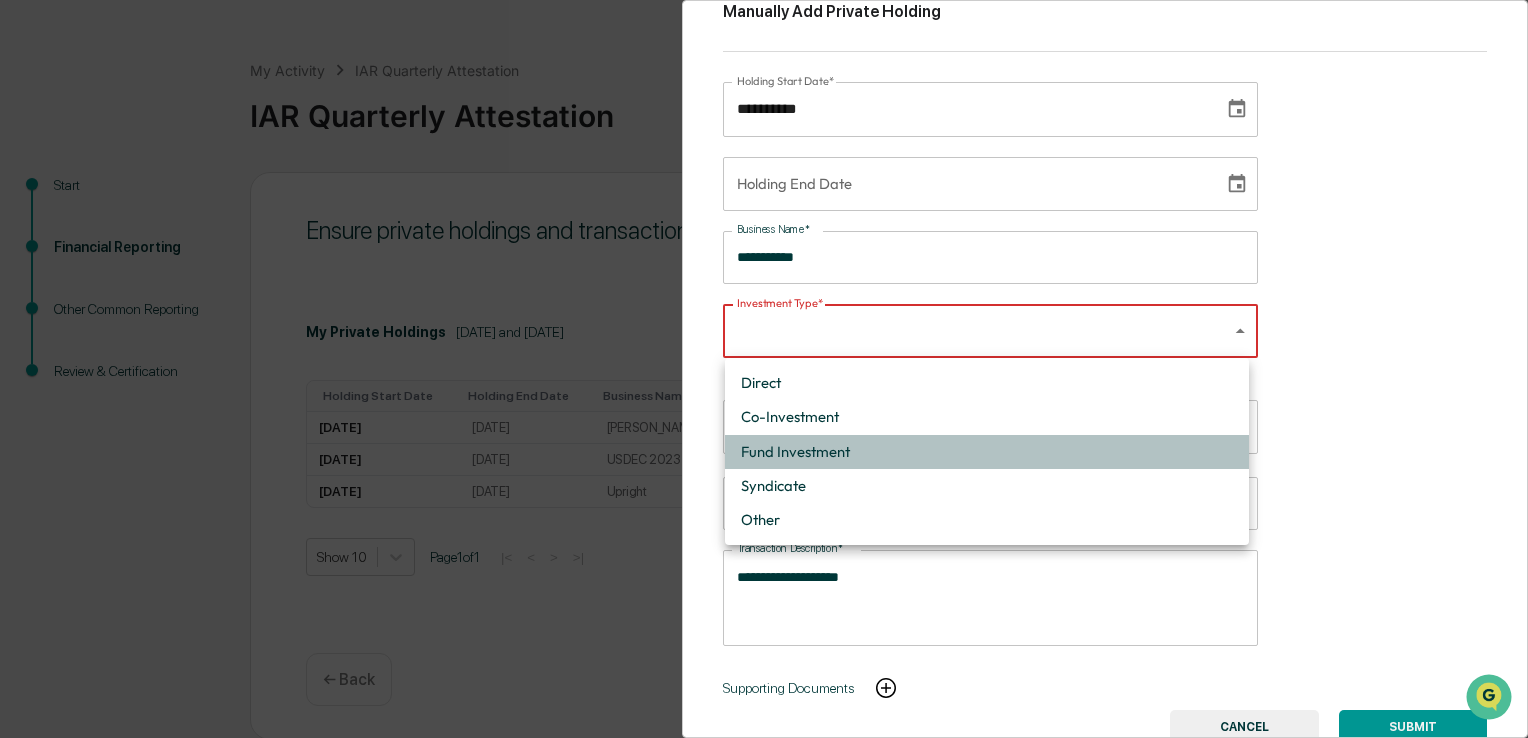 click on "Fund Investment" at bounding box center [987, 452] 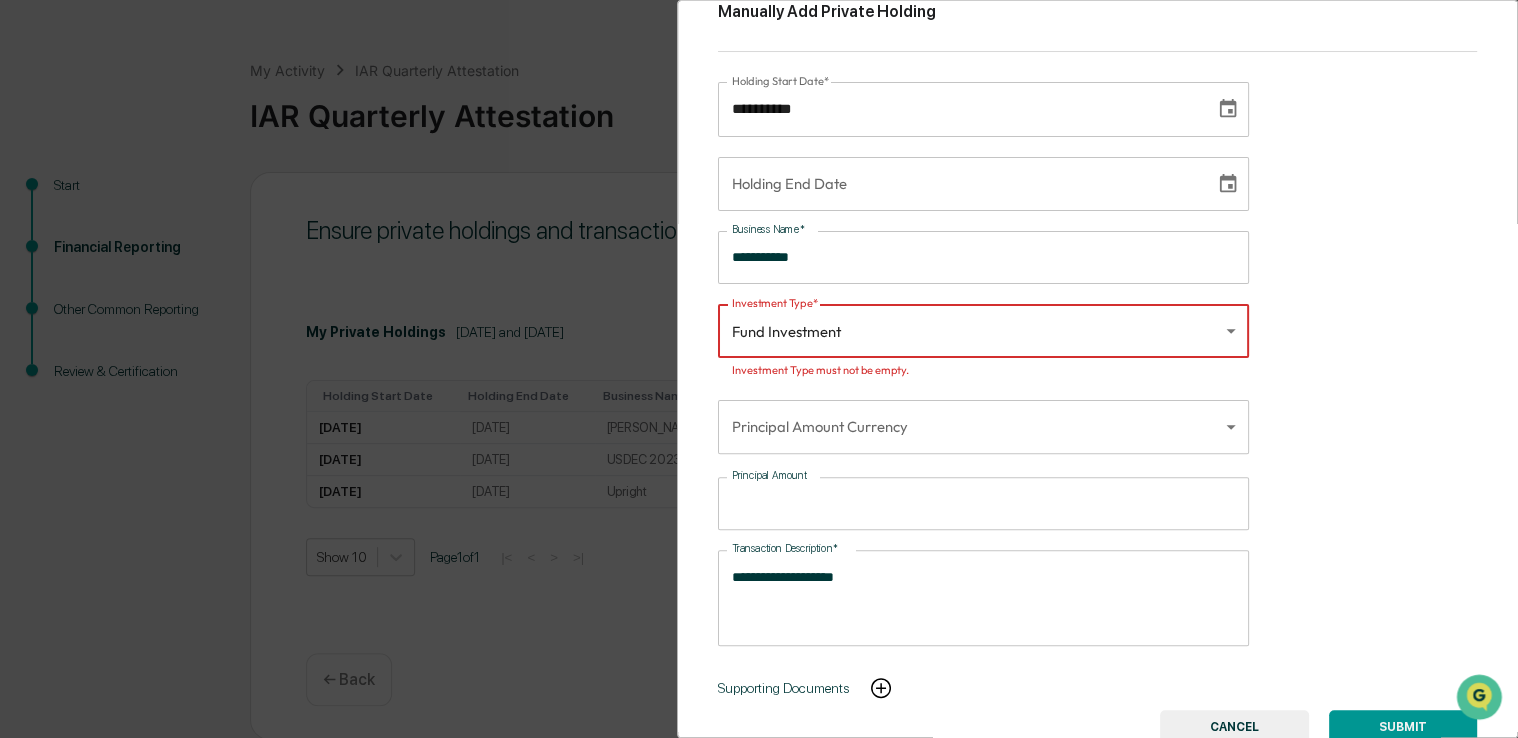click on "SUBMIT" at bounding box center [1403, 727] 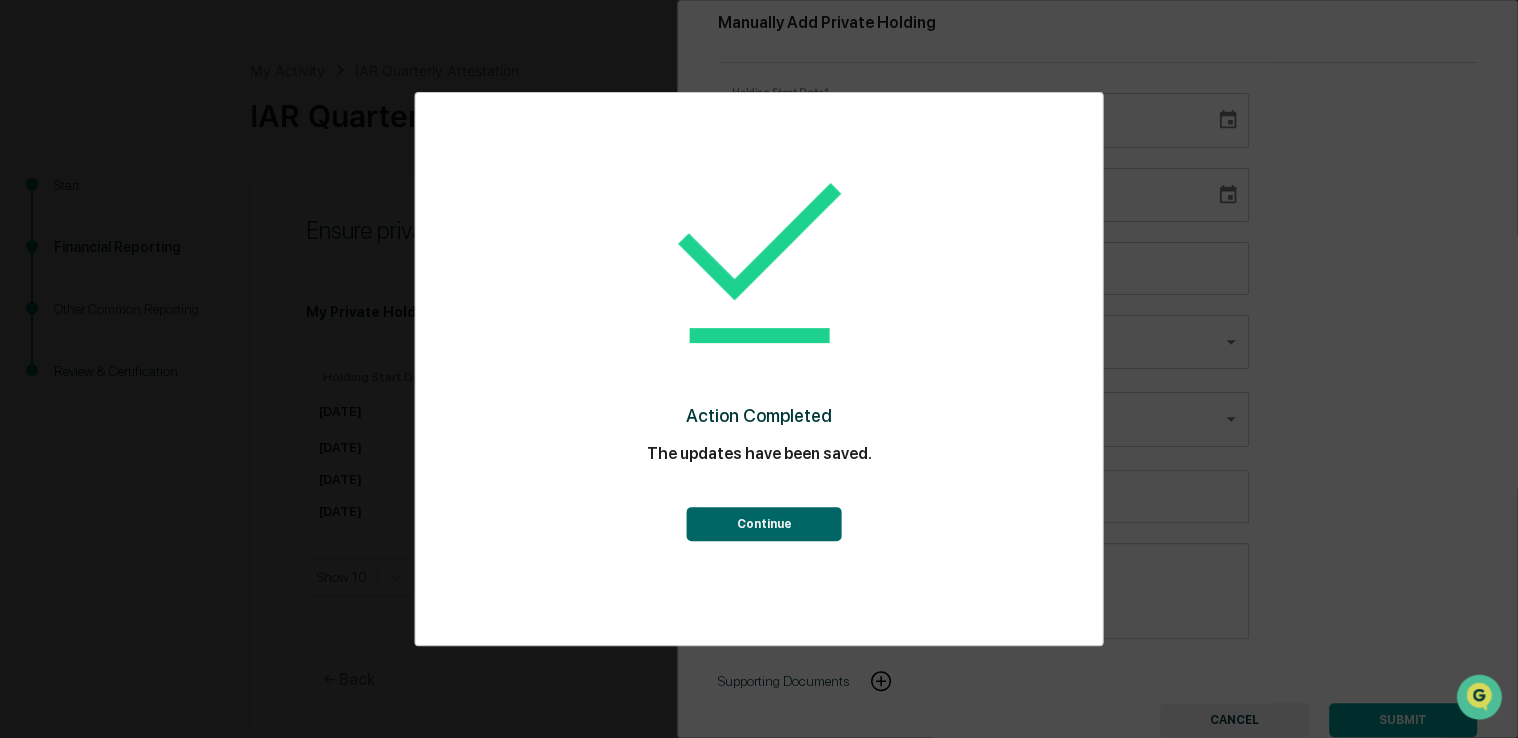 click on "Action Completed The updates have been saved. Continue" at bounding box center [759, 369] 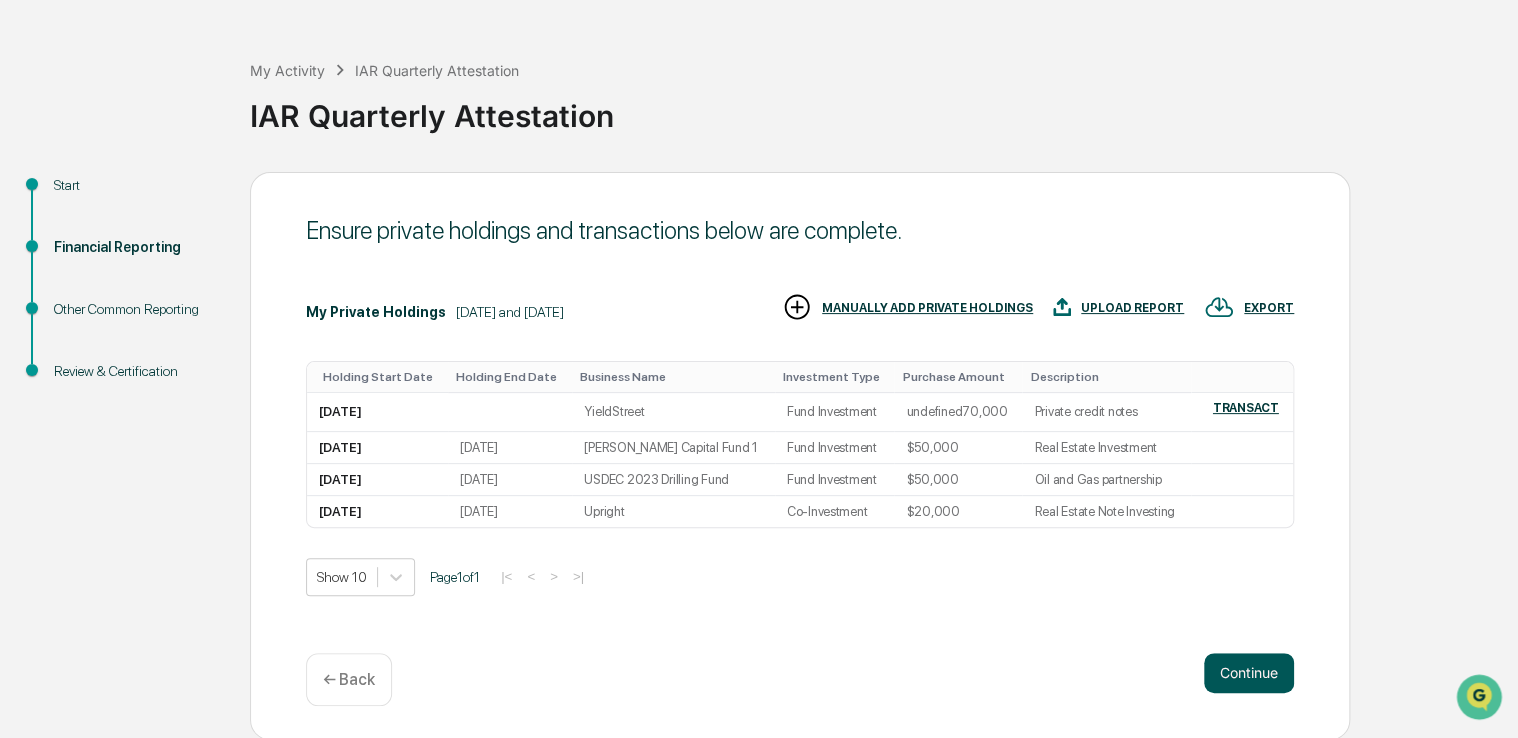 click on "Continue" at bounding box center (1249, 673) 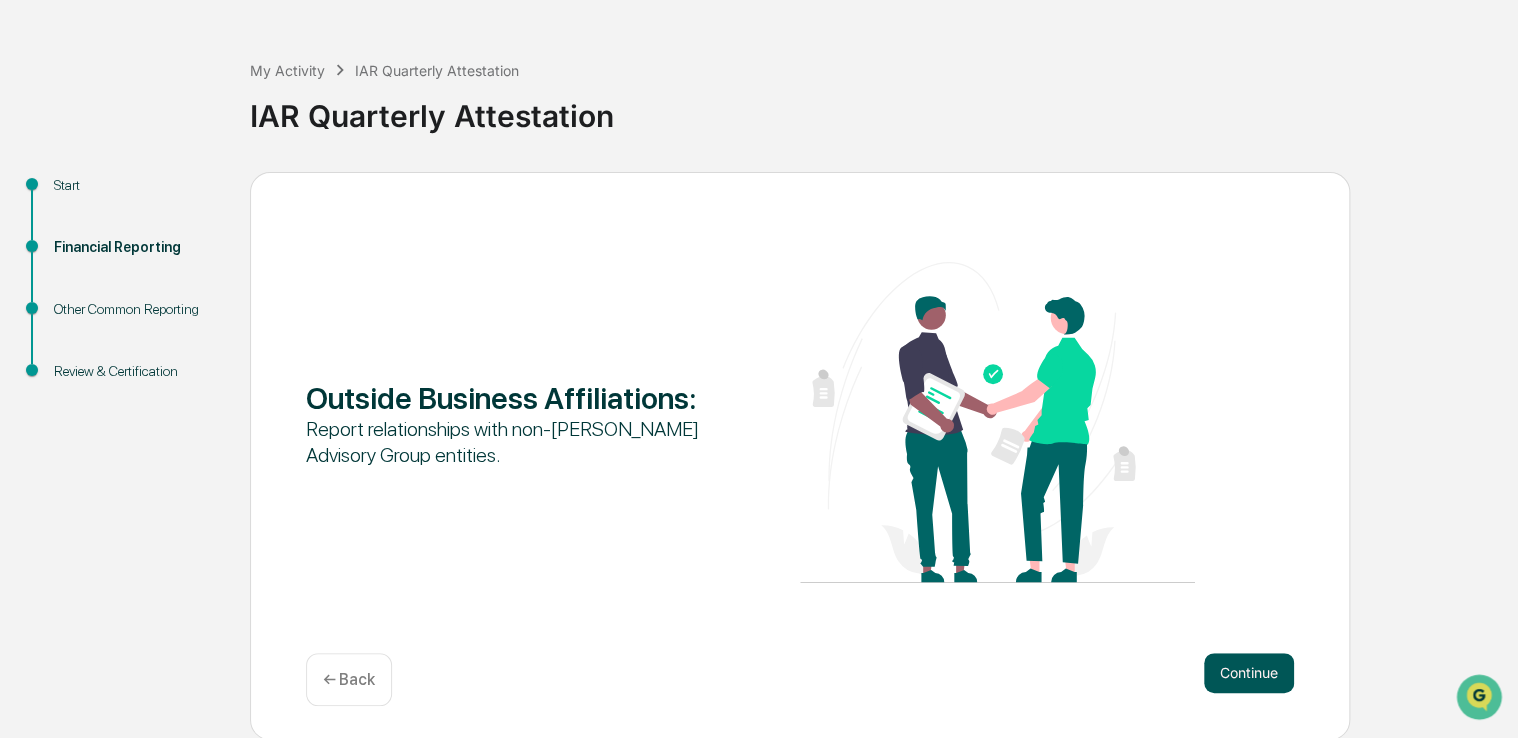 click on "Continue" at bounding box center (1249, 673) 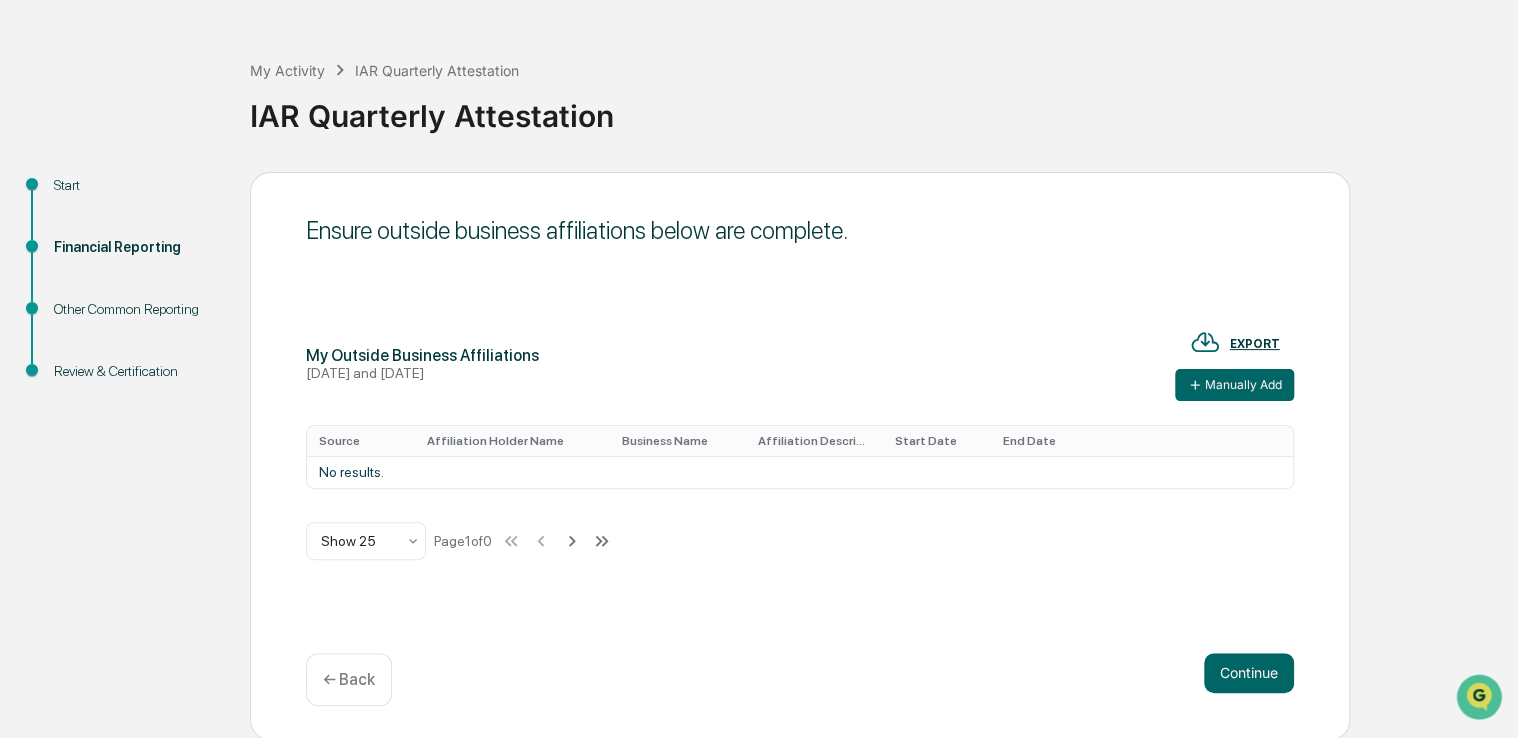 click on "Ensure outside business affiliations below are complete. My Outside Business Affiliations [DATE] and [DATE] EXPORT Manually Add Source Affiliation Holder Name Business Name Affiliation Description Start Date End Date No results. Show 25 Page  1  of  0 Continue ← Back" at bounding box center [800, 456] 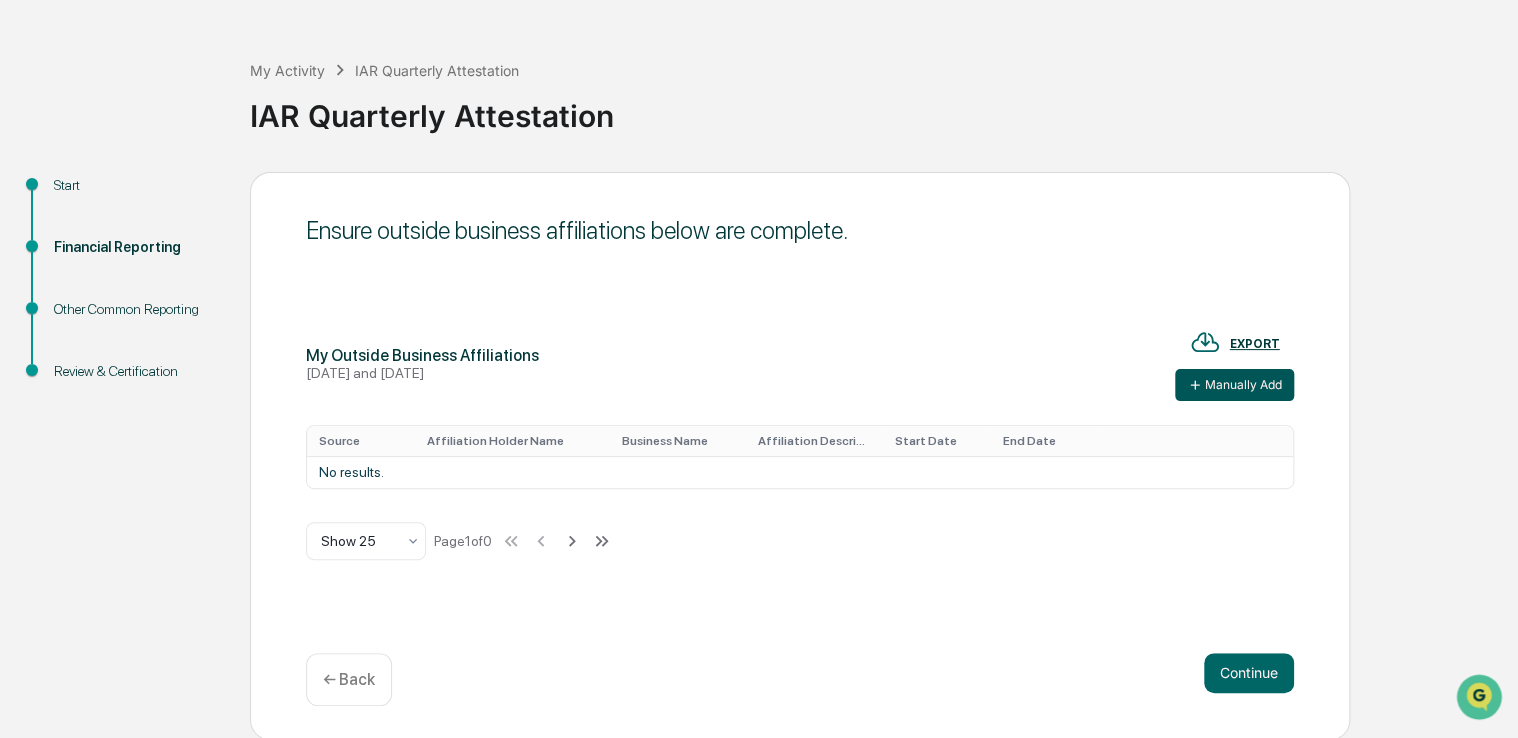 click on "Manually Add" at bounding box center [1234, 385] 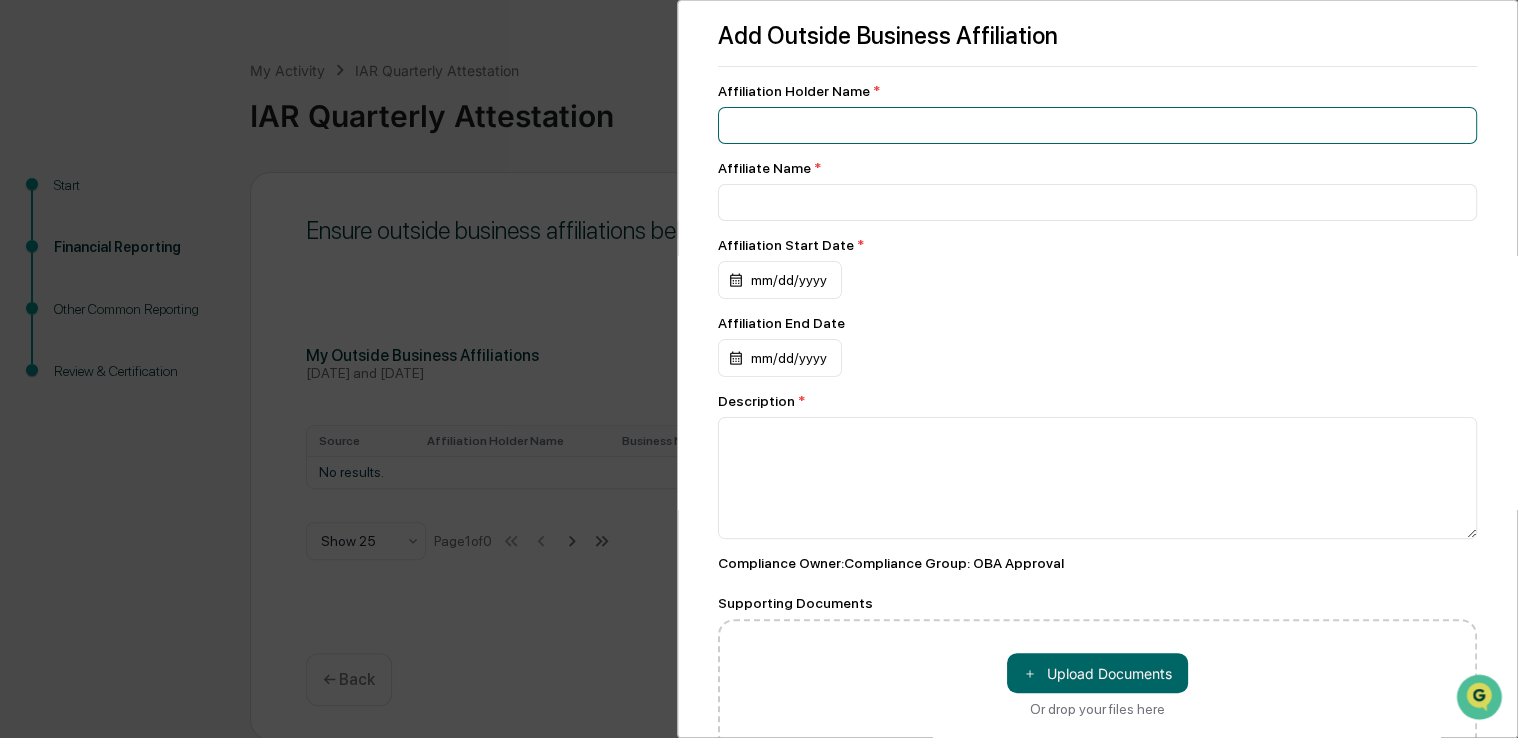 click at bounding box center (1097, 125) 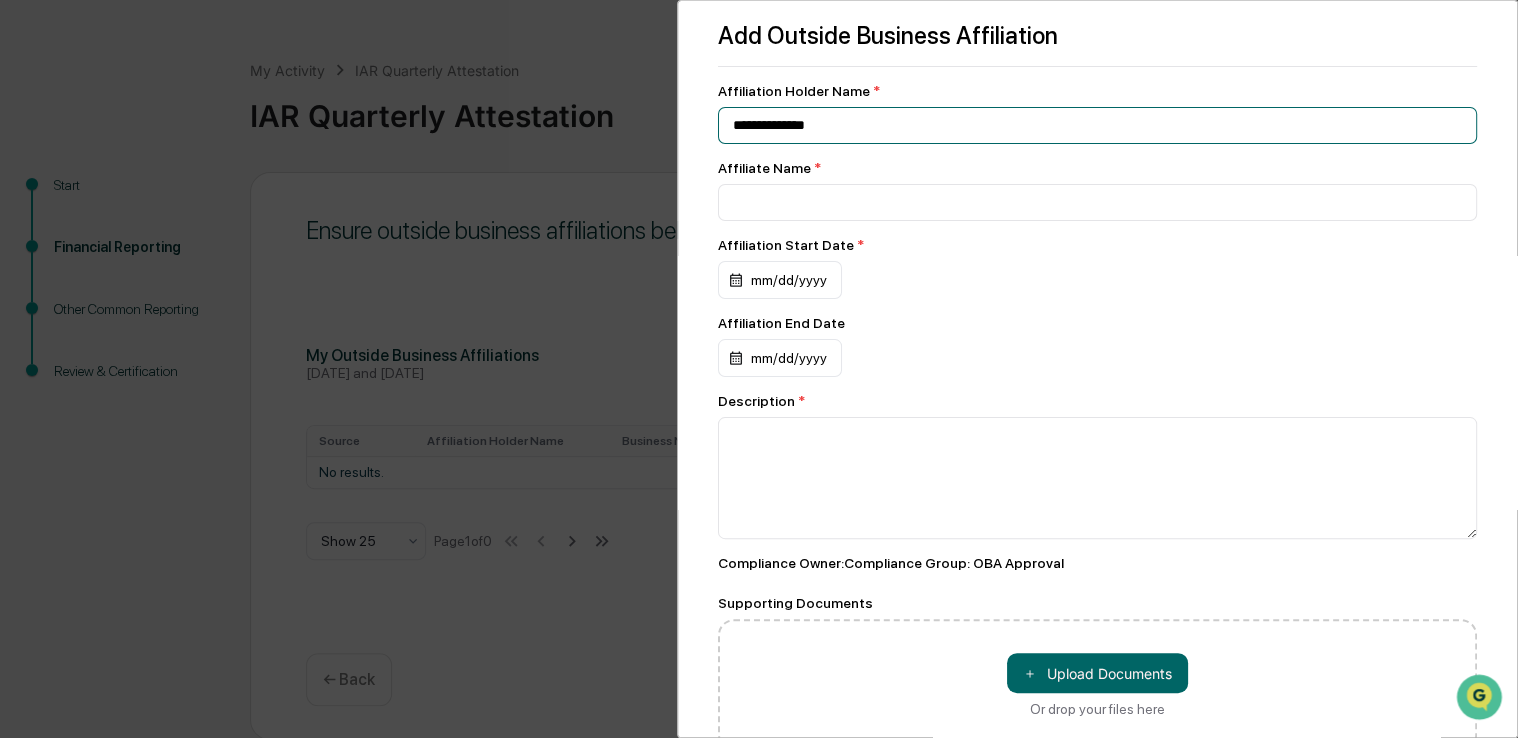 type on "**********" 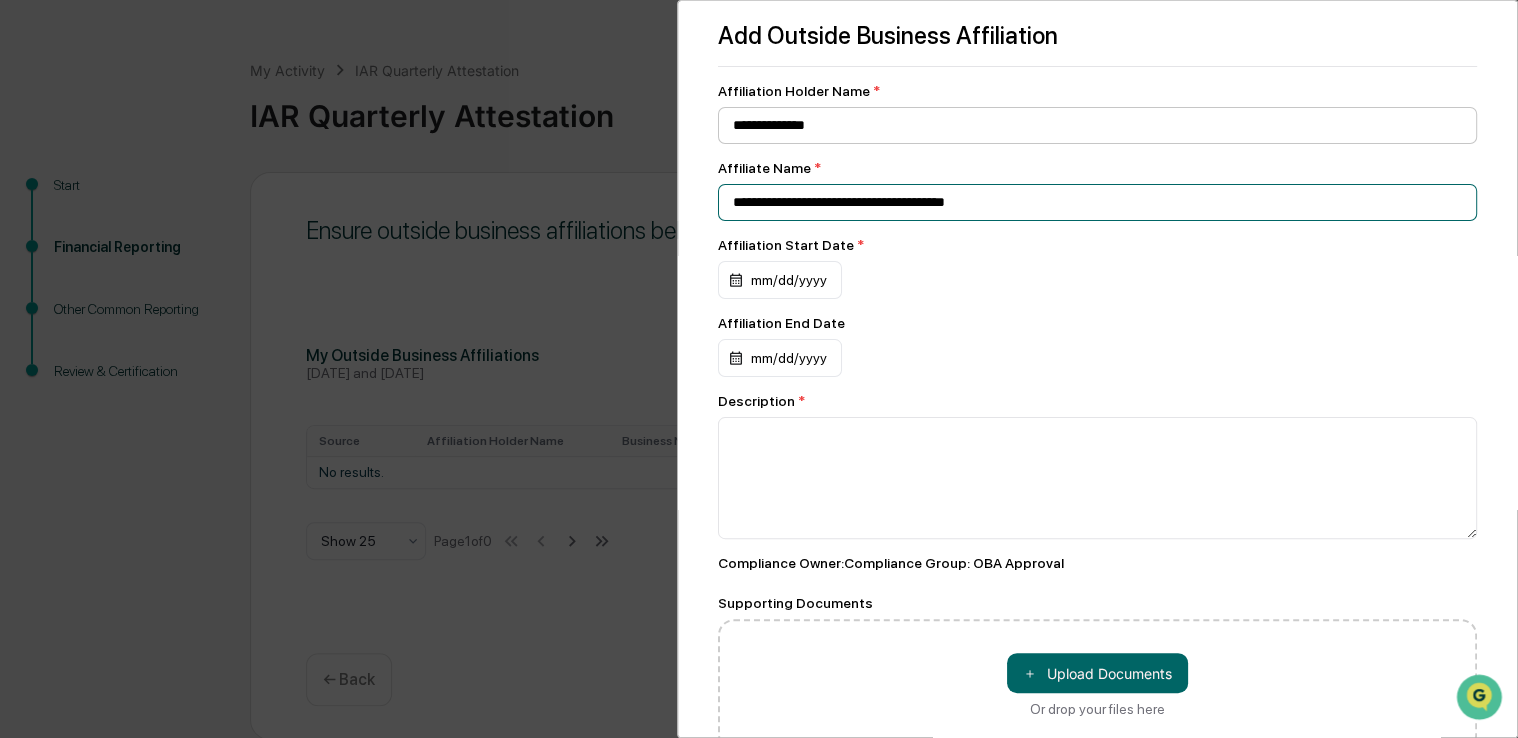 type on "**********" 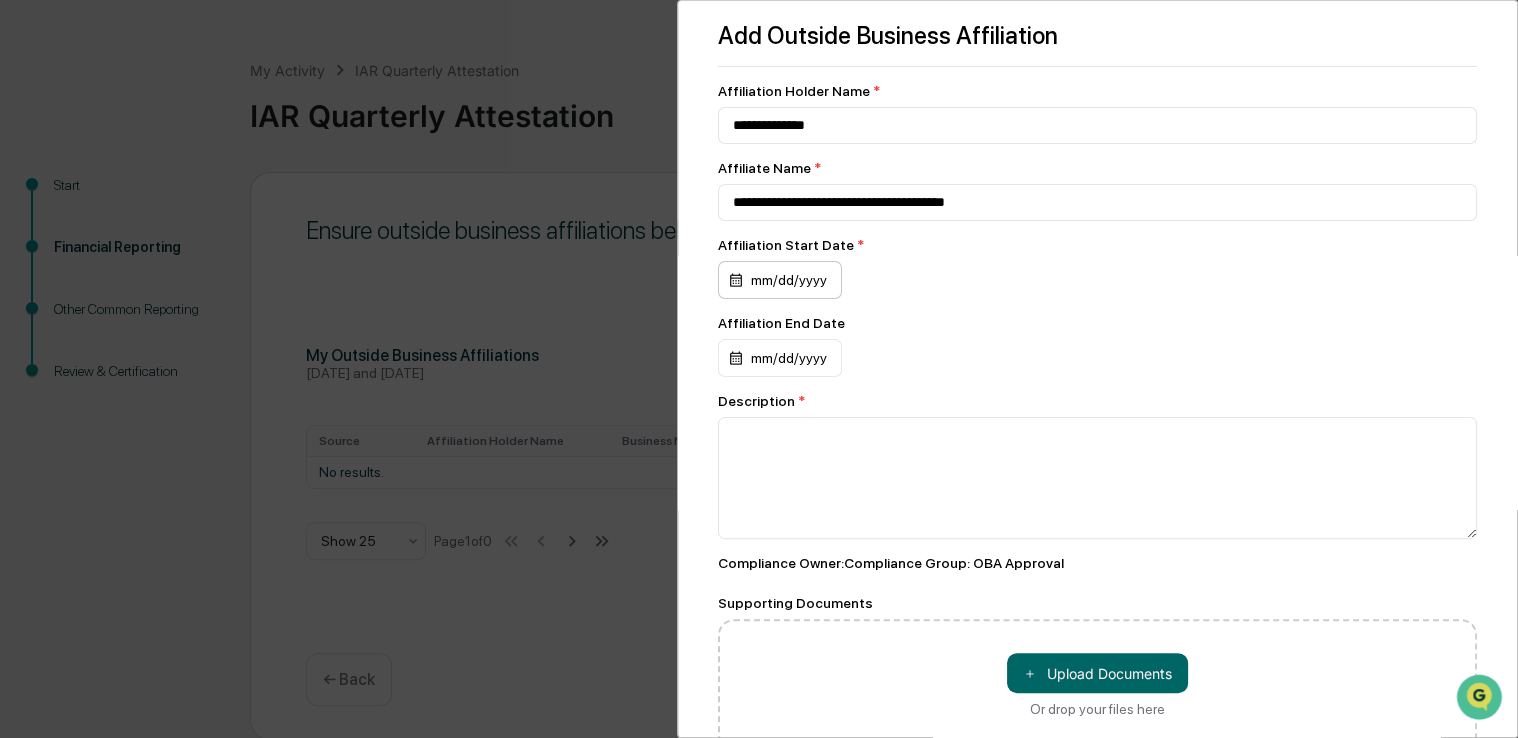 click on "mm/dd/yyyy" at bounding box center (780, 280) 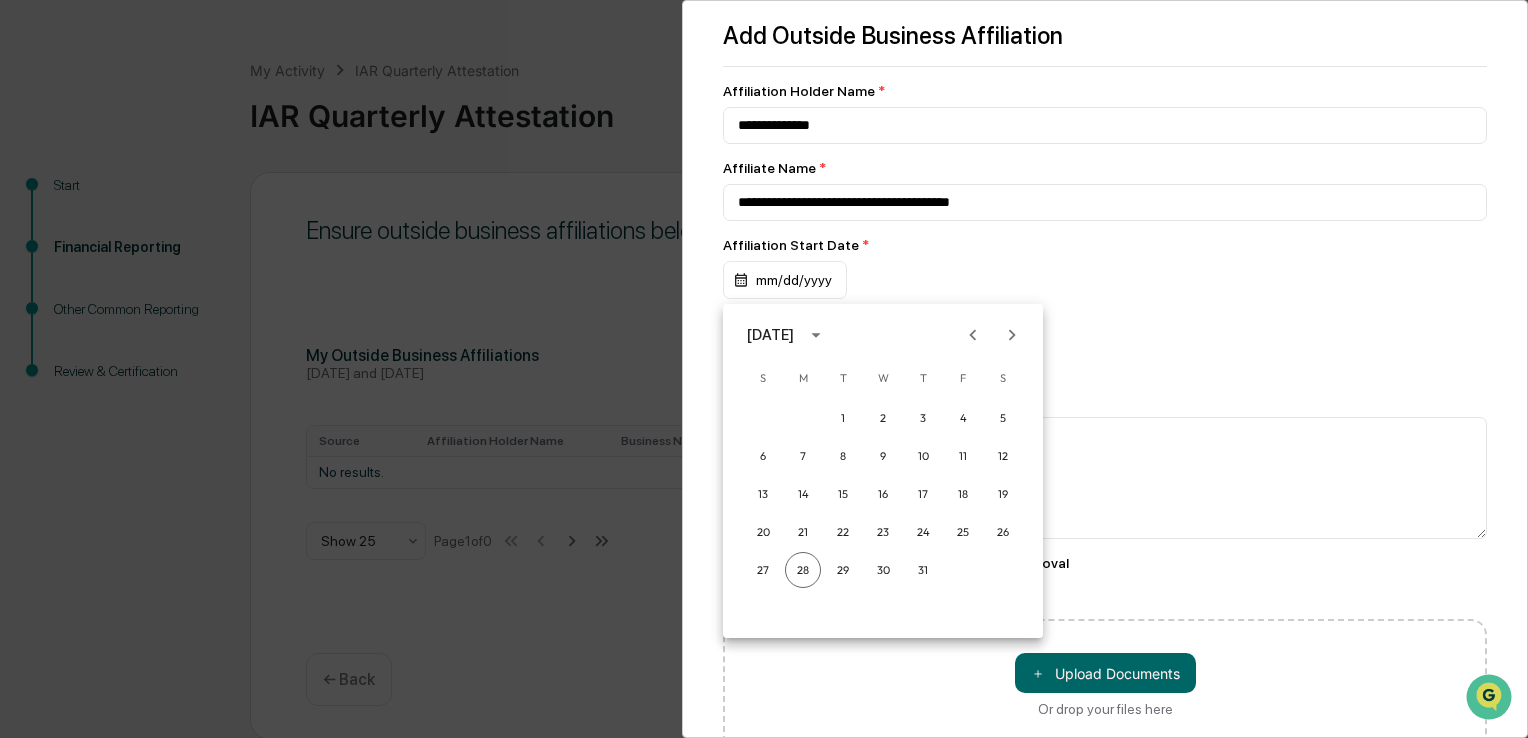 click at bounding box center (764, 369) 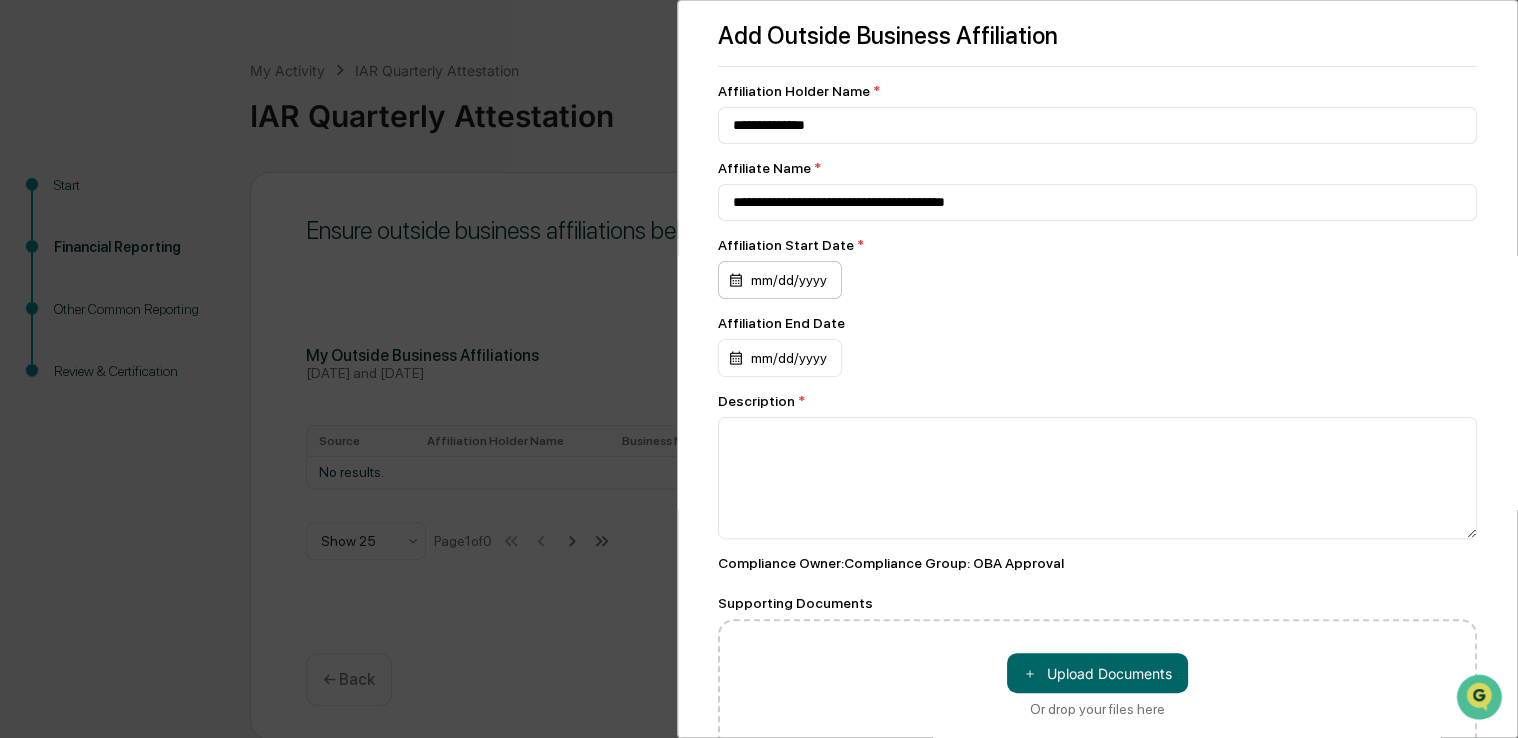 click on "mm/dd/yyyy" at bounding box center [780, 280] 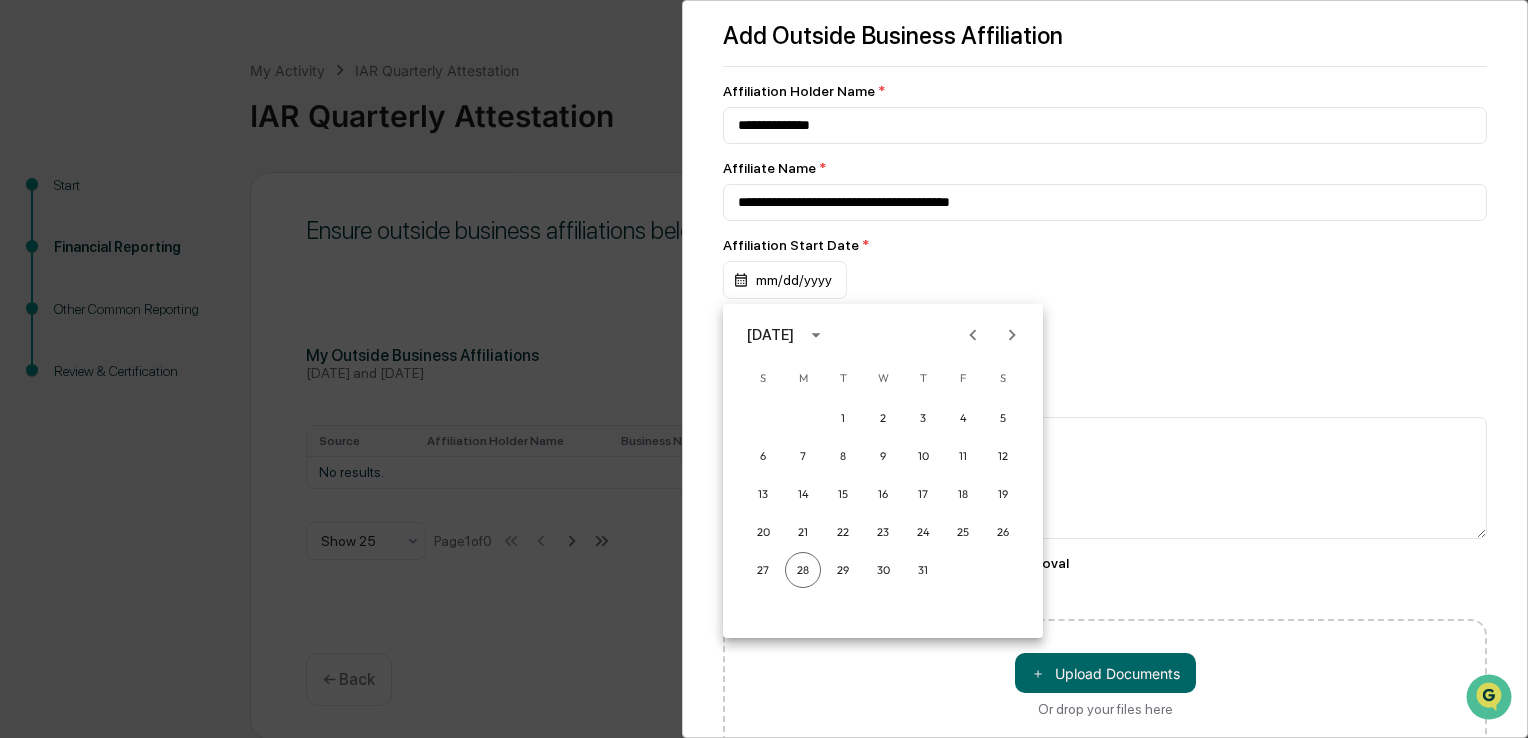 click 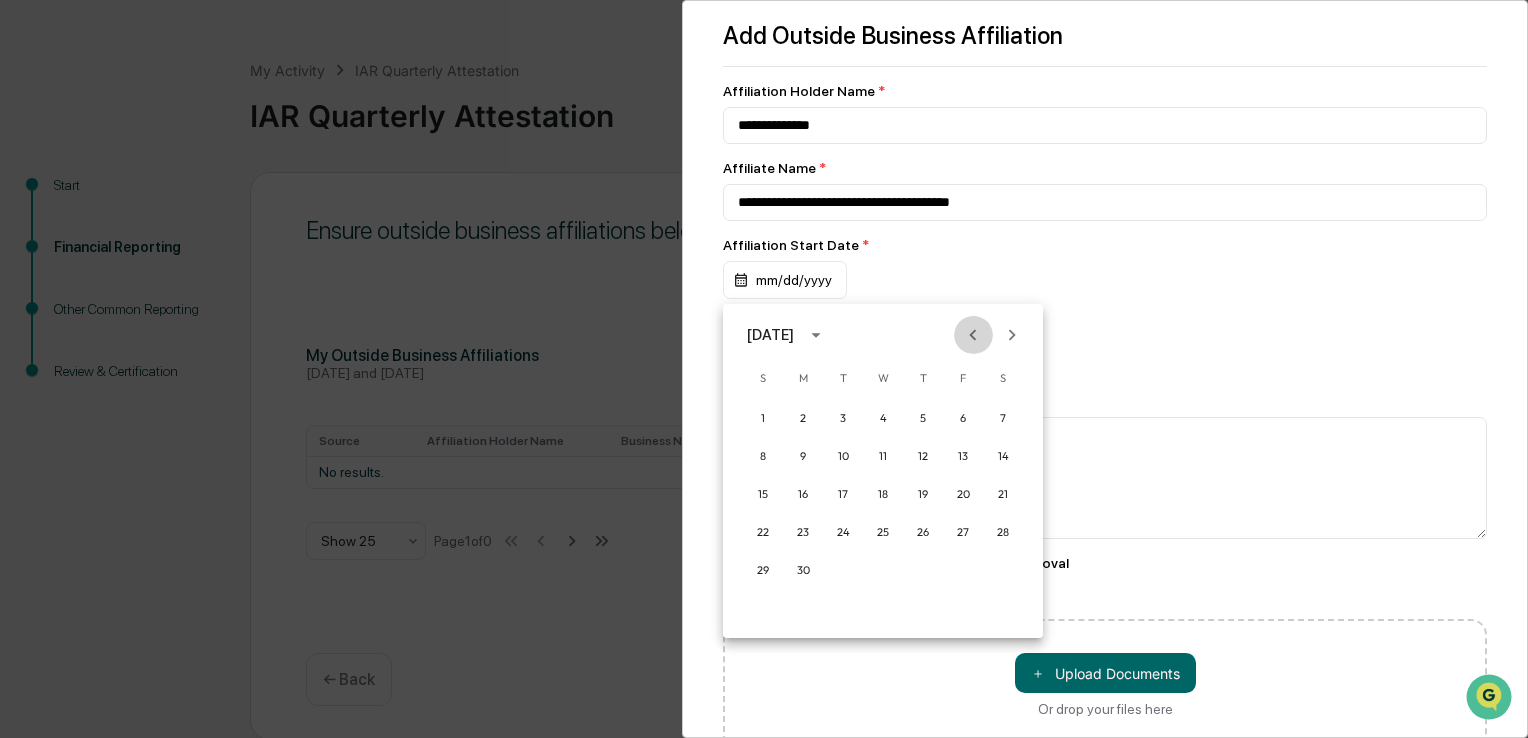 click 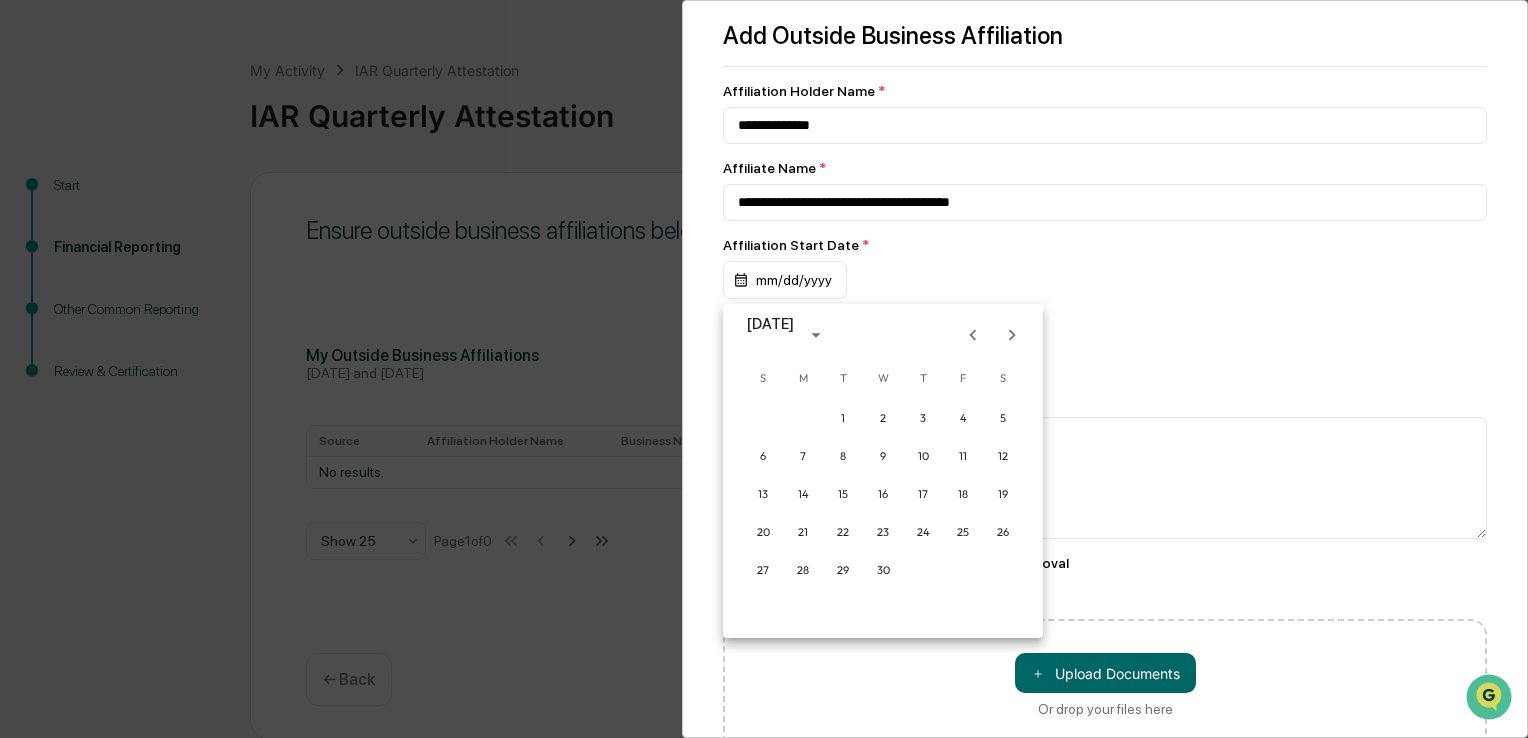 click 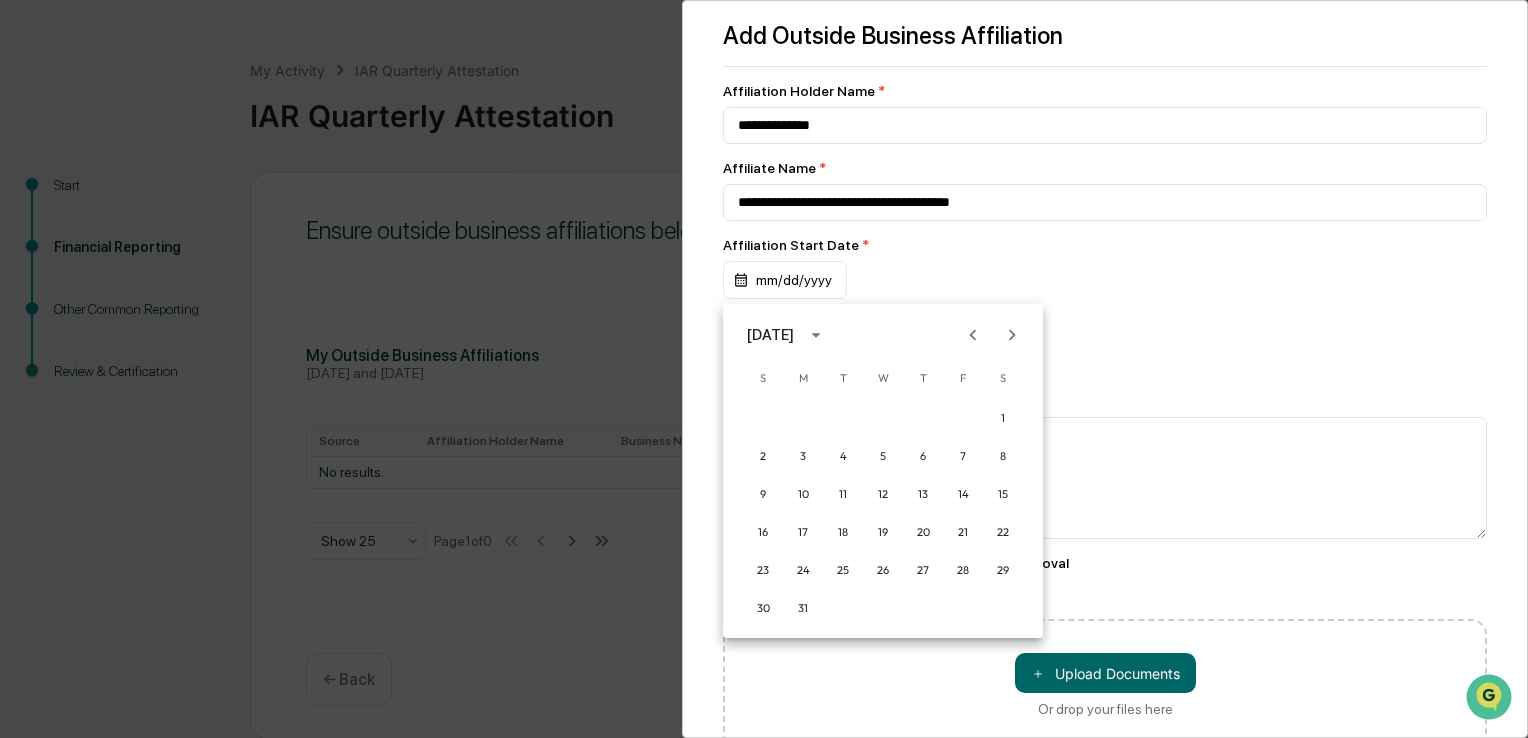 click 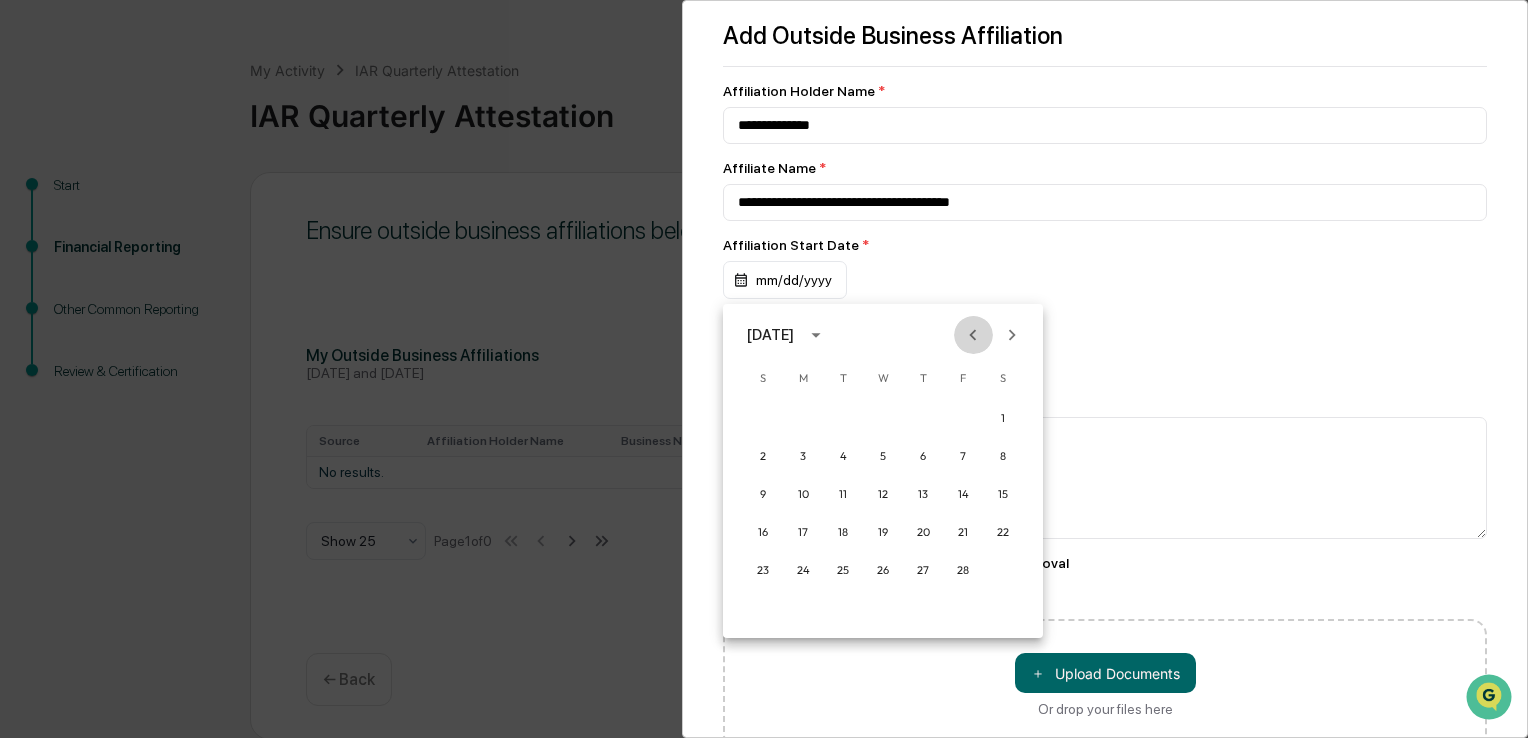 click 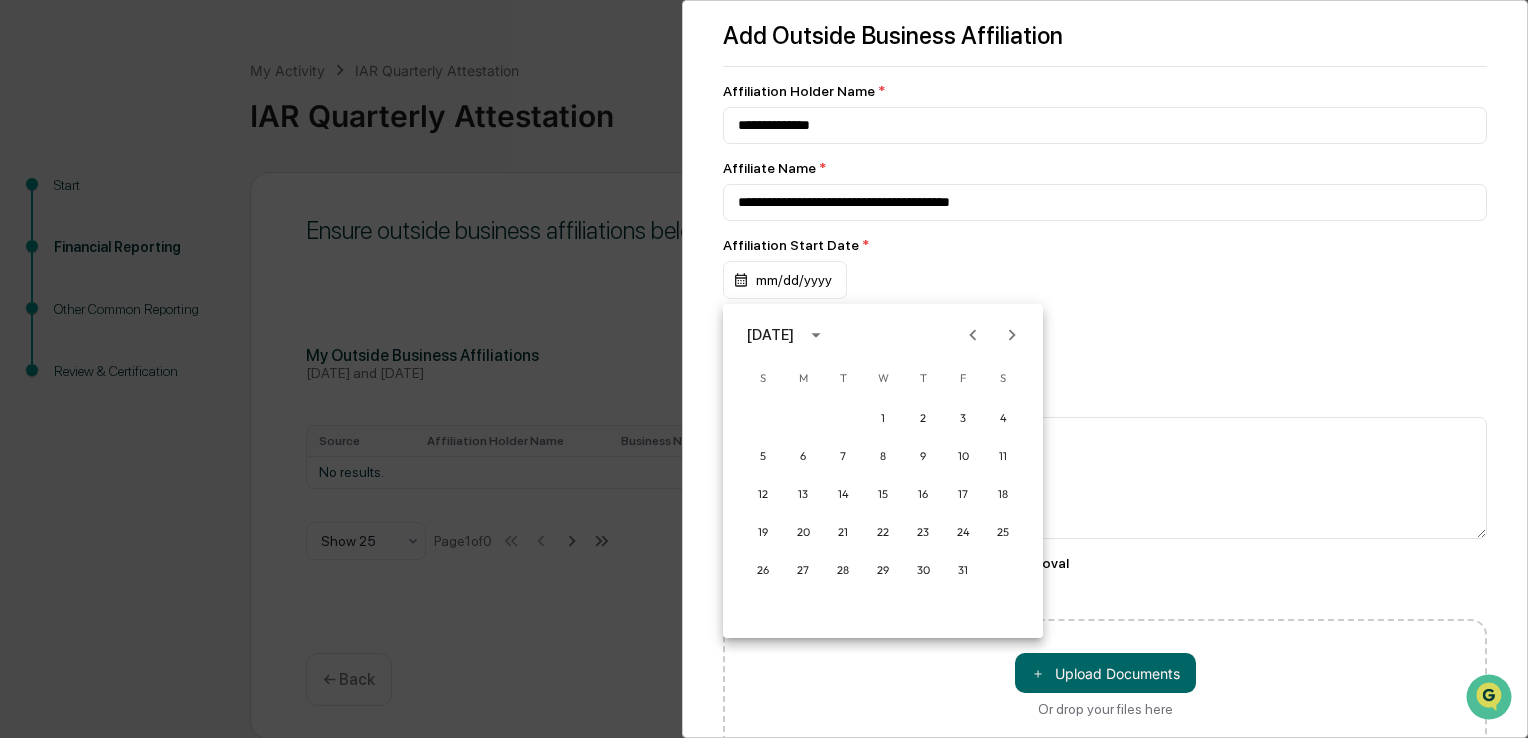 click 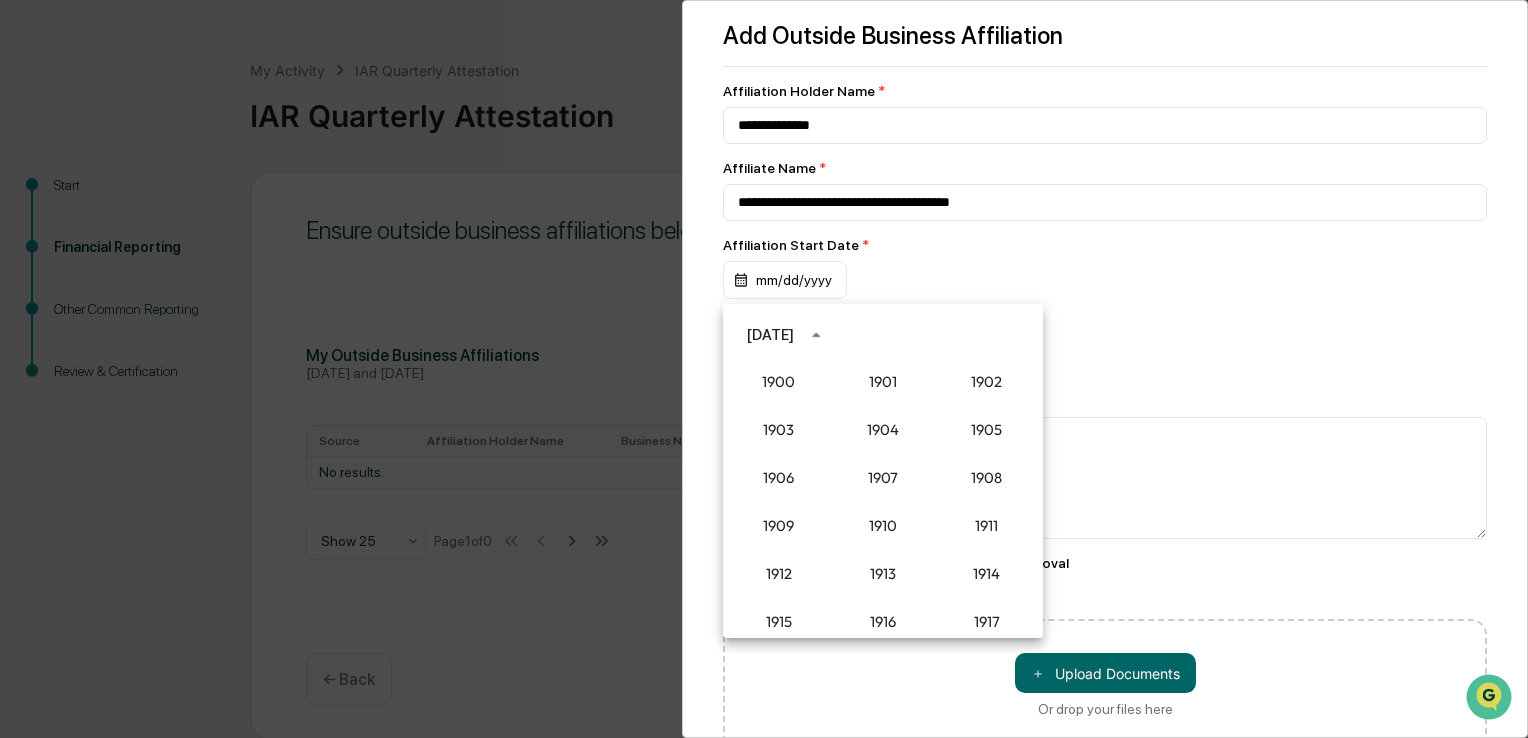 scroll, scrollTop: 1852, scrollLeft: 0, axis: vertical 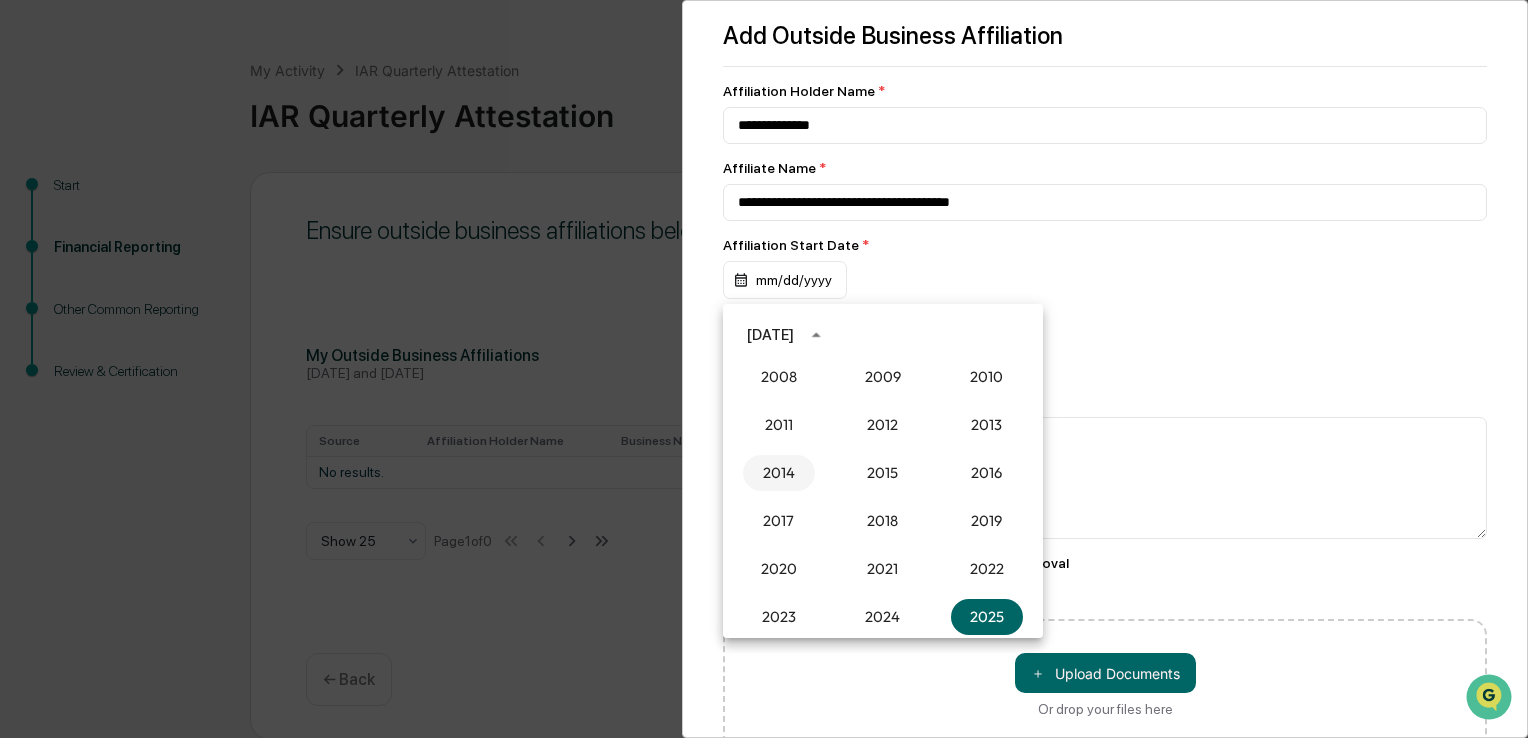 click on "2014" at bounding box center [779, 473] 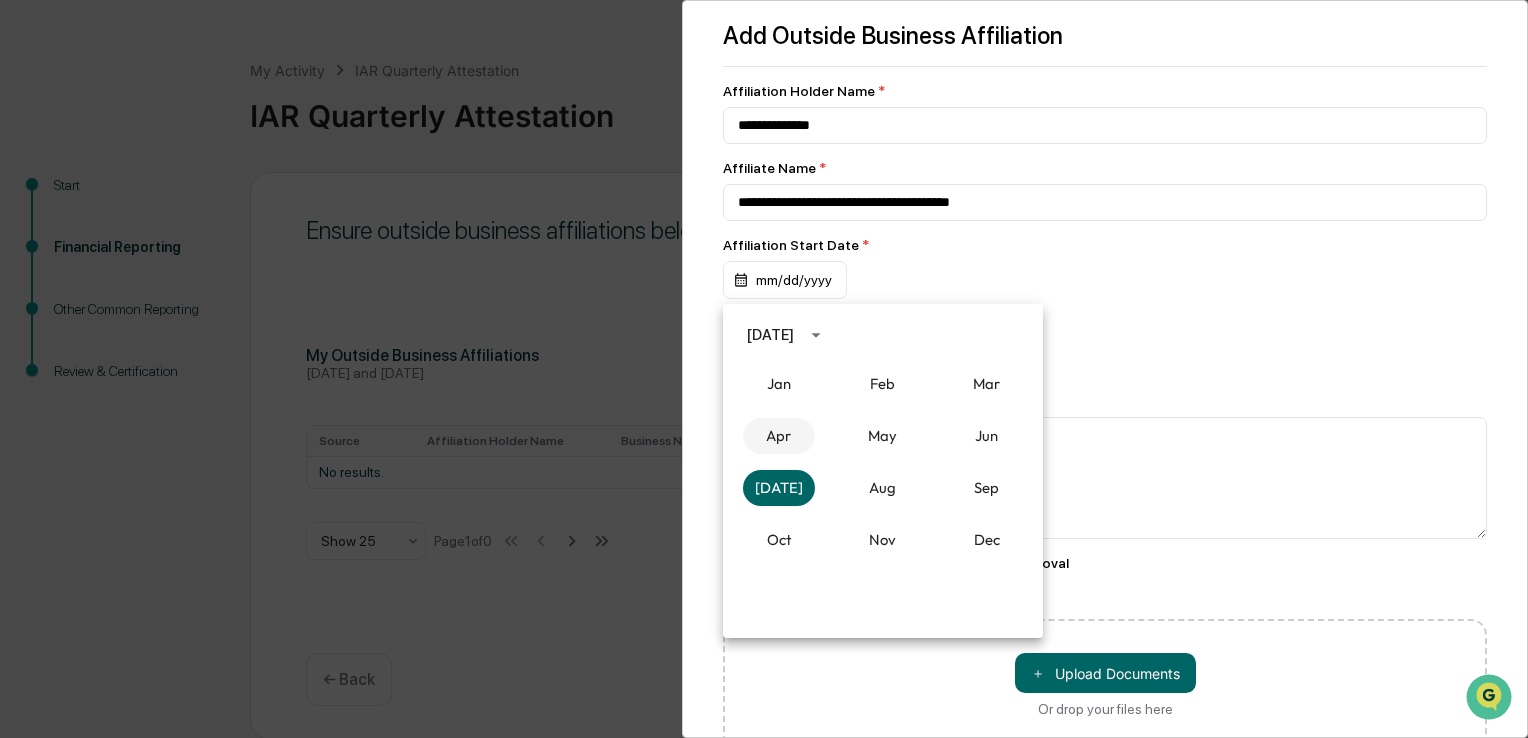 click on "Apr" at bounding box center (779, 436) 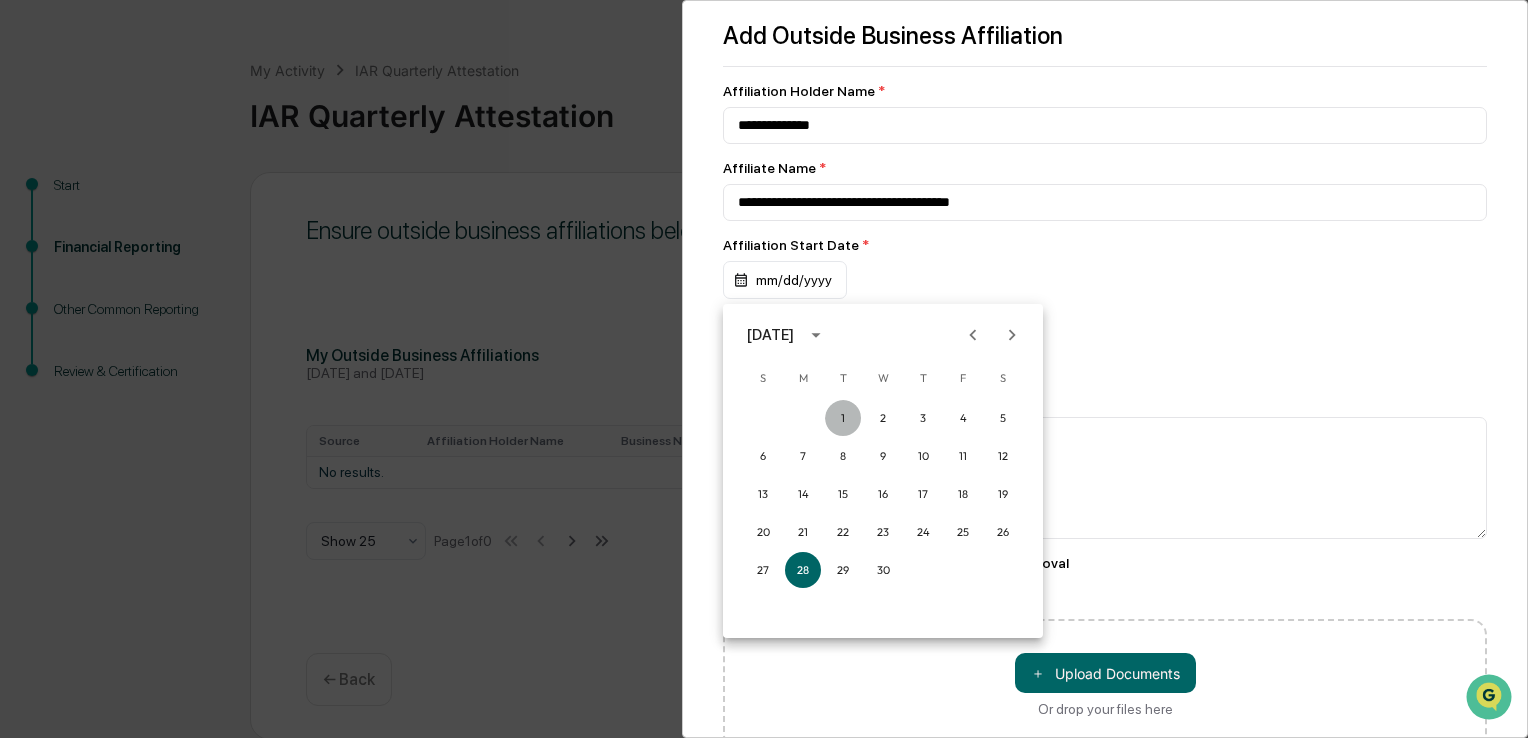click on "1" at bounding box center [843, 418] 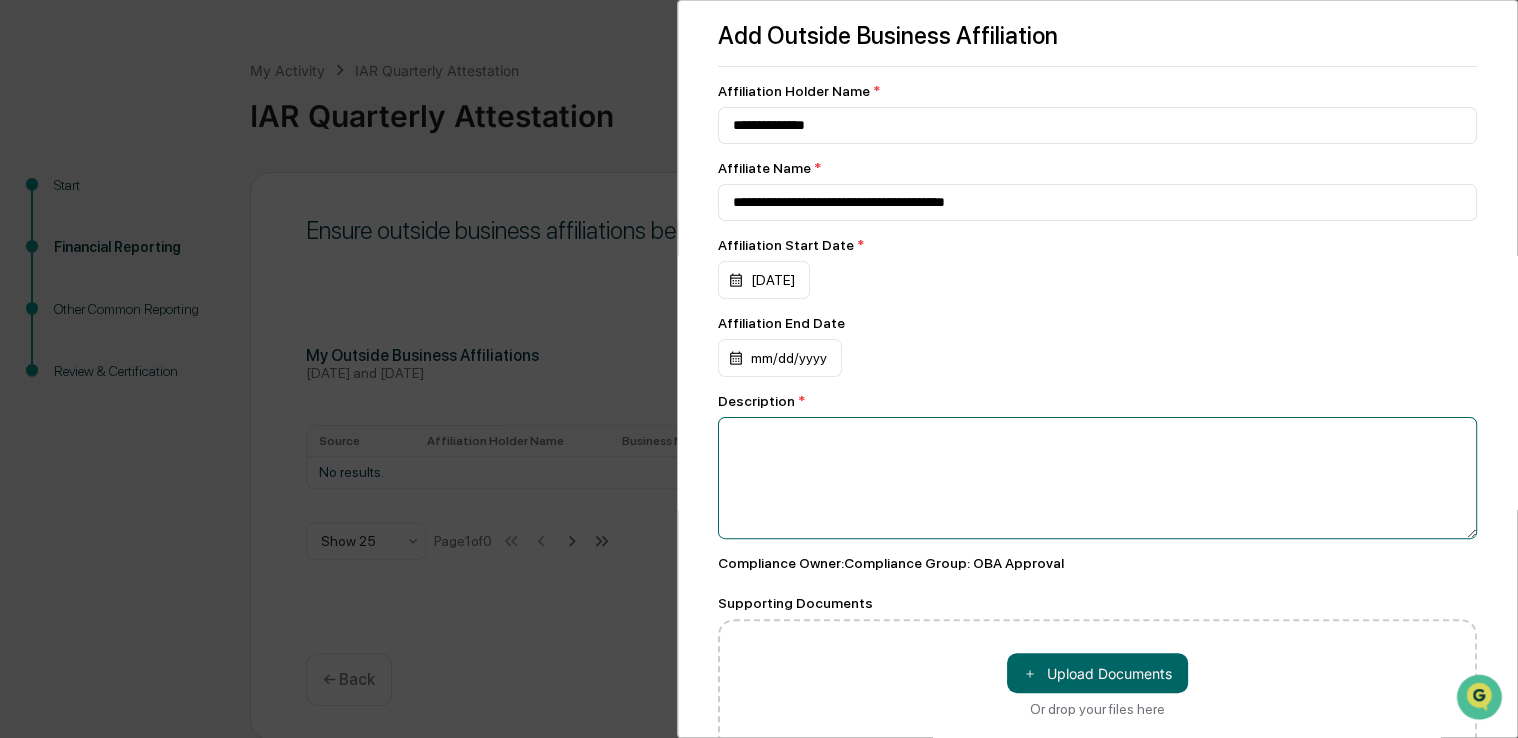 click at bounding box center [1097, 478] 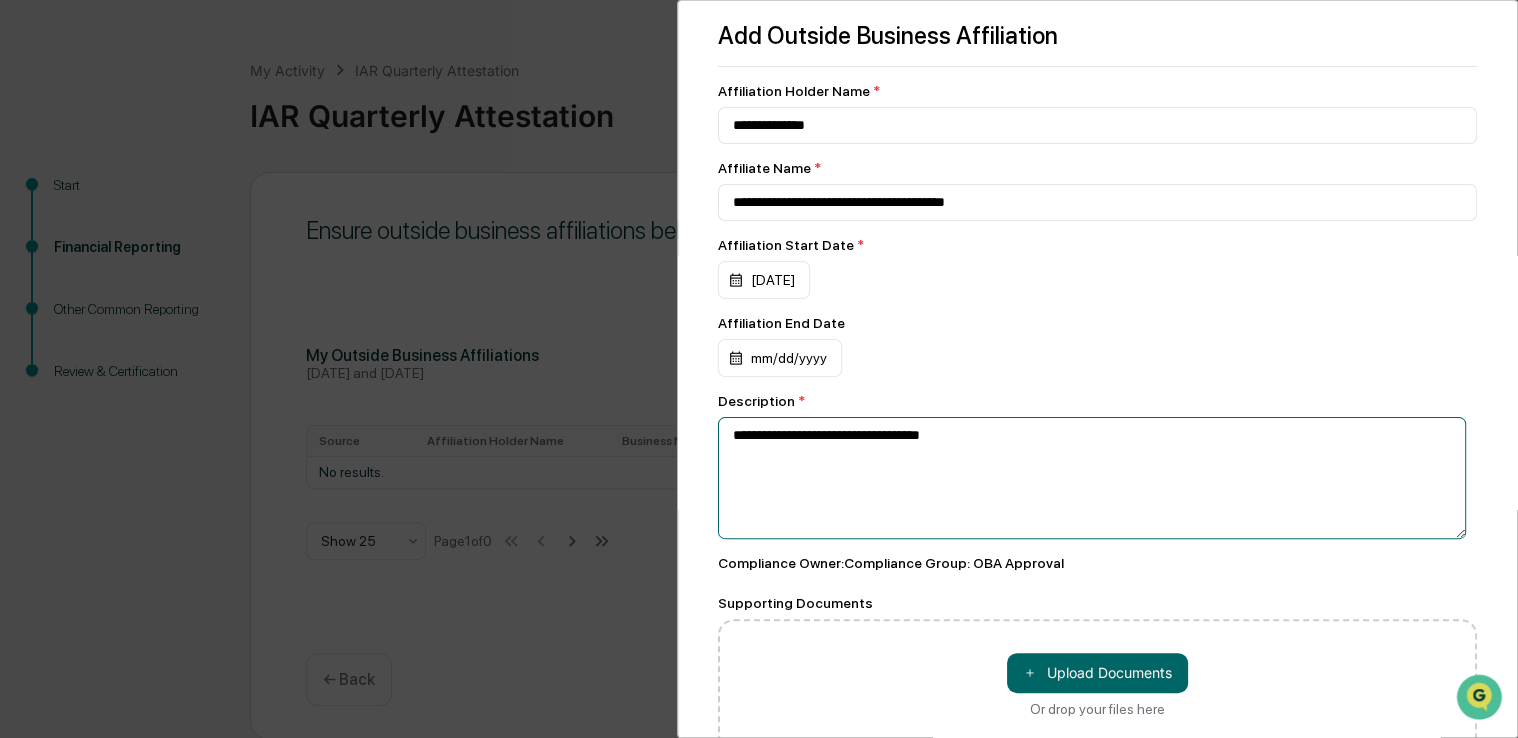 type on "**********" 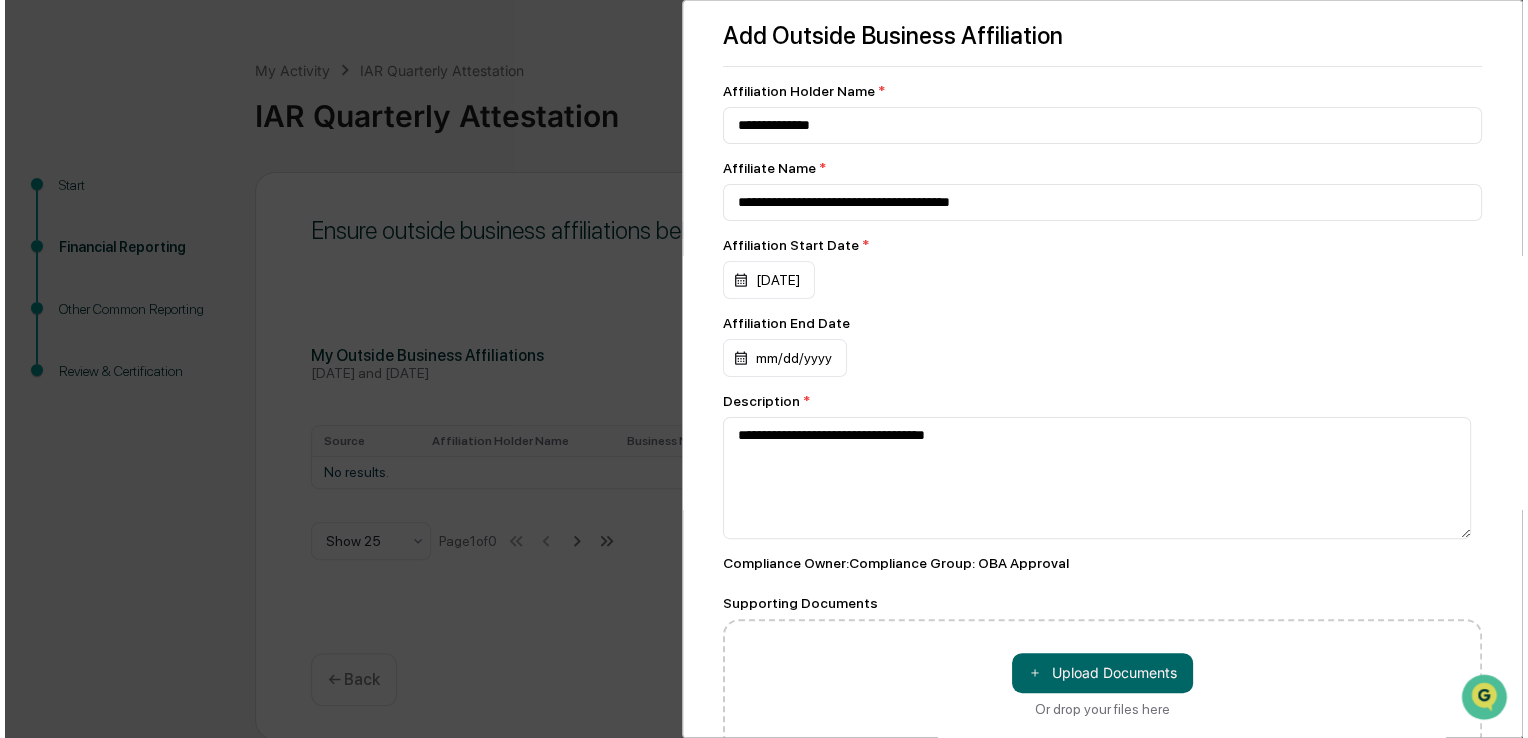 scroll, scrollTop: 118, scrollLeft: 0, axis: vertical 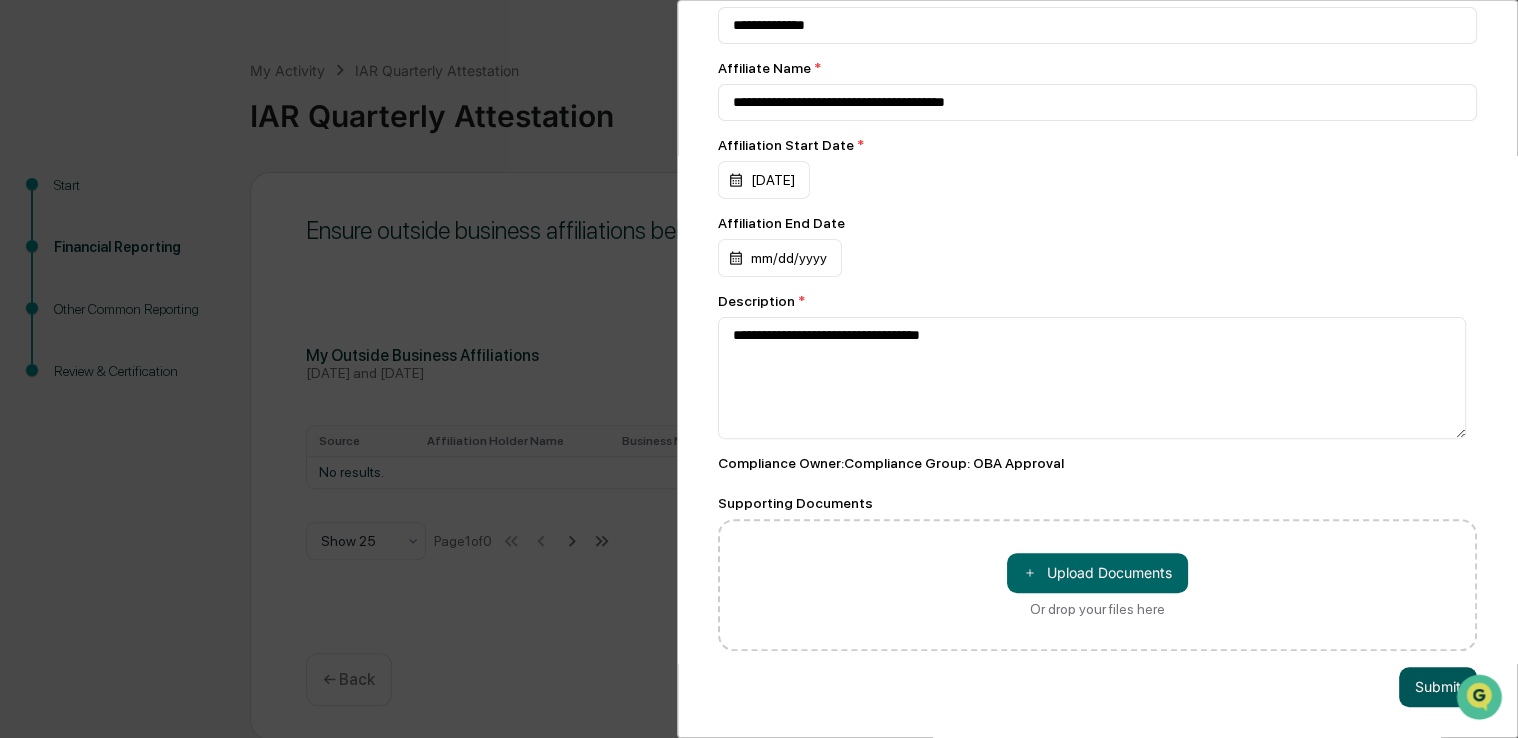 click on "Submit" at bounding box center (1438, 687) 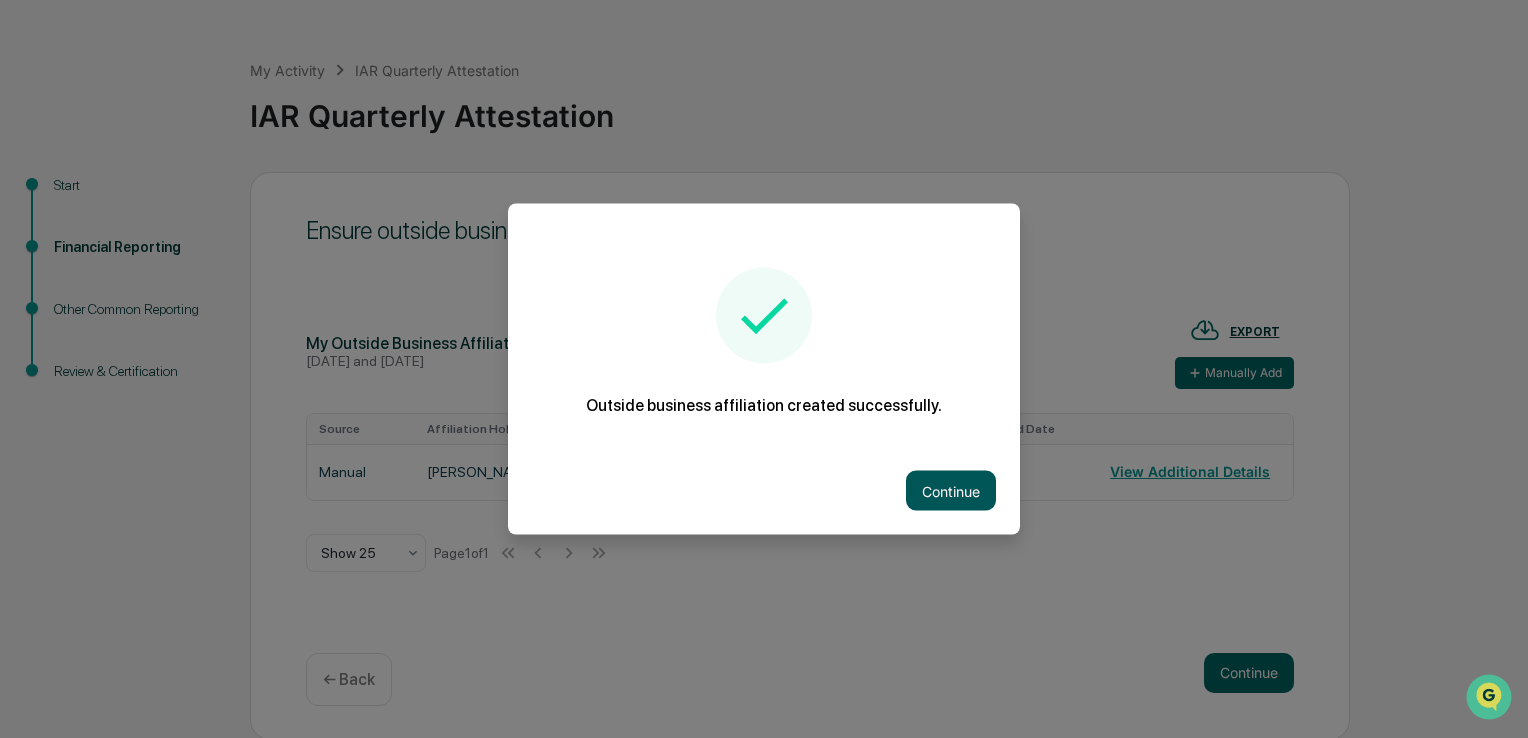 click on "Continue" at bounding box center [951, 491] 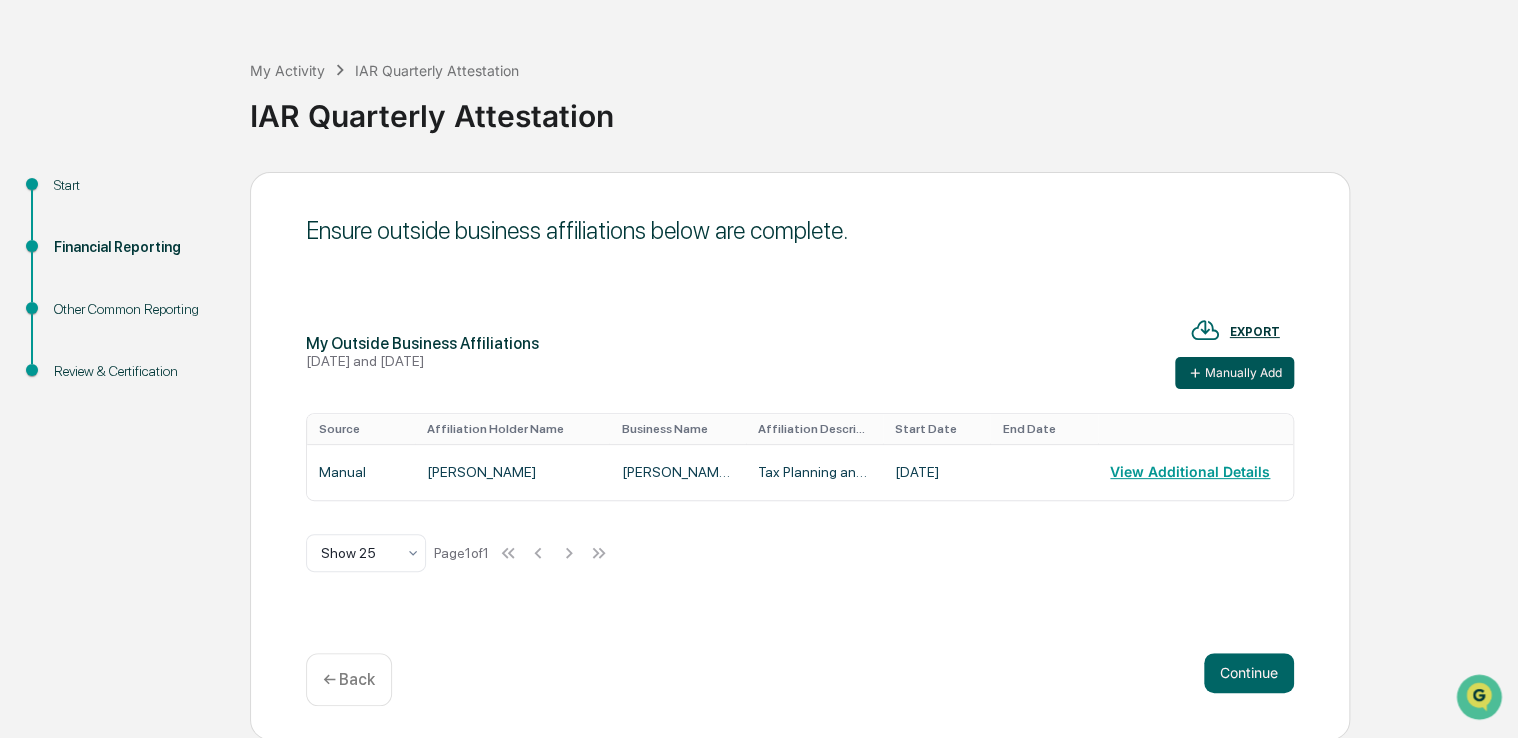 click 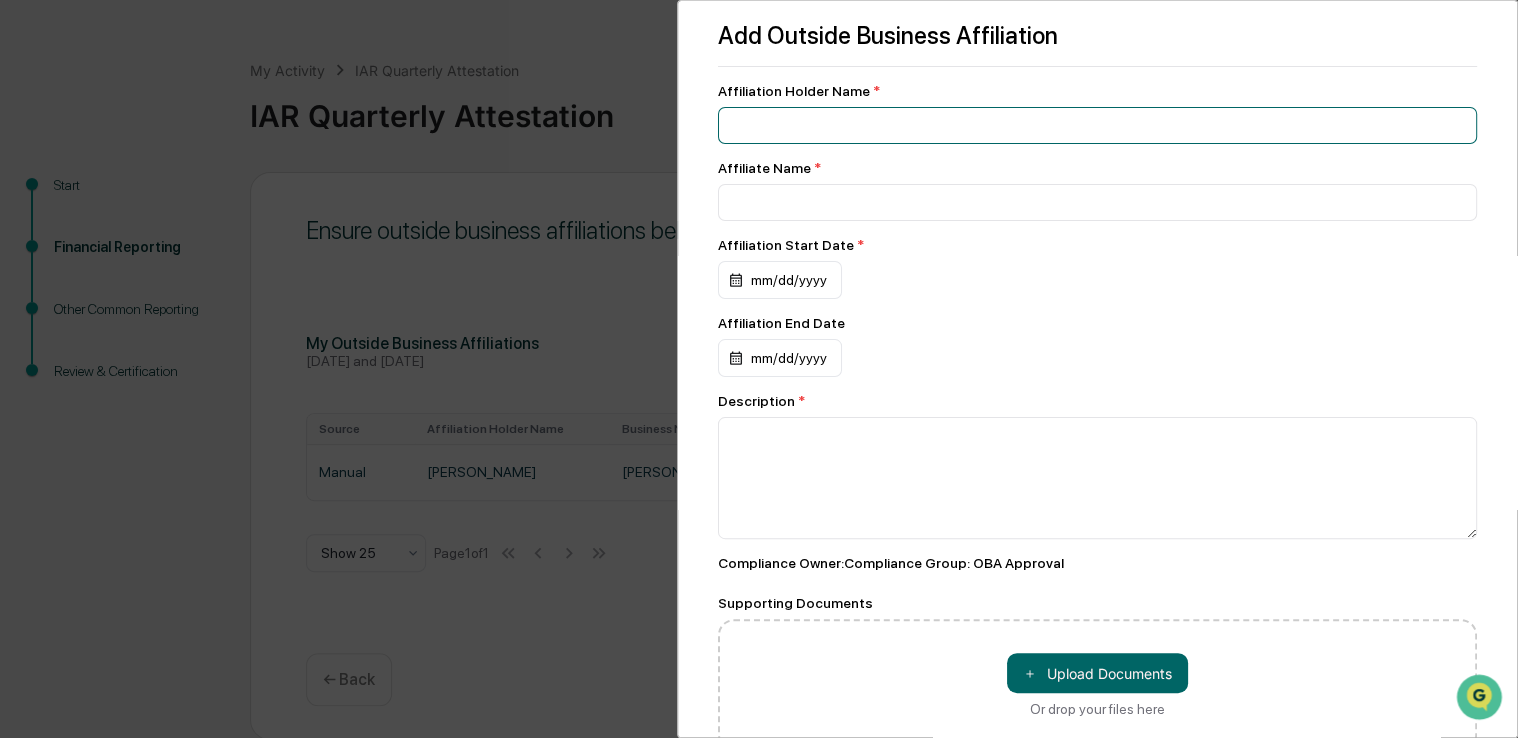 click at bounding box center (1097, 125) 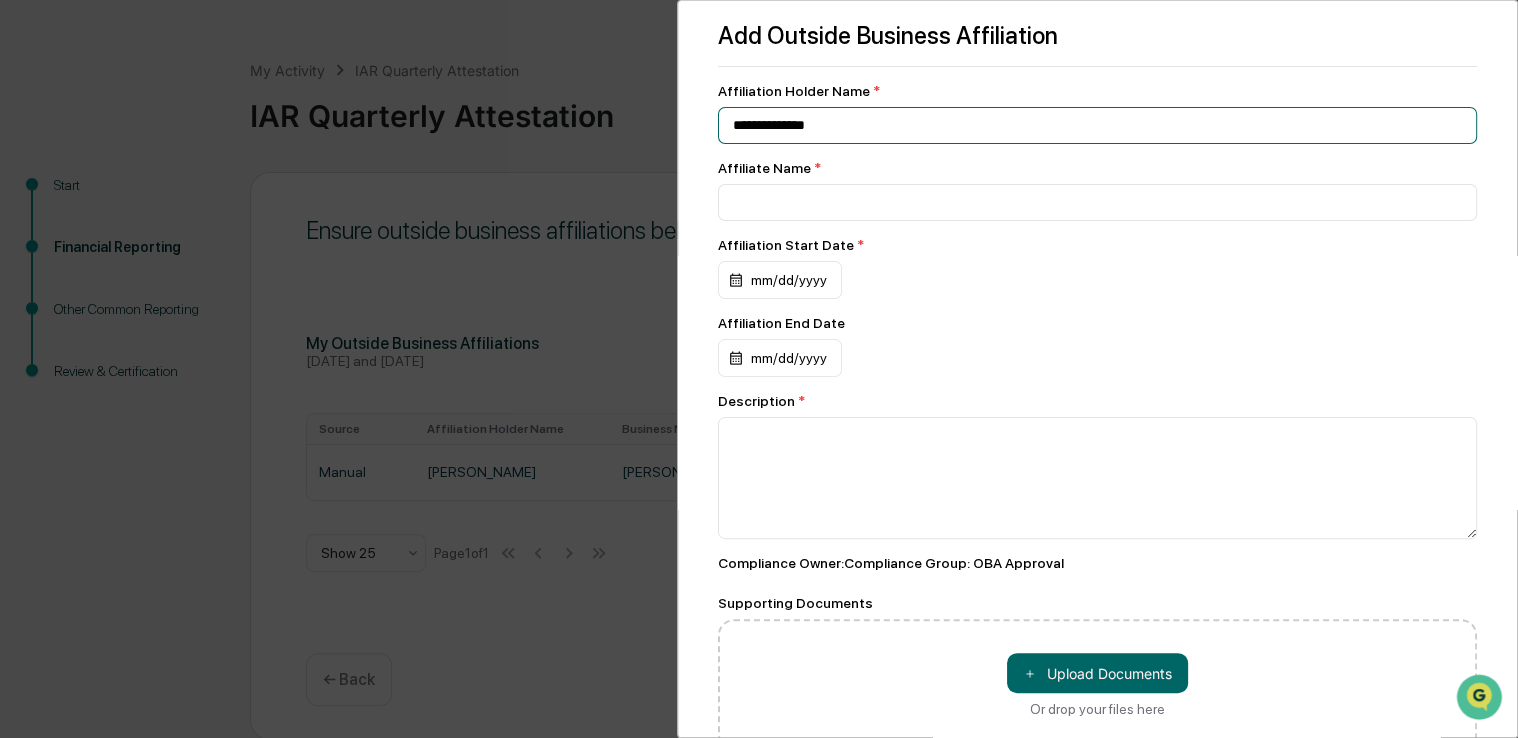 type on "**********" 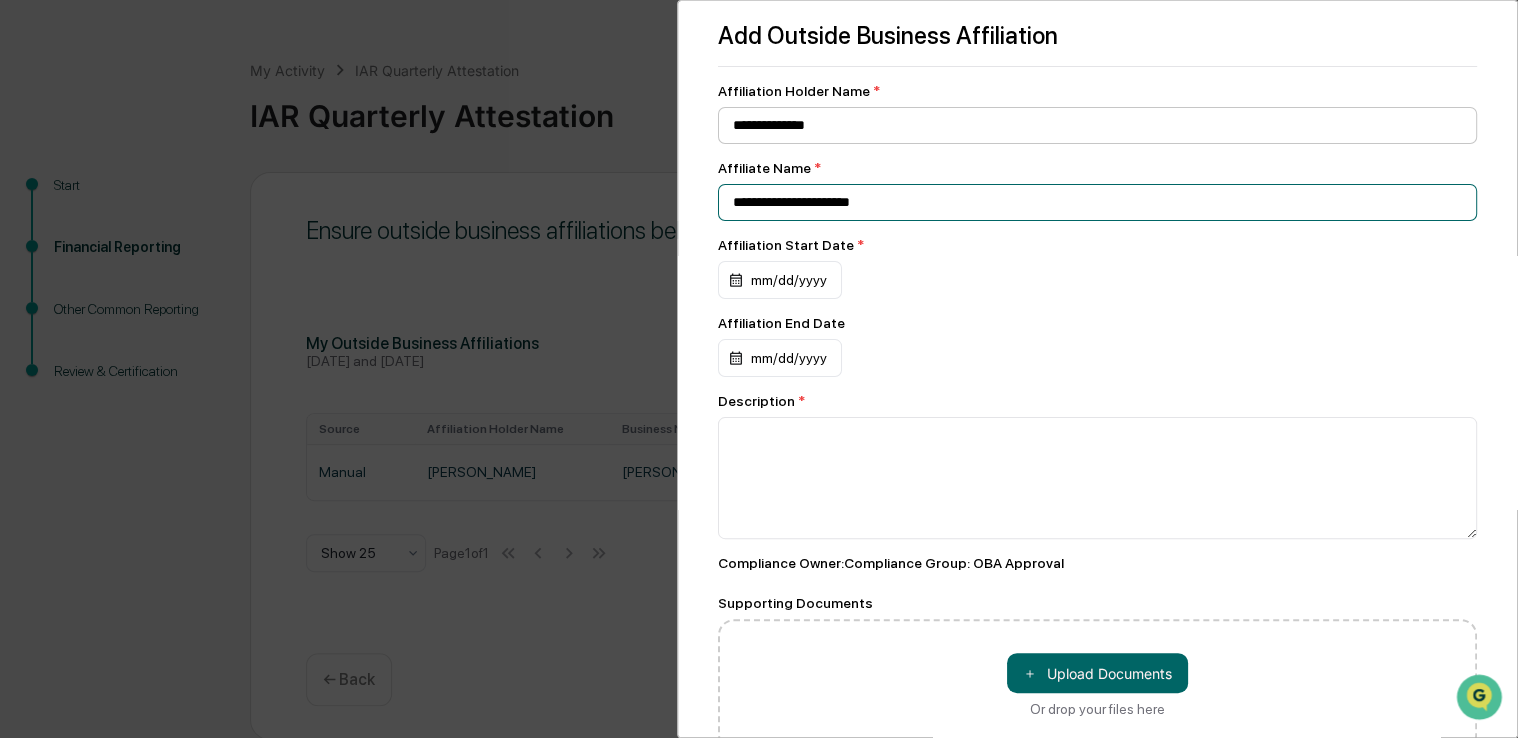 type on "**********" 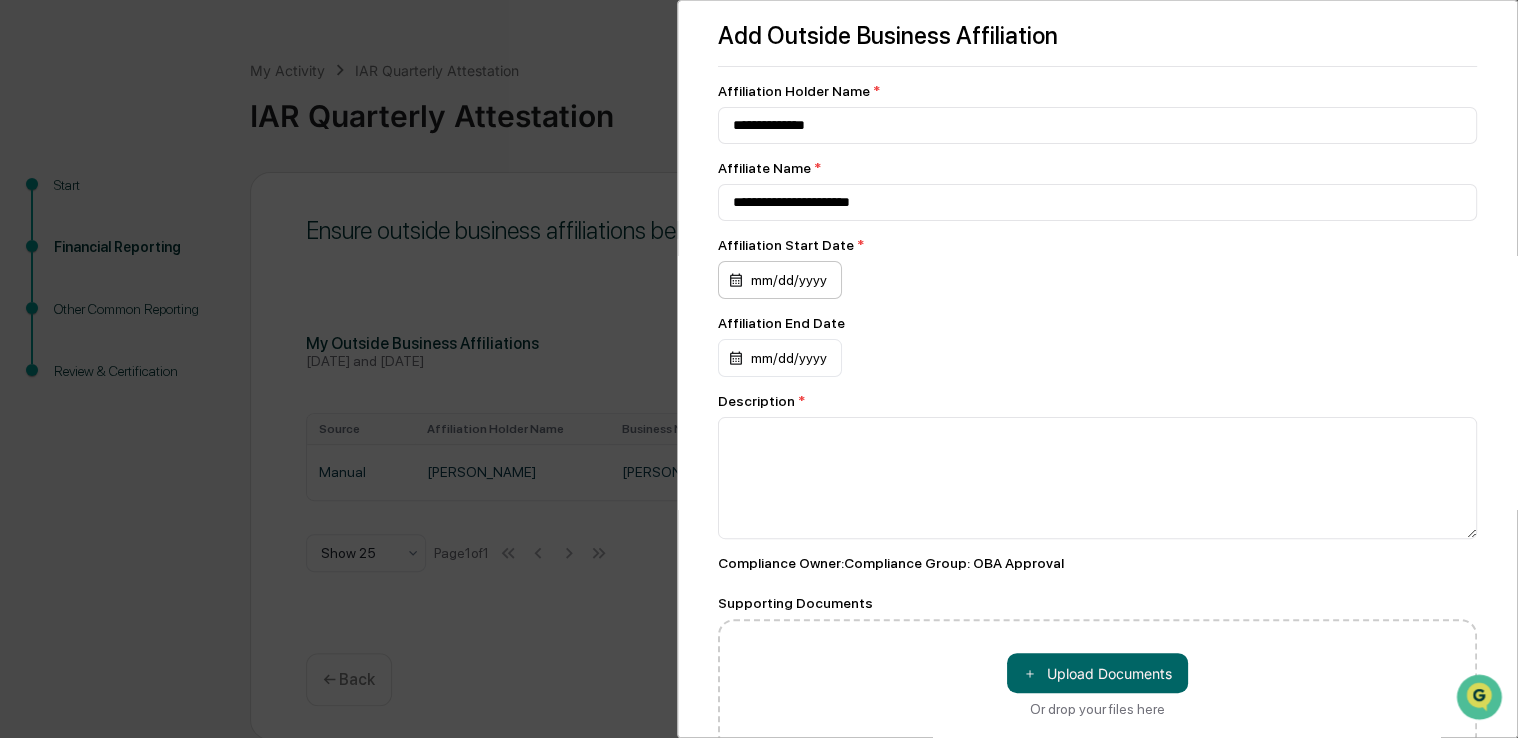 click on "mm/dd/yyyy" at bounding box center (780, 280) 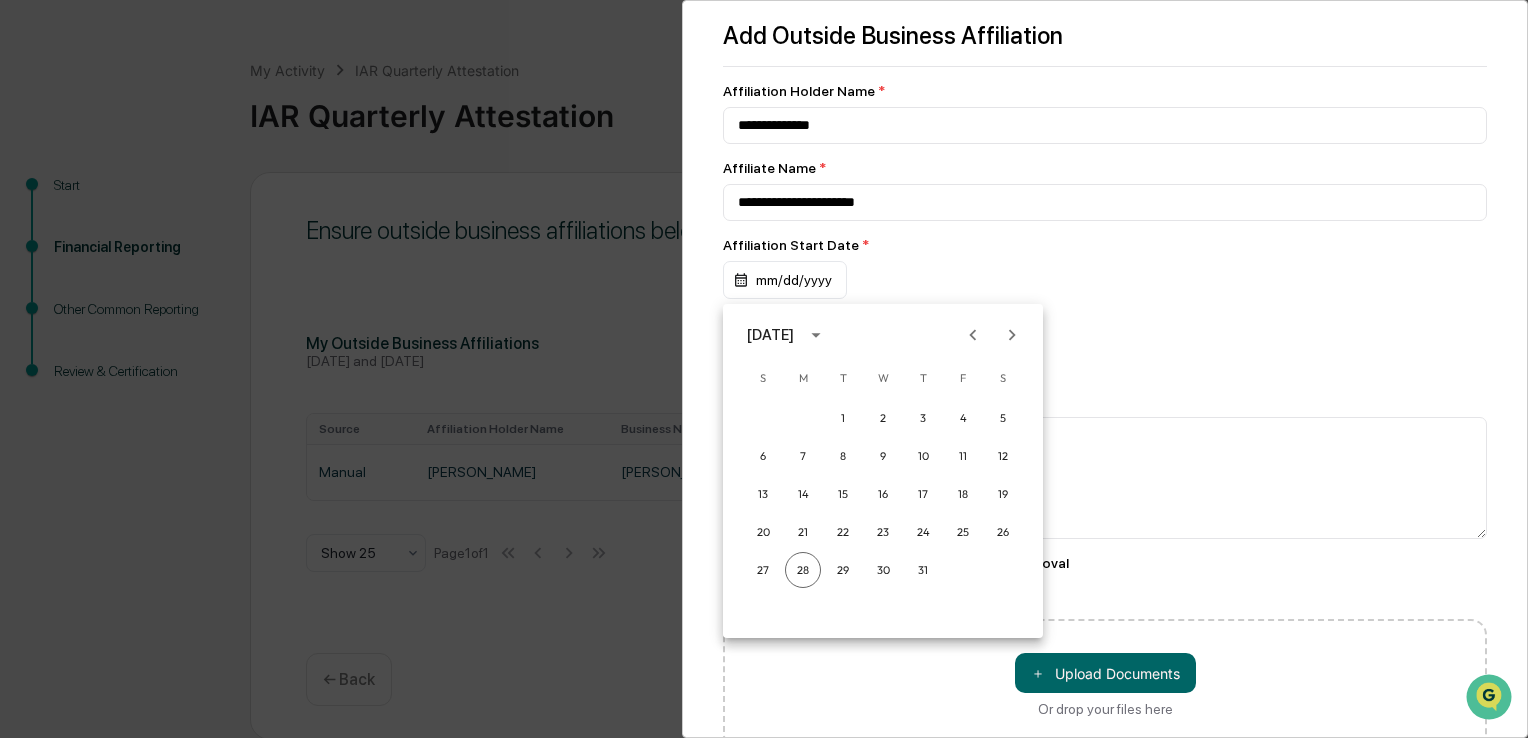 click on "[DATE]" at bounding box center (770, 335) 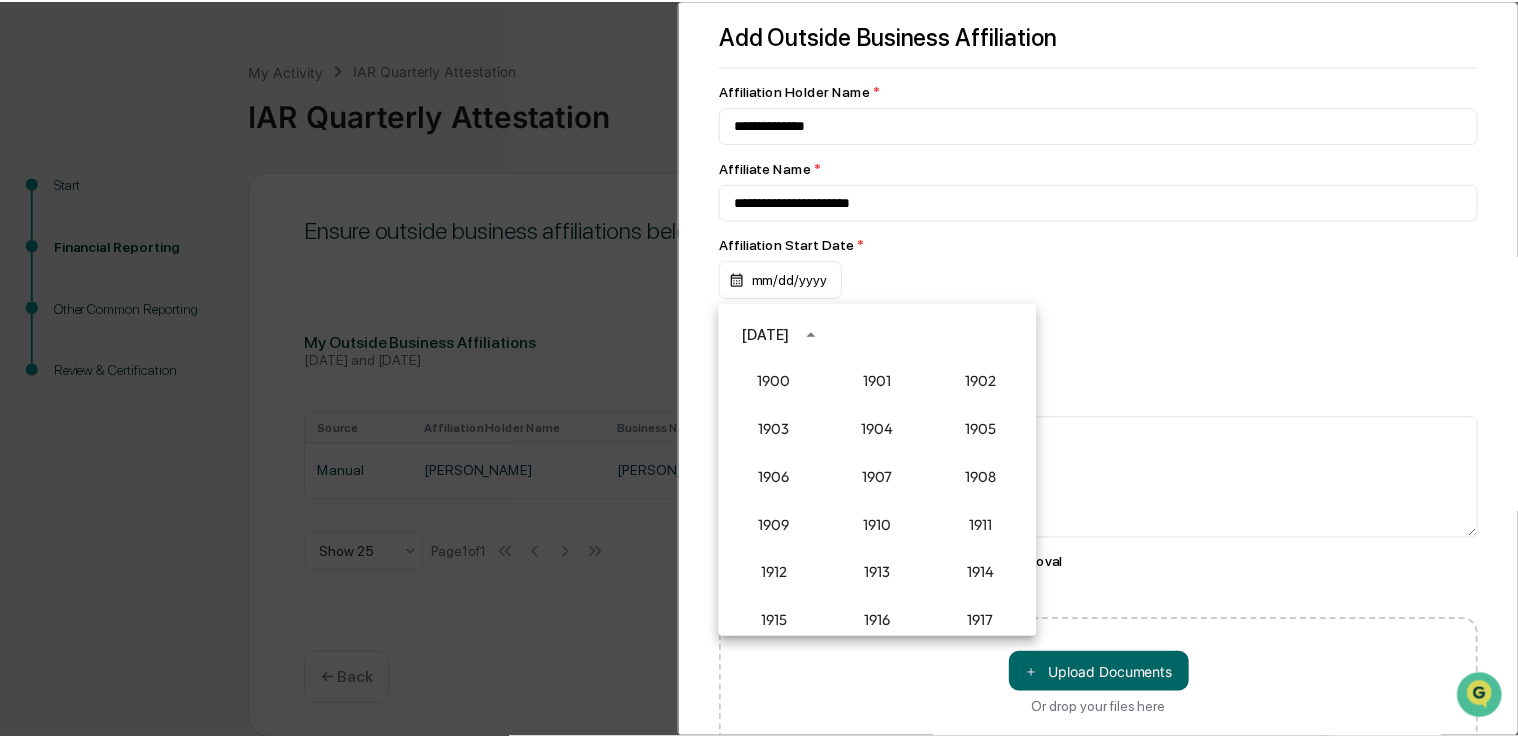 scroll, scrollTop: 1852, scrollLeft: 0, axis: vertical 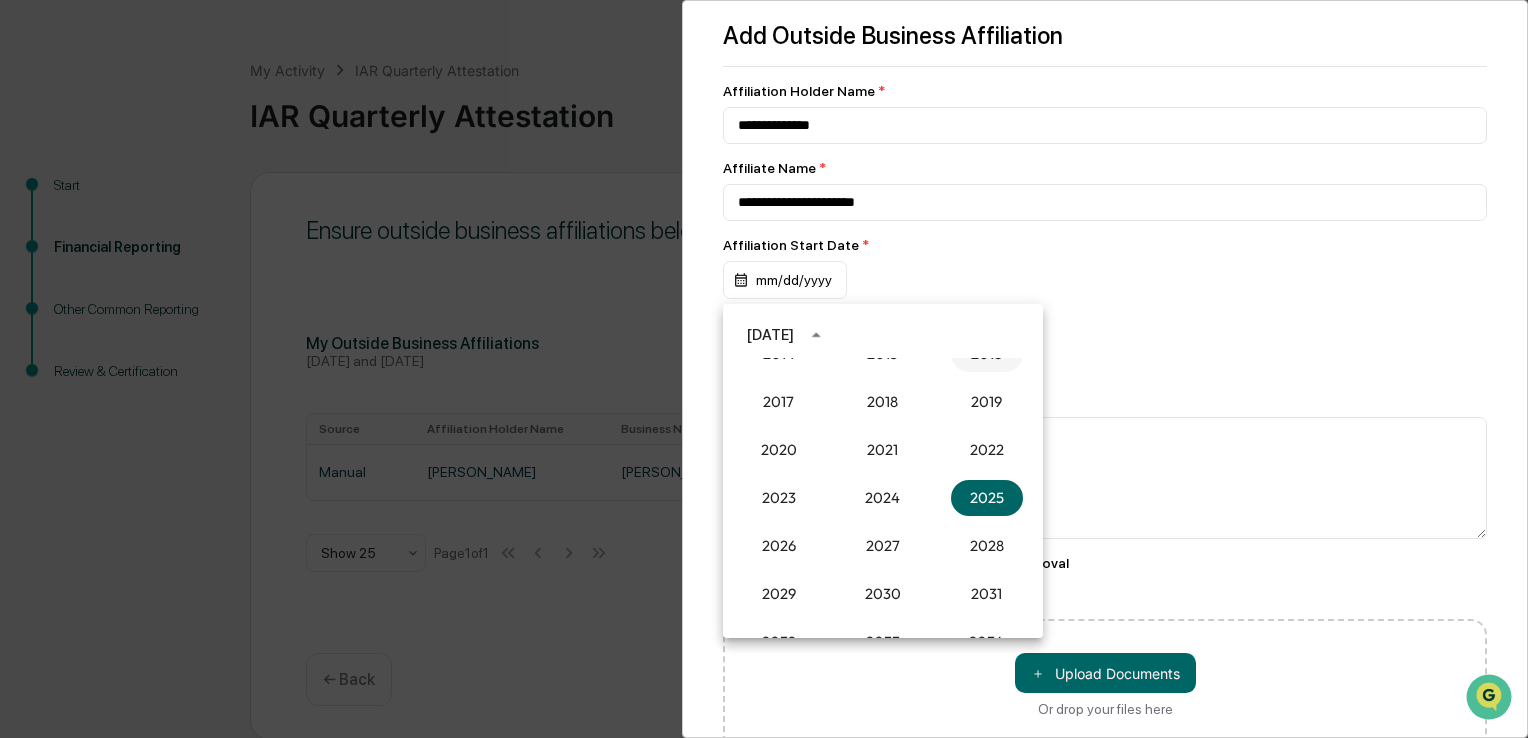 click on "2016" at bounding box center (987, 354) 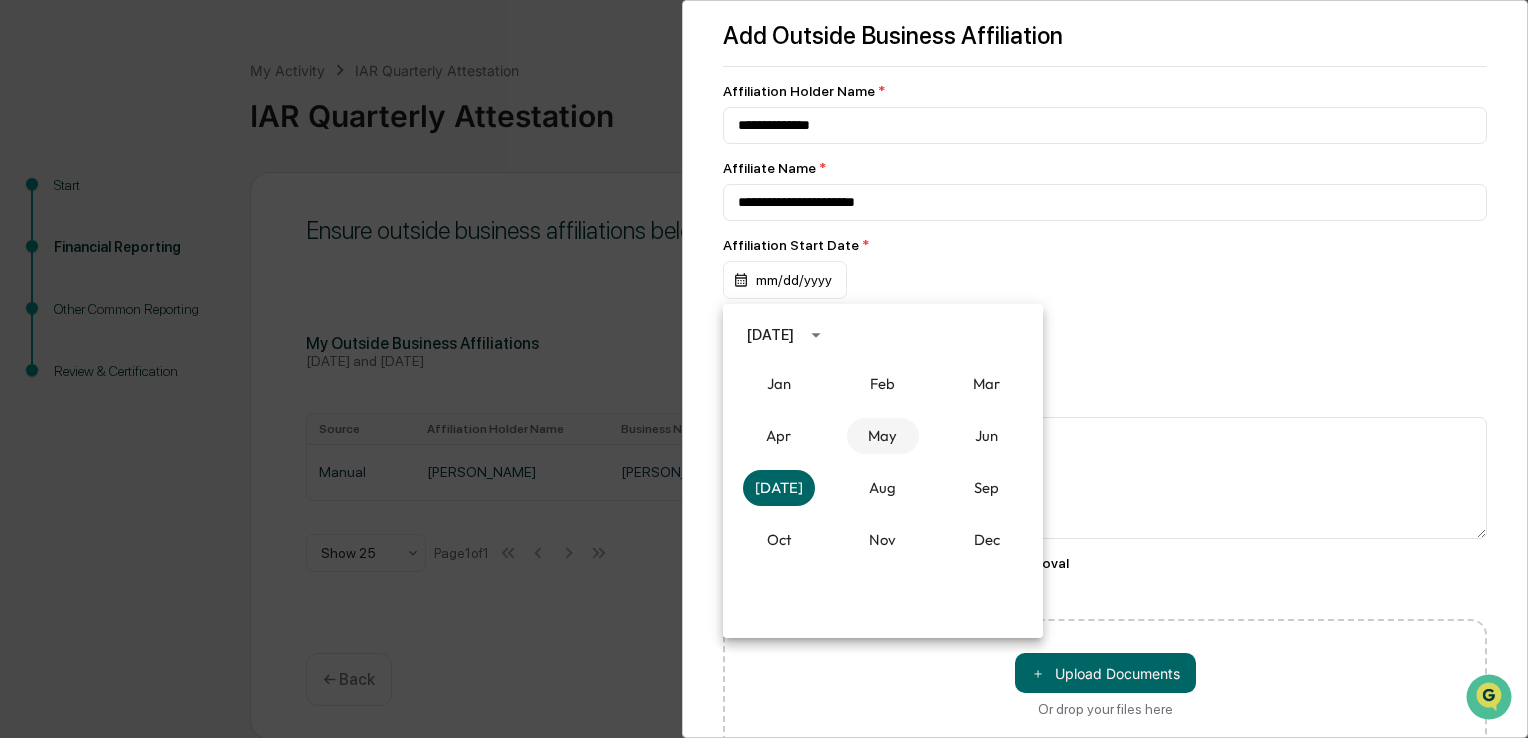 click on "May" at bounding box center (883, 436) 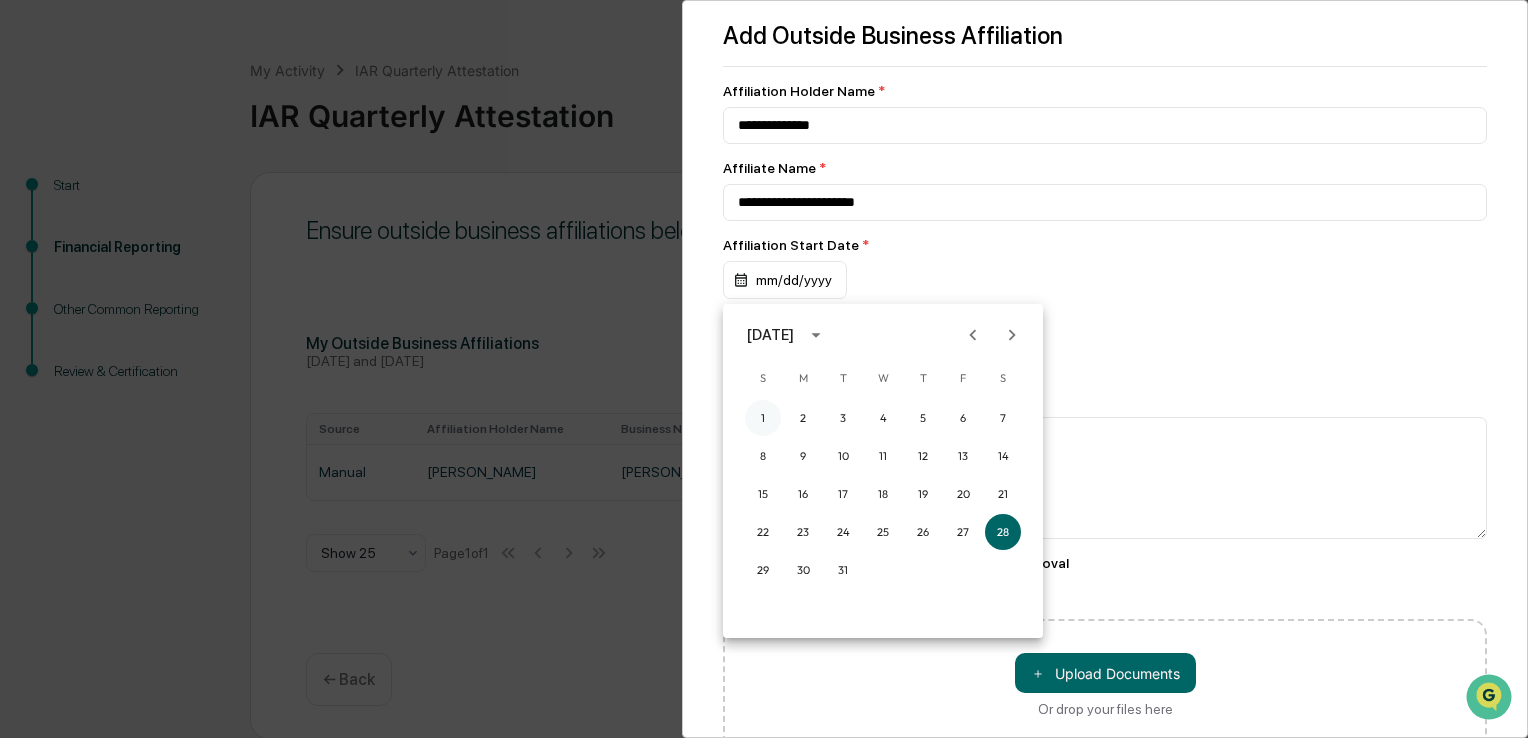click on "1" at bounding box center [763, 418] 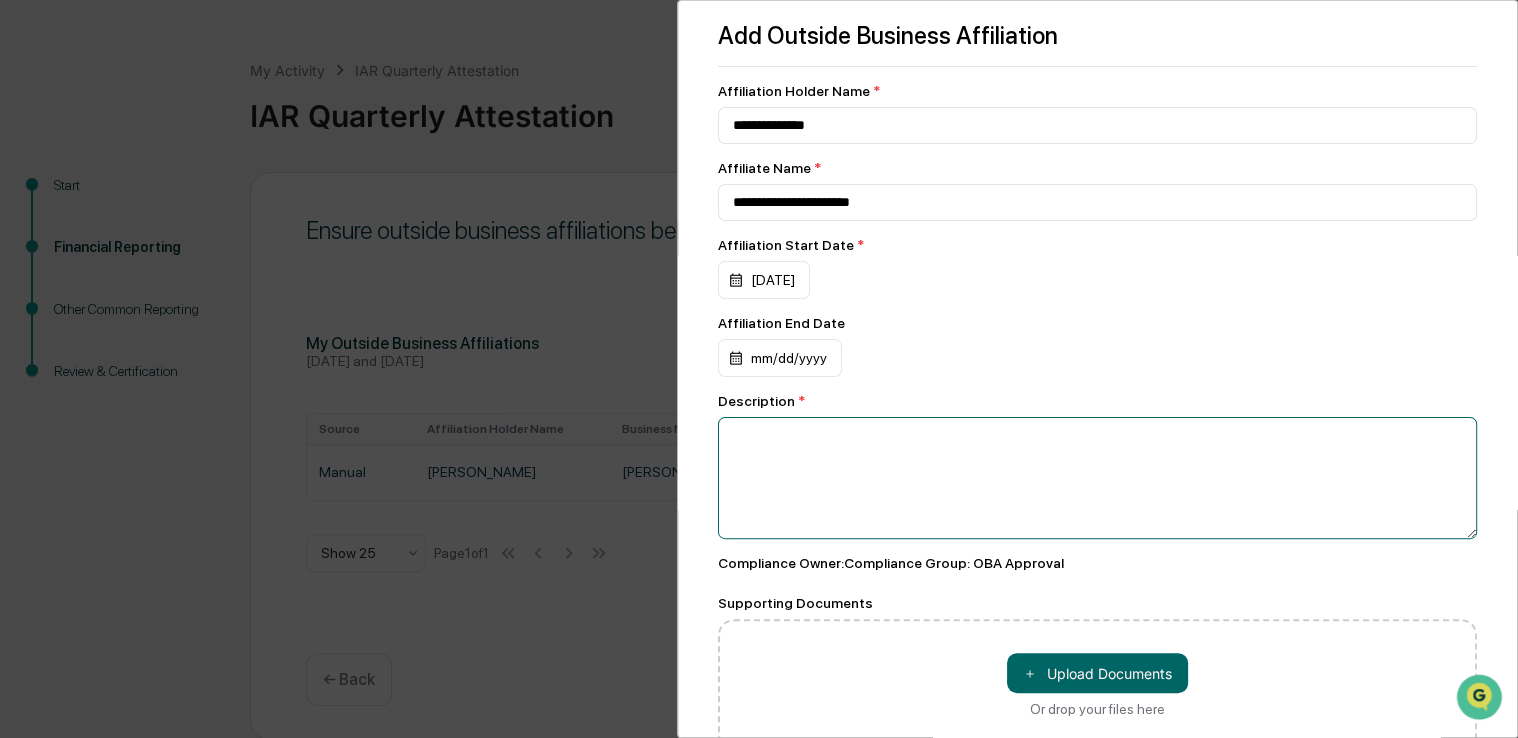 click at bounding box center (1097, 478) 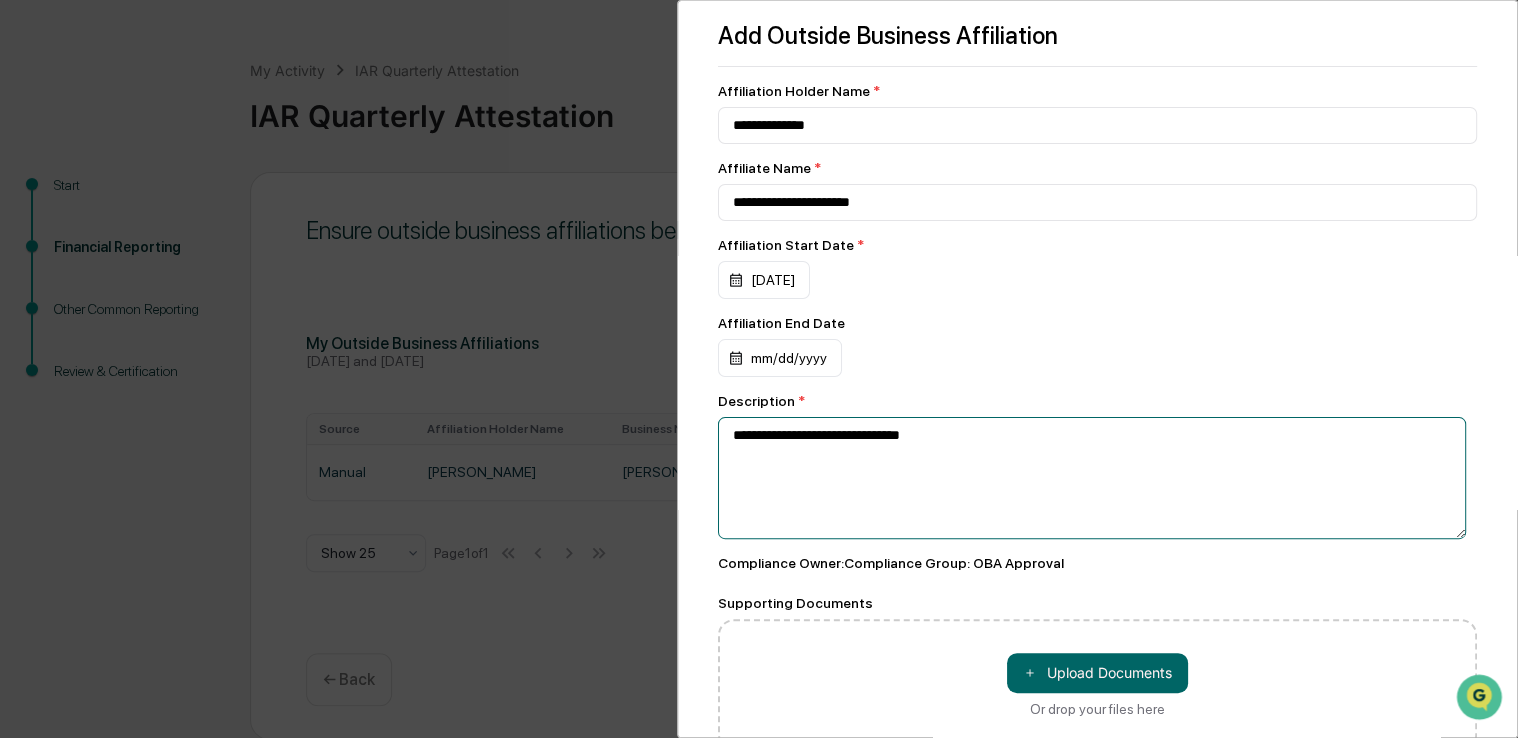 type on "**********" 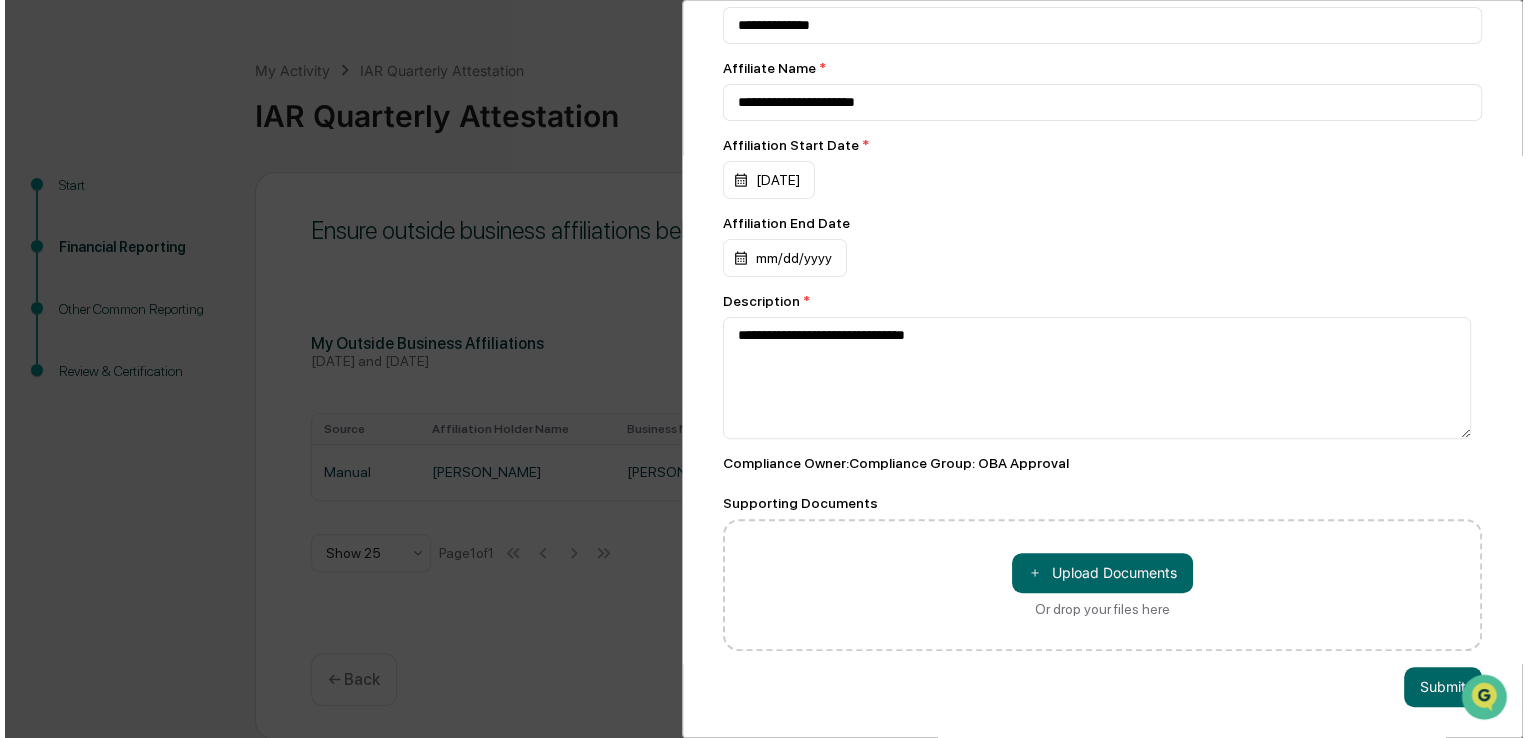 scroll, scrollTop: 118, scrollLeft: 0, axis: vertical 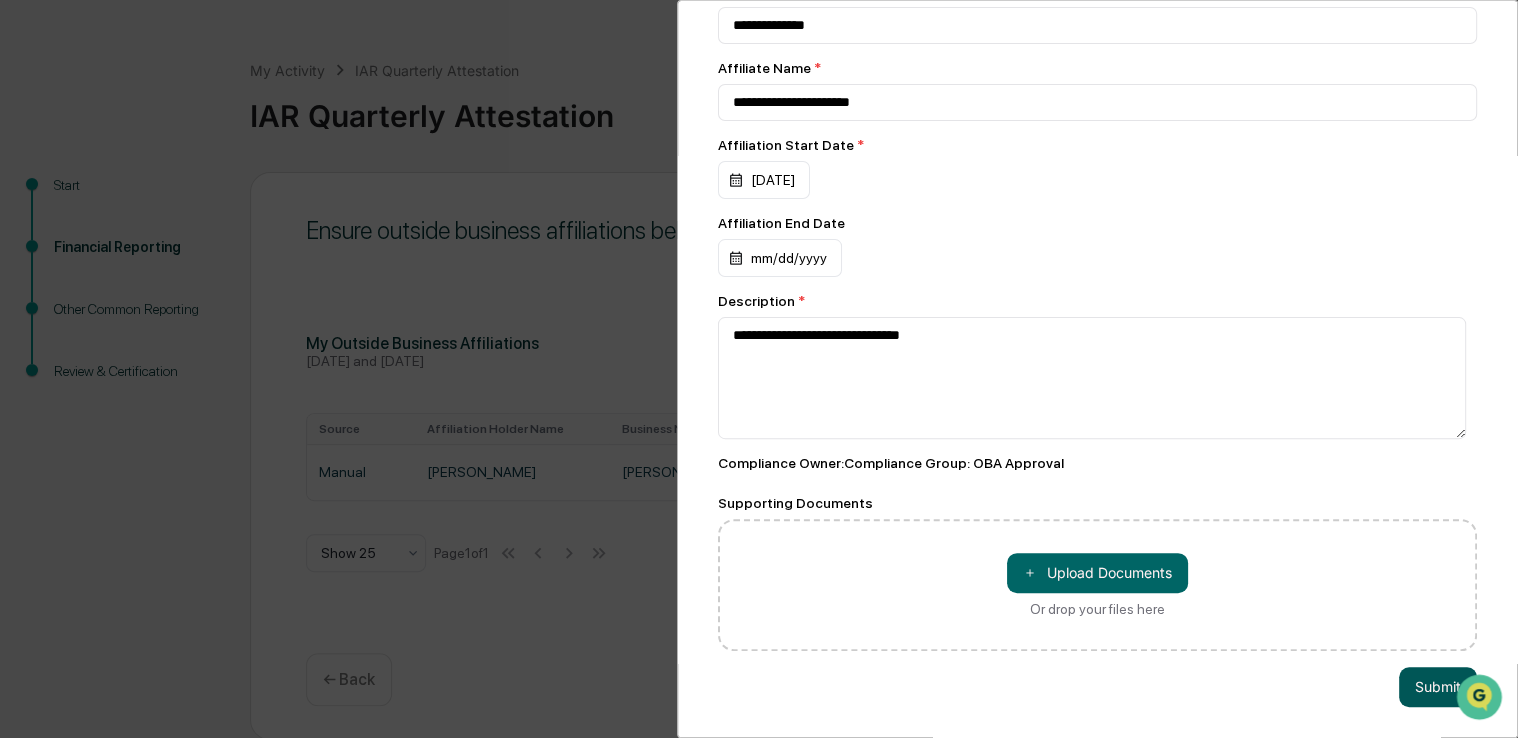 click on "Submit" at bounding box center (1438, 687) 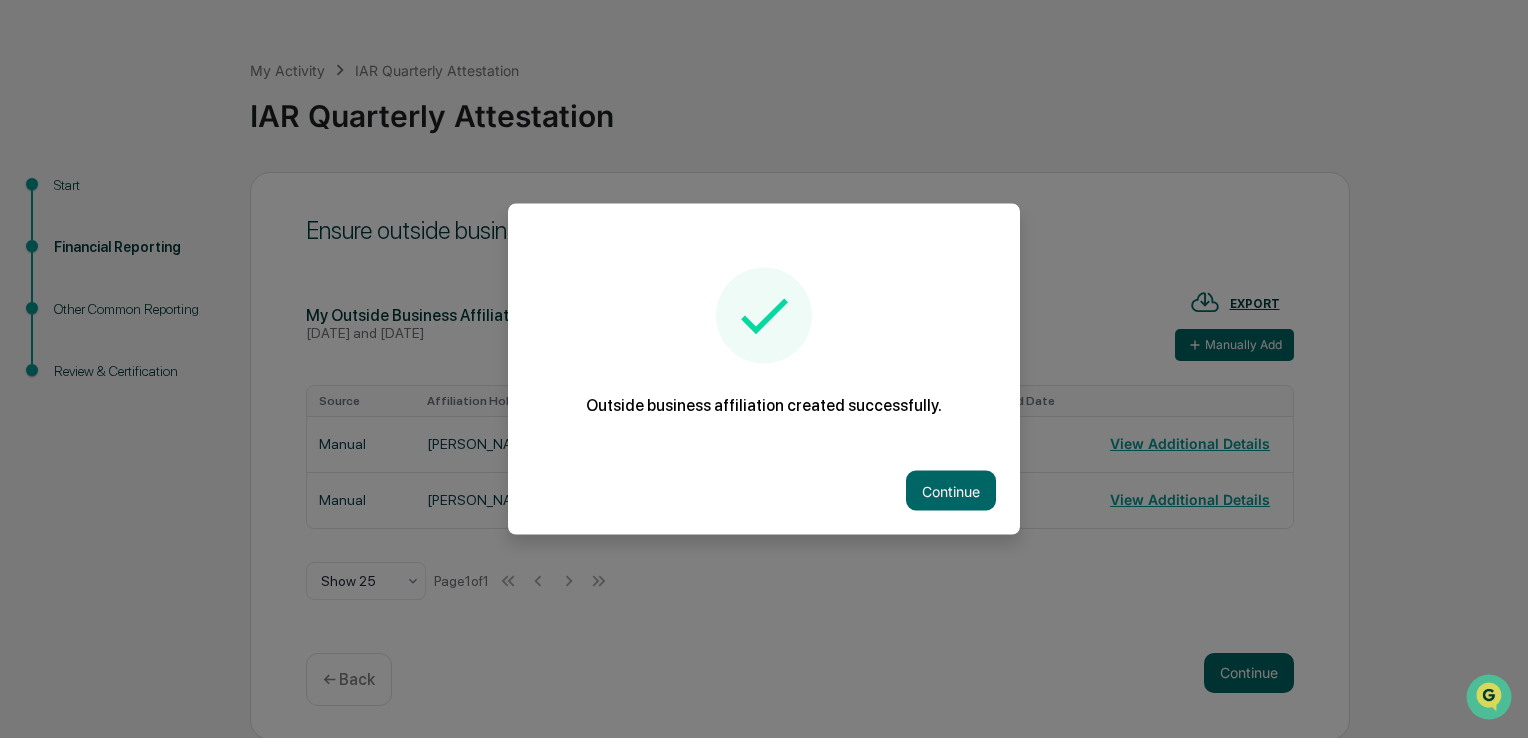 click on "Continue" at bounding box center [764, 491] 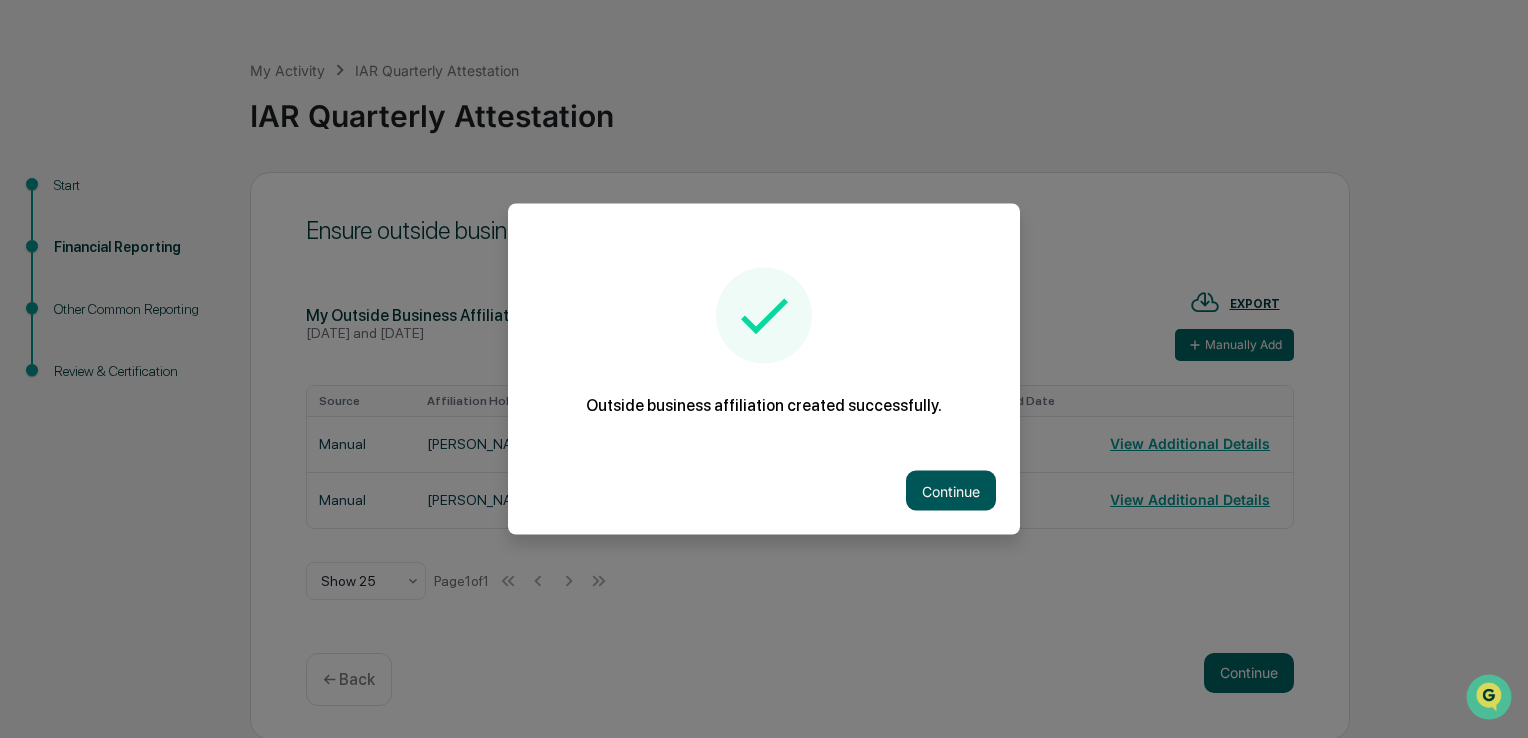click on "Continue" at bounding box center [951, 491] 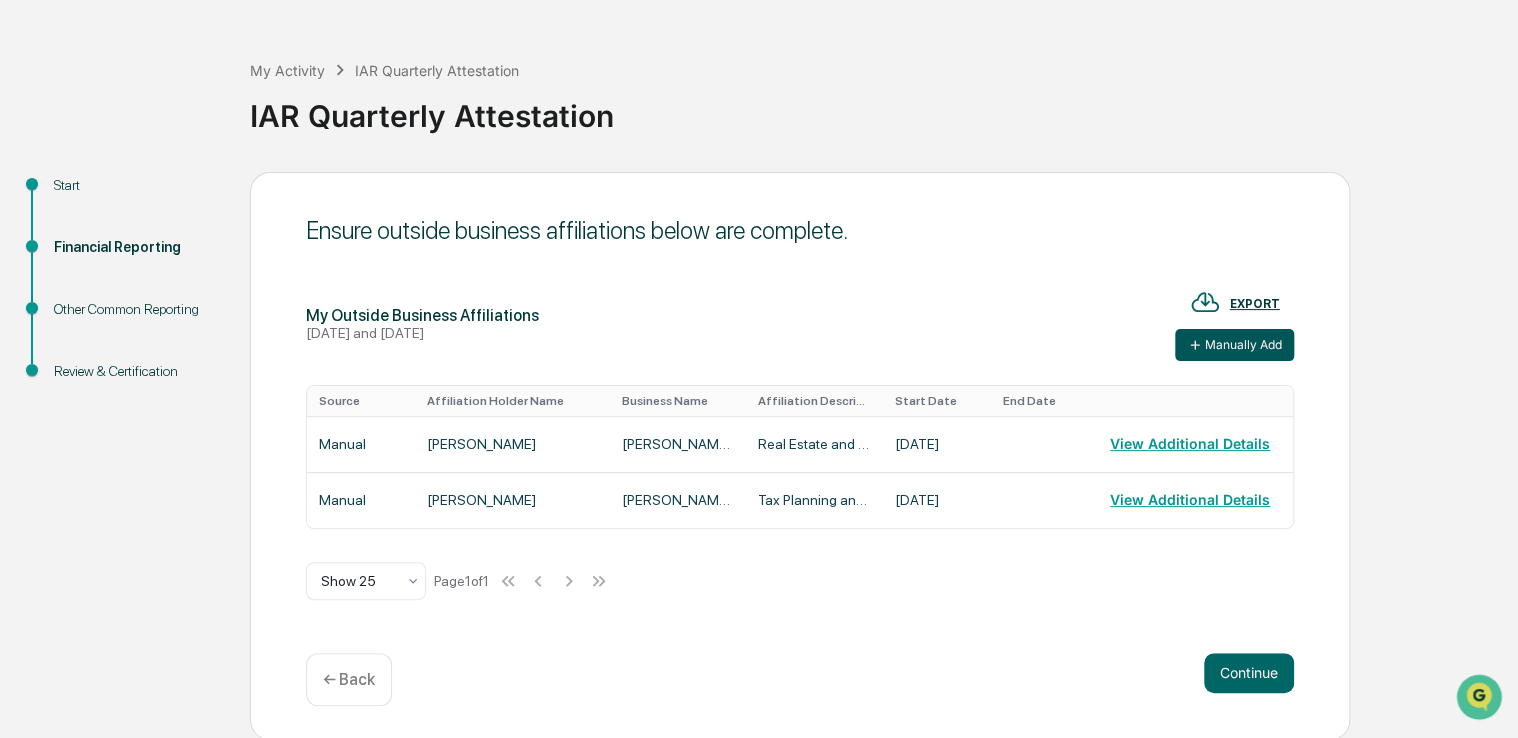 click 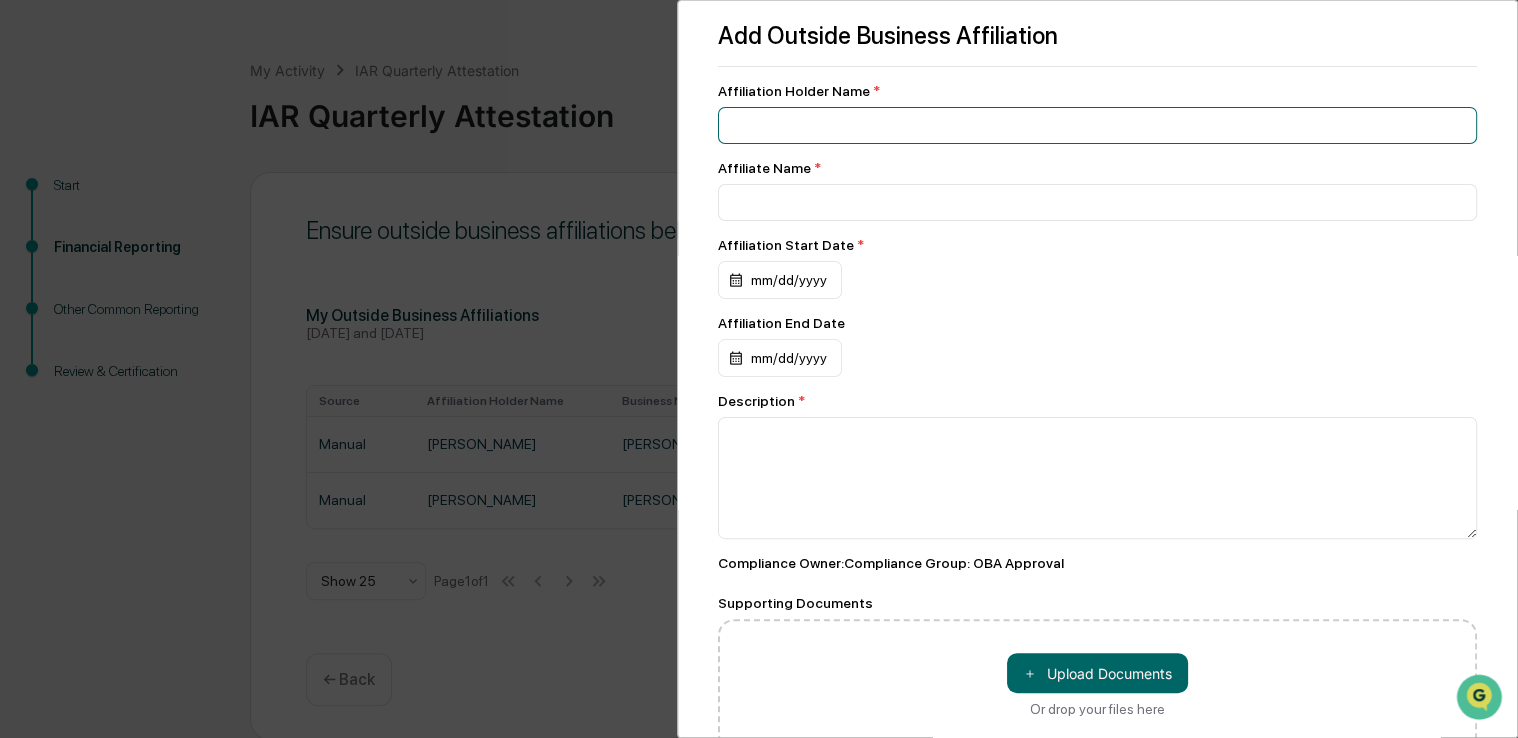 drag, startPoint x: 808, startPoint y: 120, endPoint x: 841, endPoint y: 69, distance: 60.74537 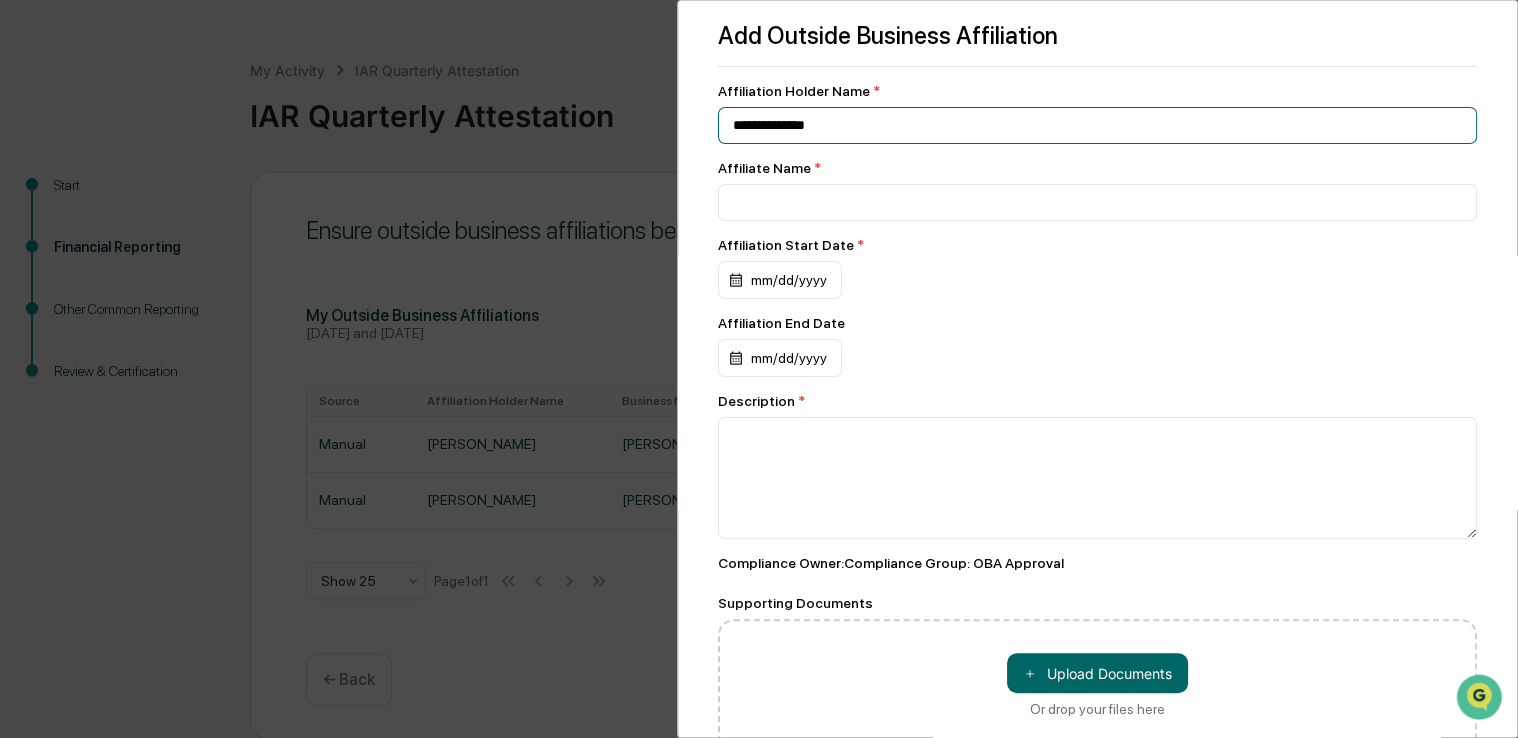 type on "**********" 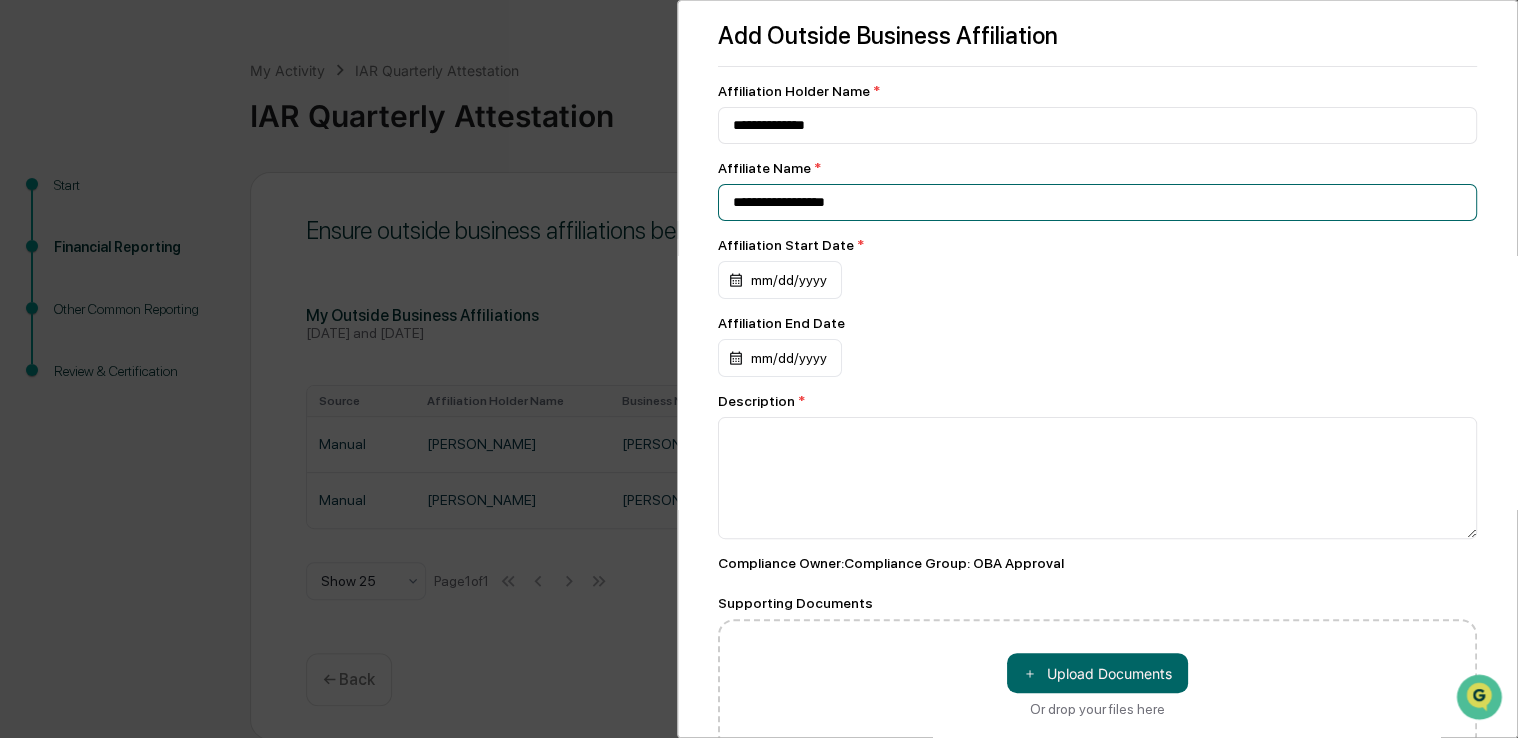 type on "**********" 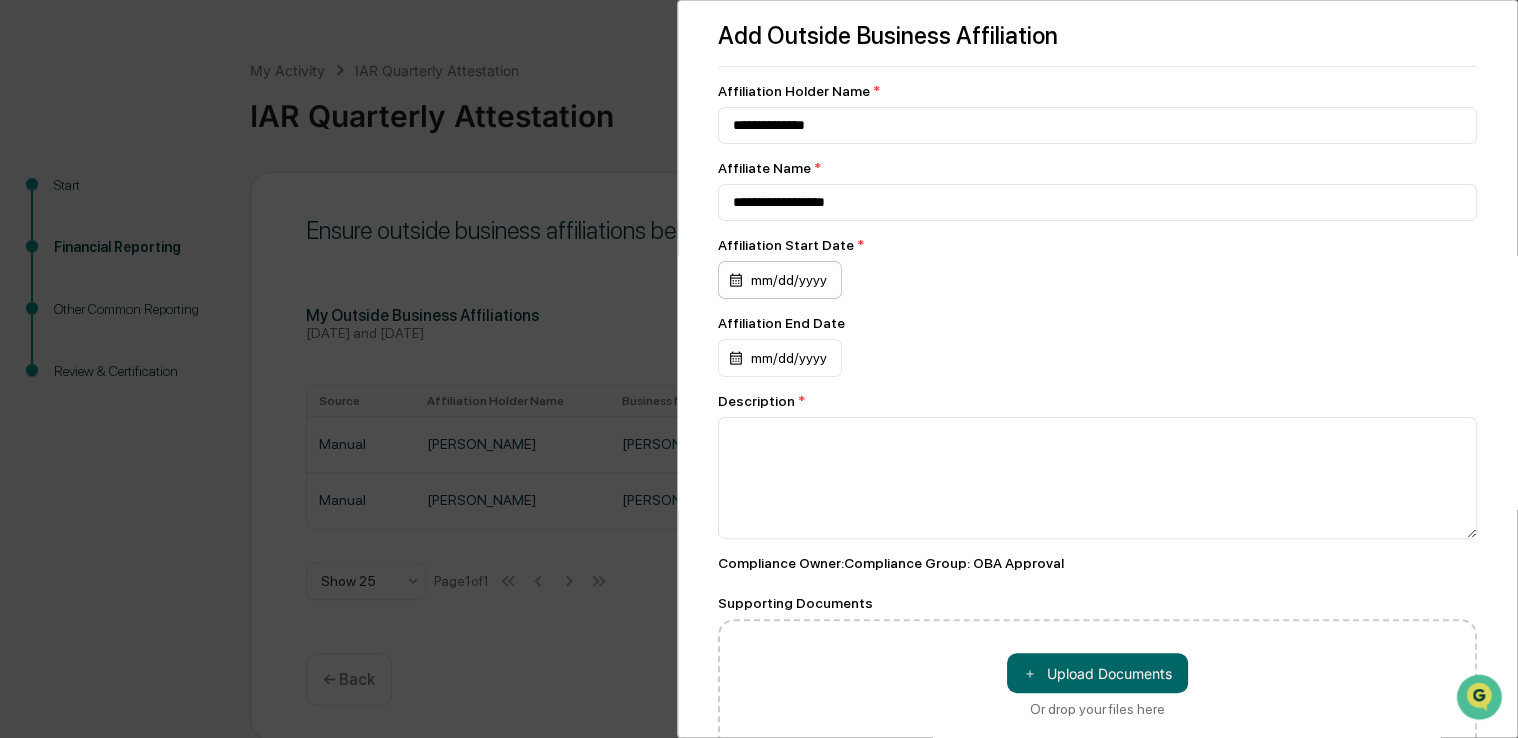 click on "mm/dd/yyyy" at bounding box center (780, 280) 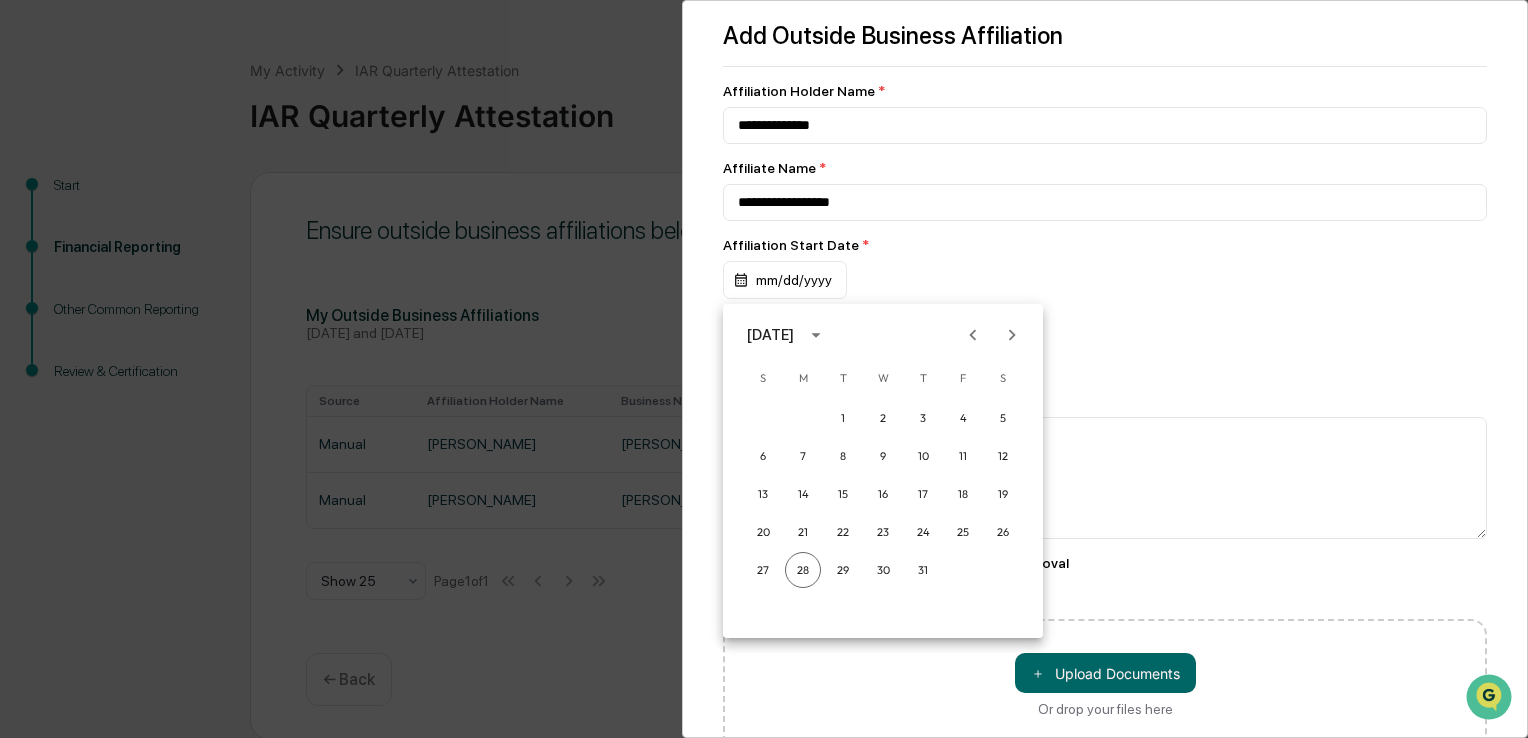 click on "[DATE]" at bounding box center [770, 335] 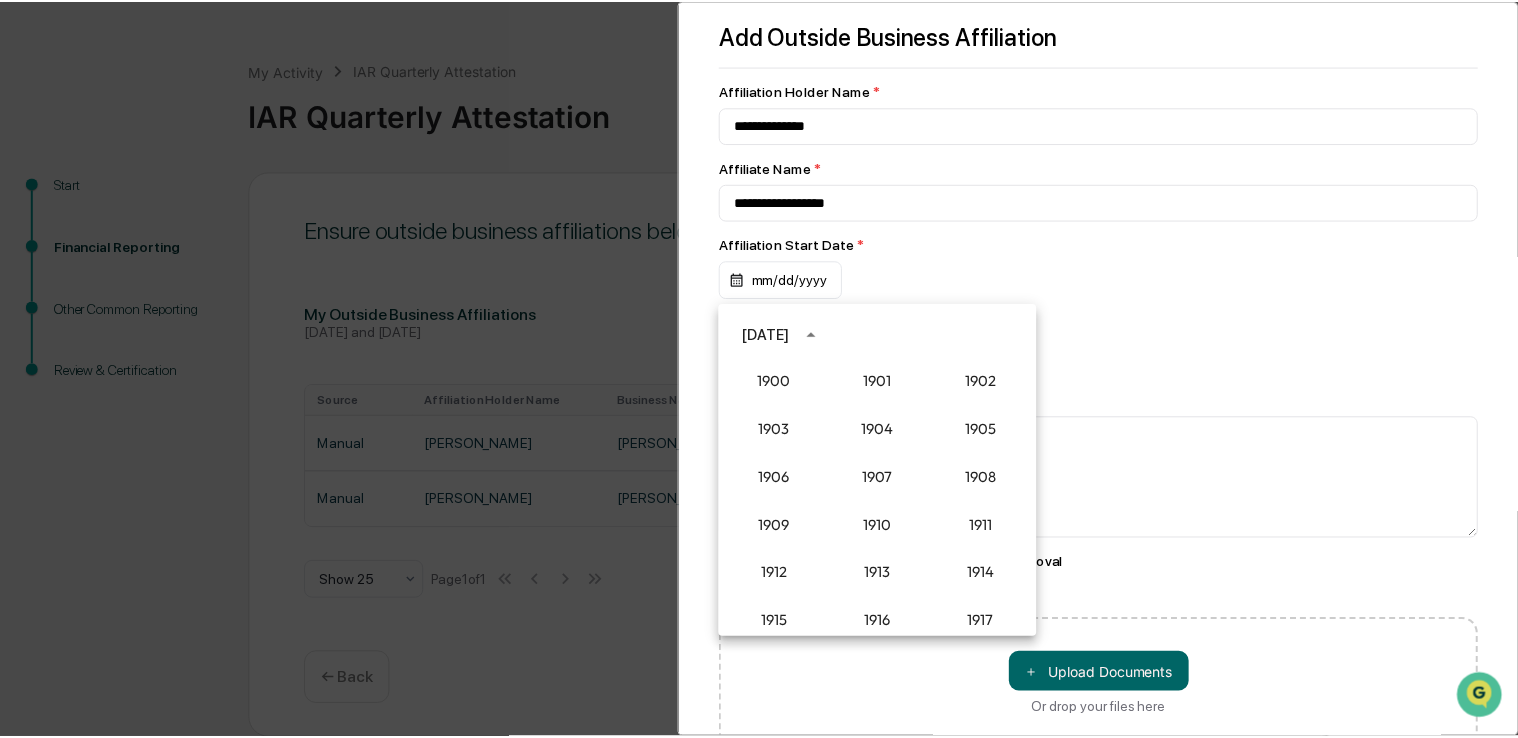 scroll, scrollTop: 1852, scrollLeft: 0, axis: vertical 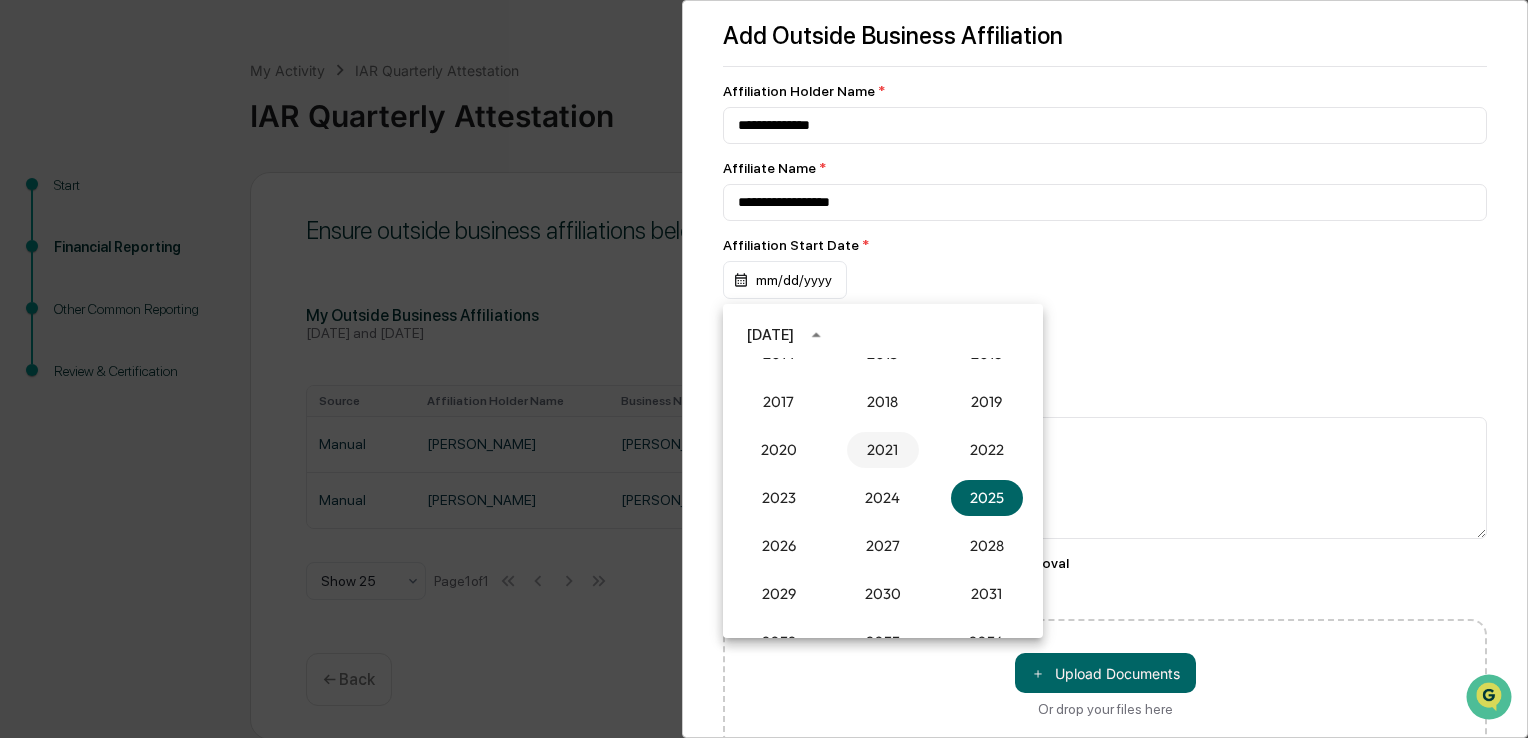click on "2021" at bounding box center (883, 450) 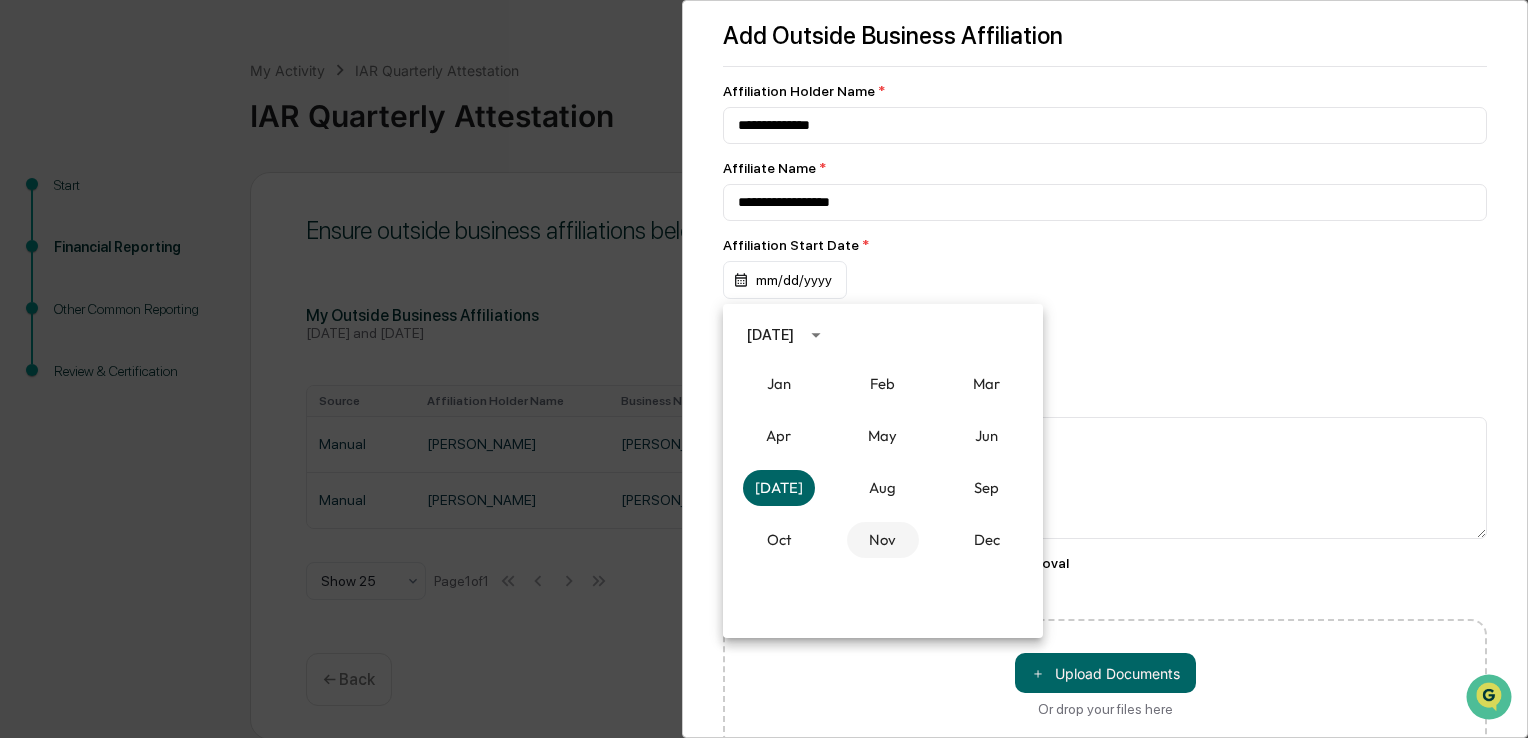 click on "Nov" at bounding box center [883, 540] 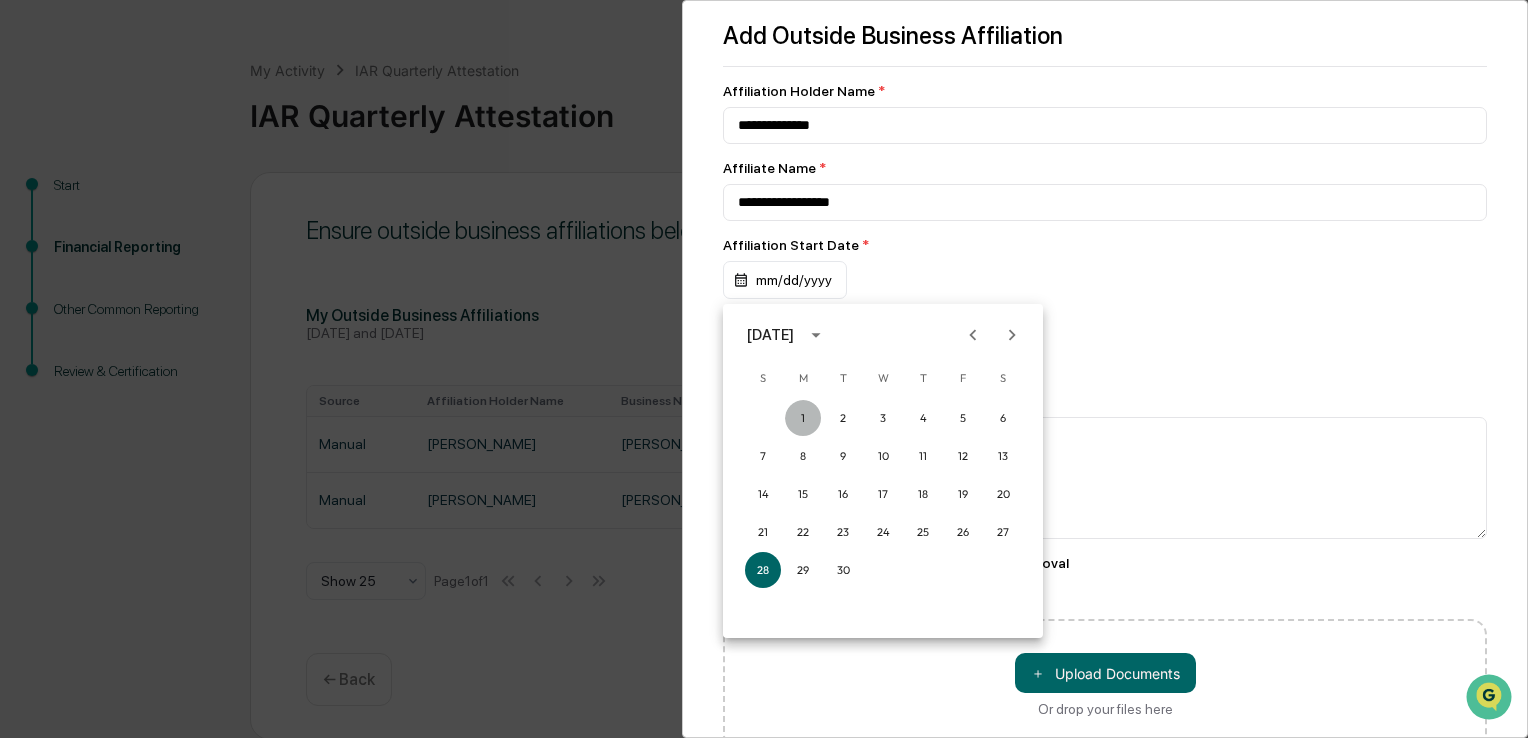 click on "1" at bounding box center [803, 418] 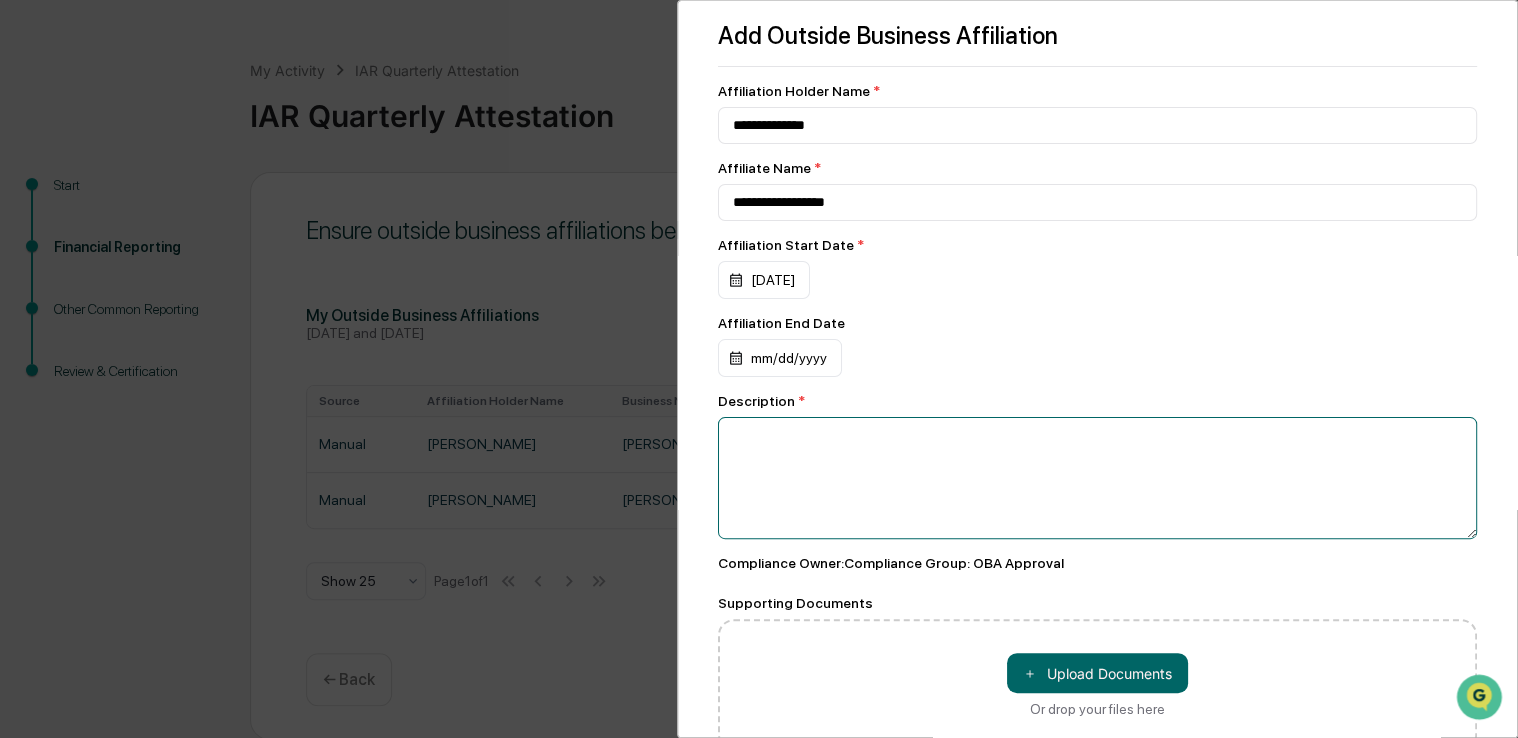 click at bounding box center (1097, 478) 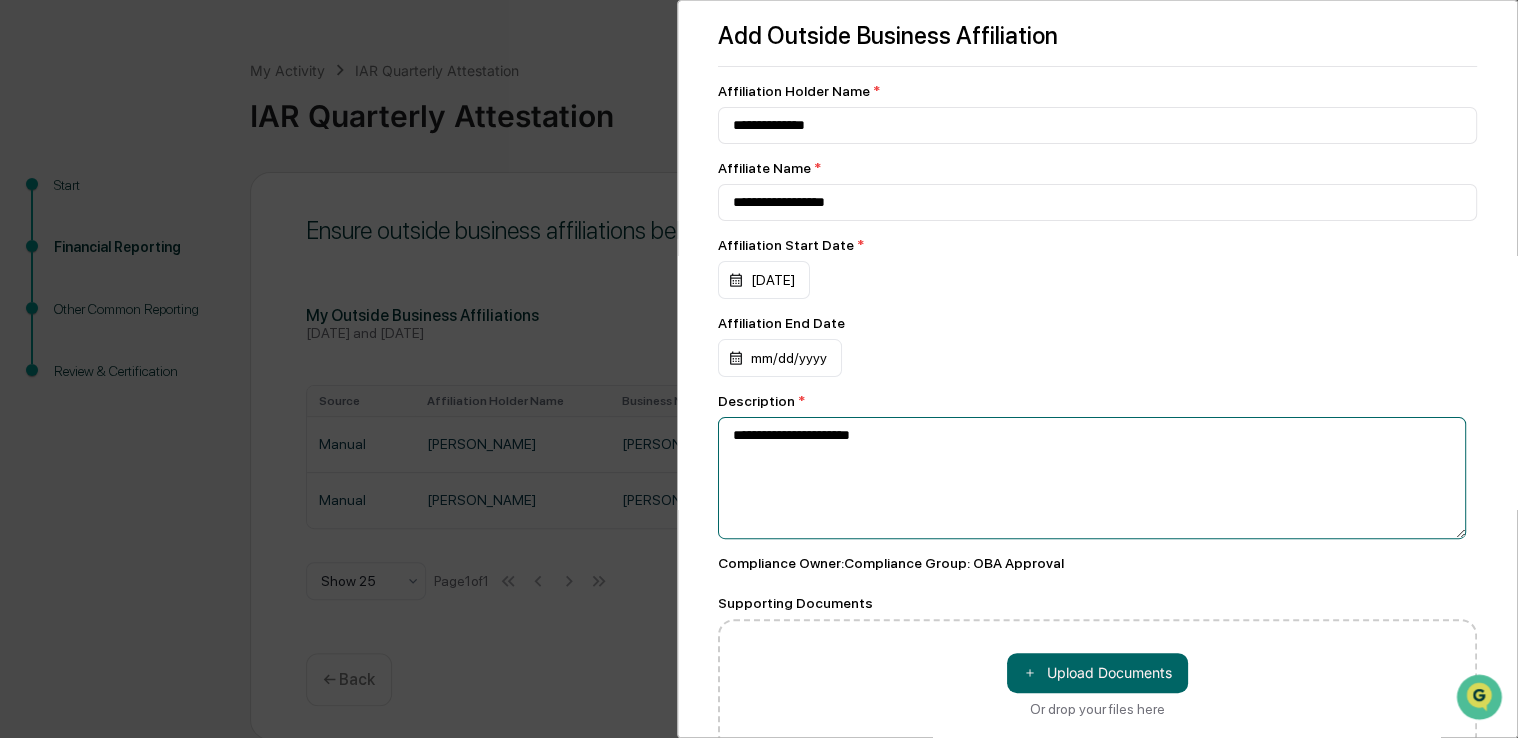 type on "**********" 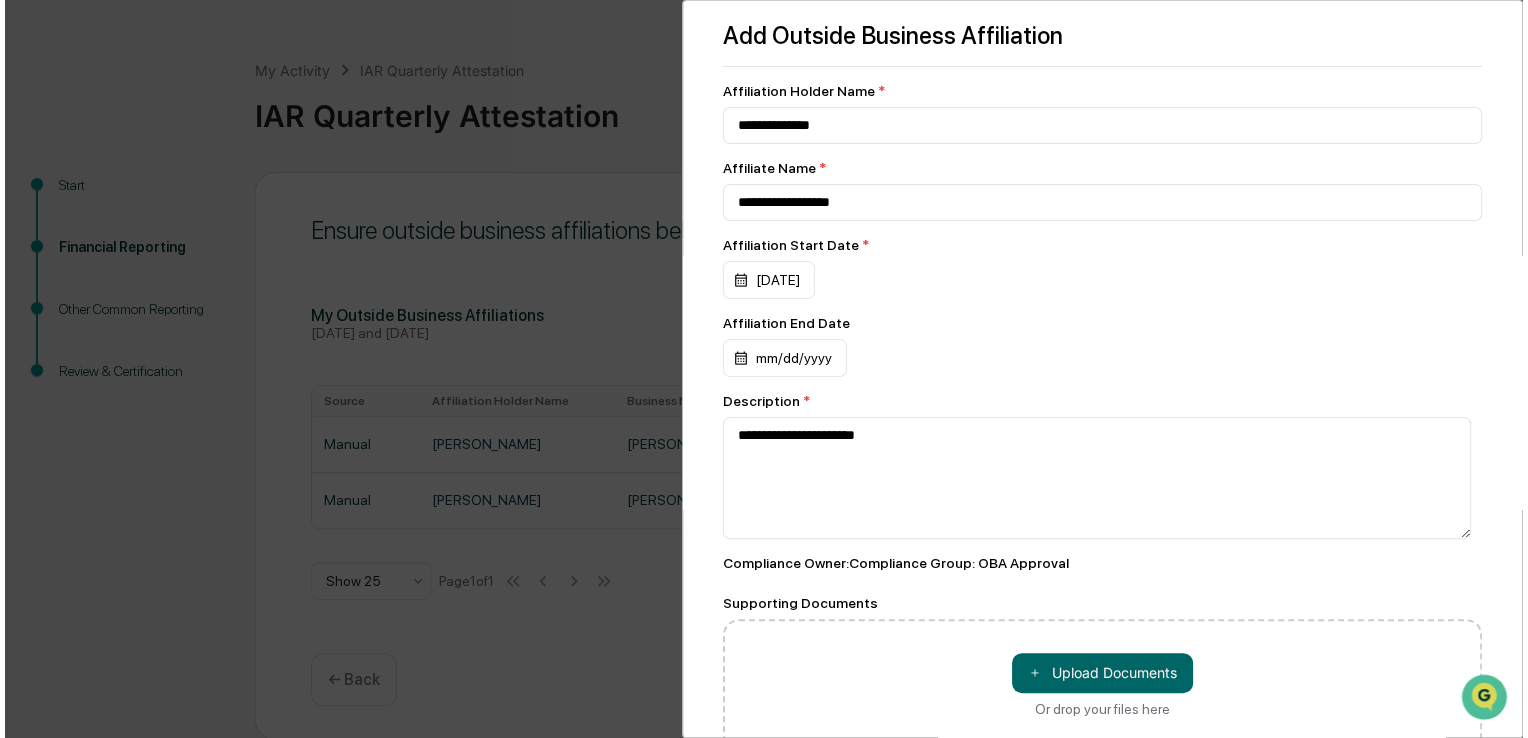 scroll, scrollTop: 118, scrollLeft: 0, axis: vertical 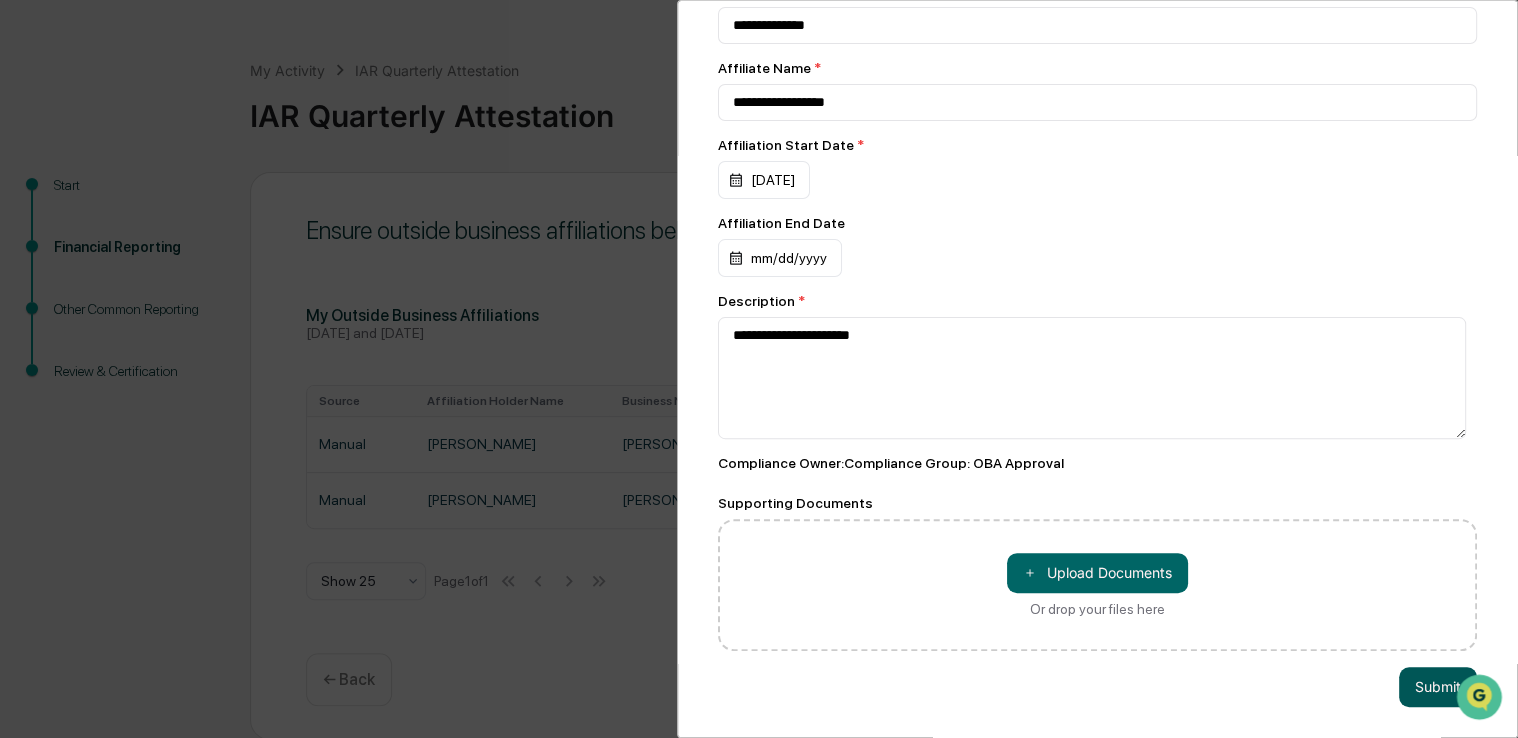 click on "Submit" at bounding box center [1438, 687] 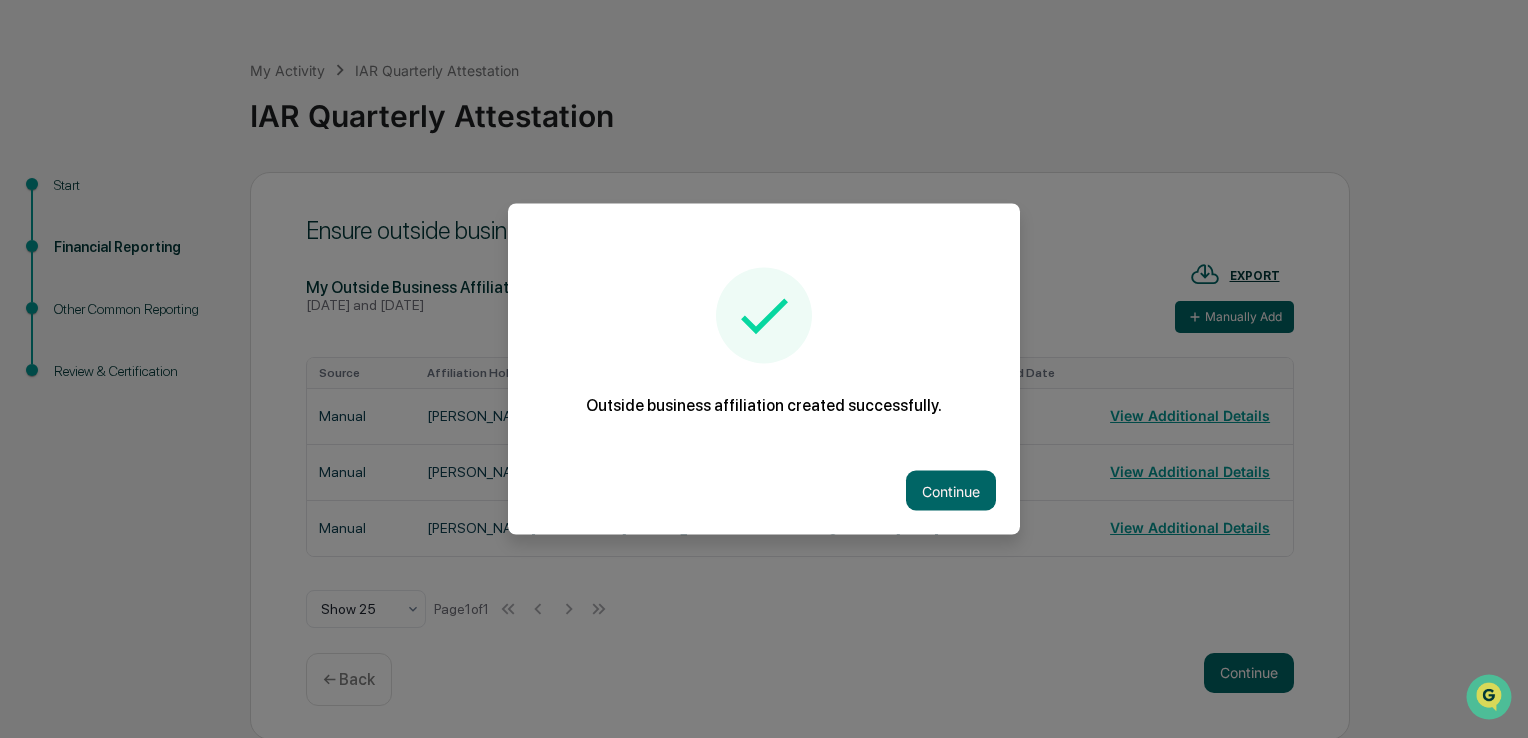 click at bounding box center [764, 369] 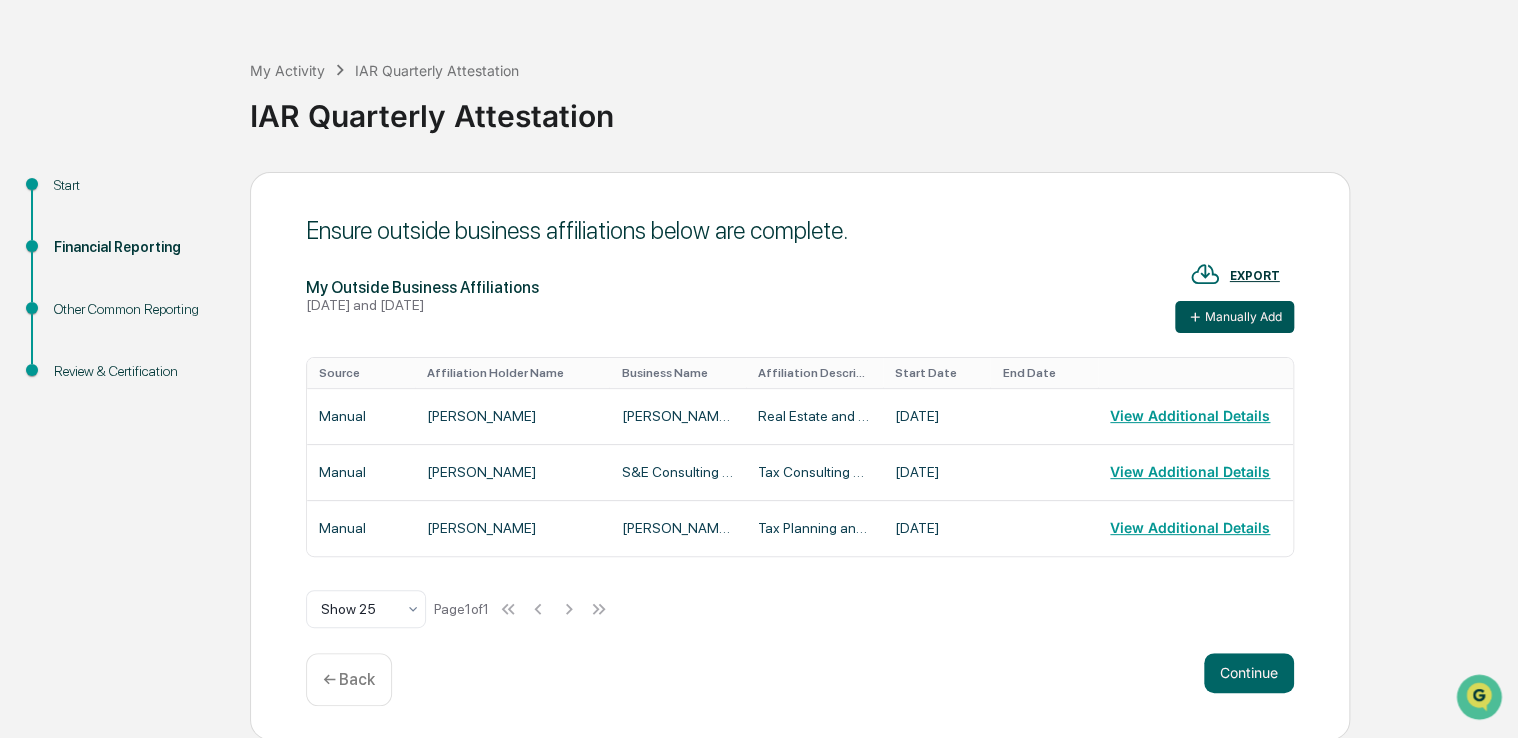 click on "Manually Add" at bounding box center (1234, 317) 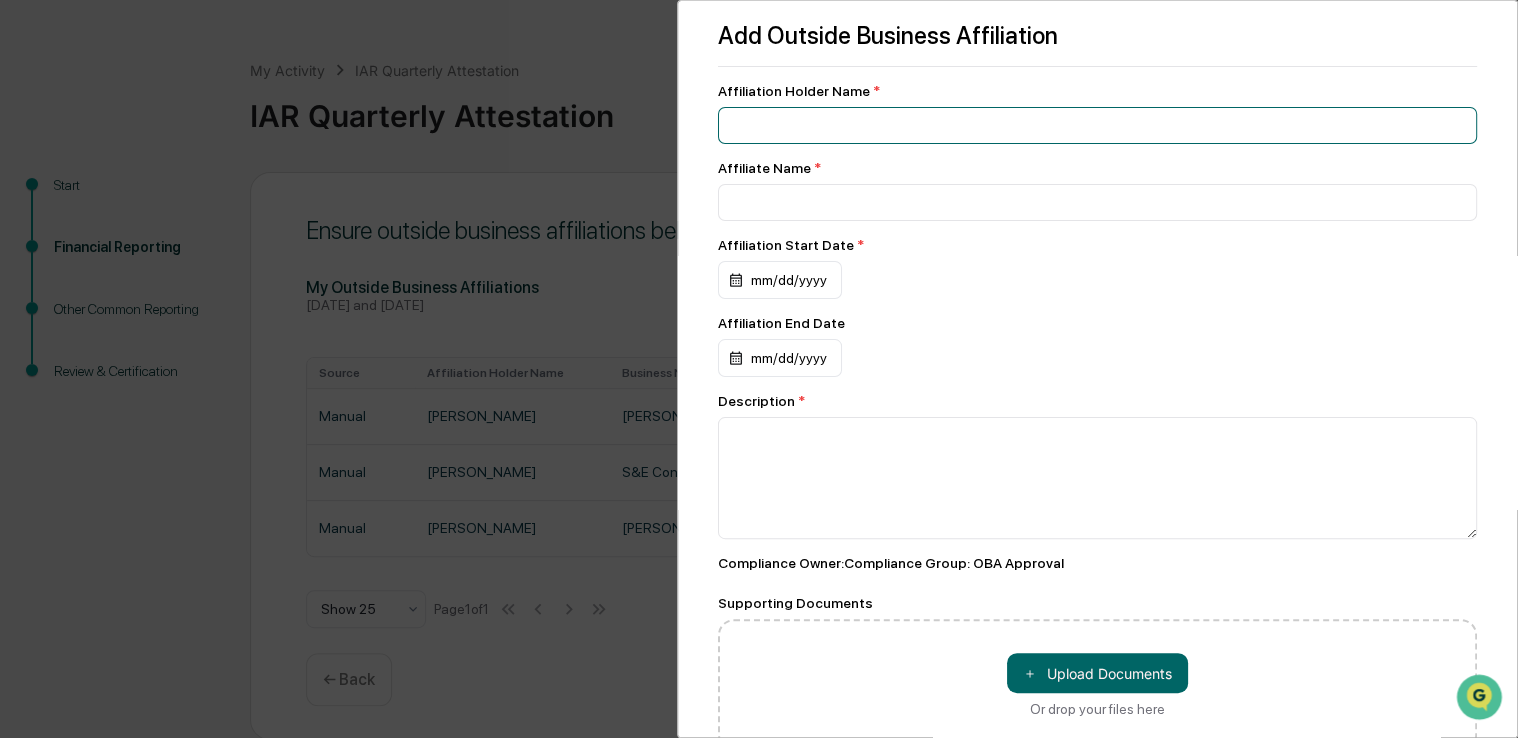 click at bounding box center (1097, 125) 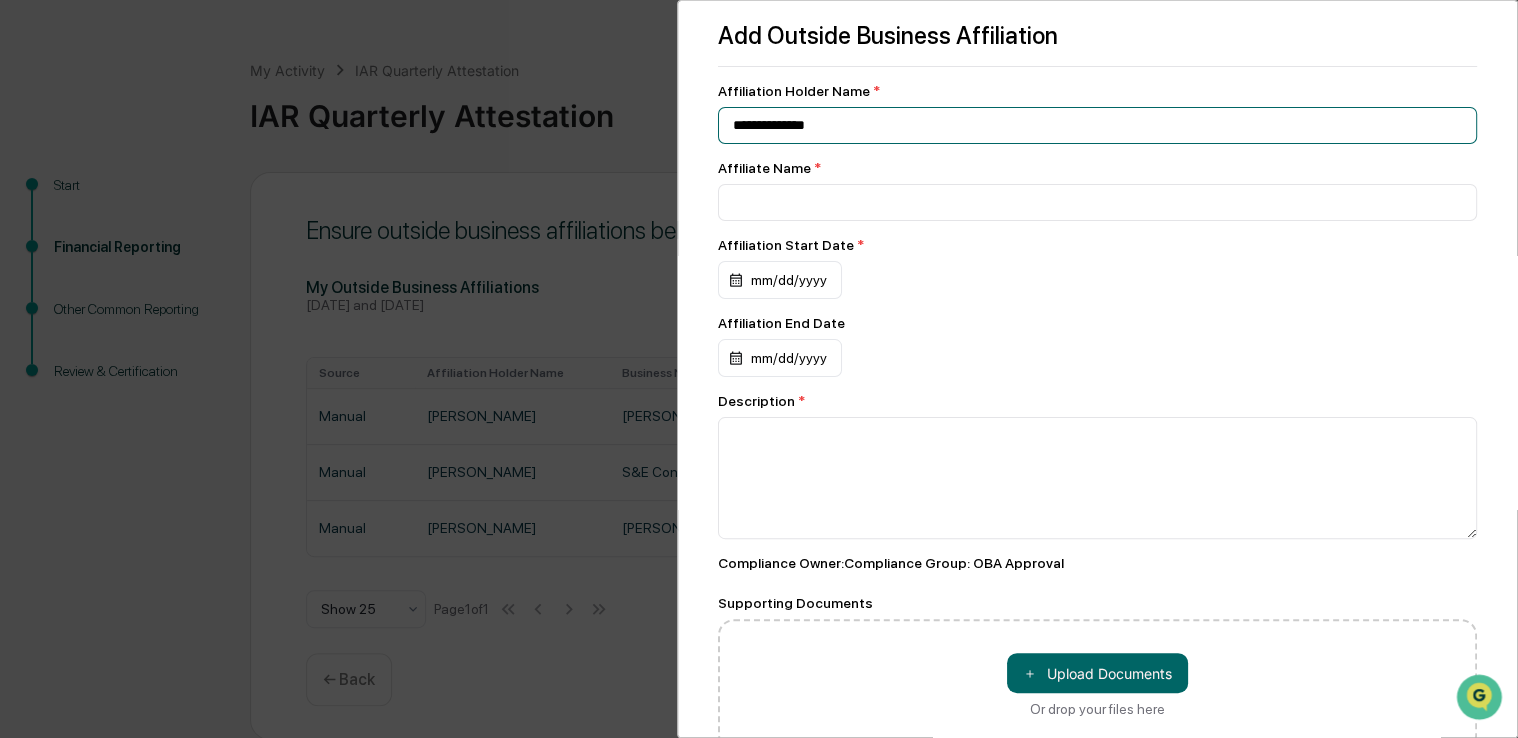 type on "**********" 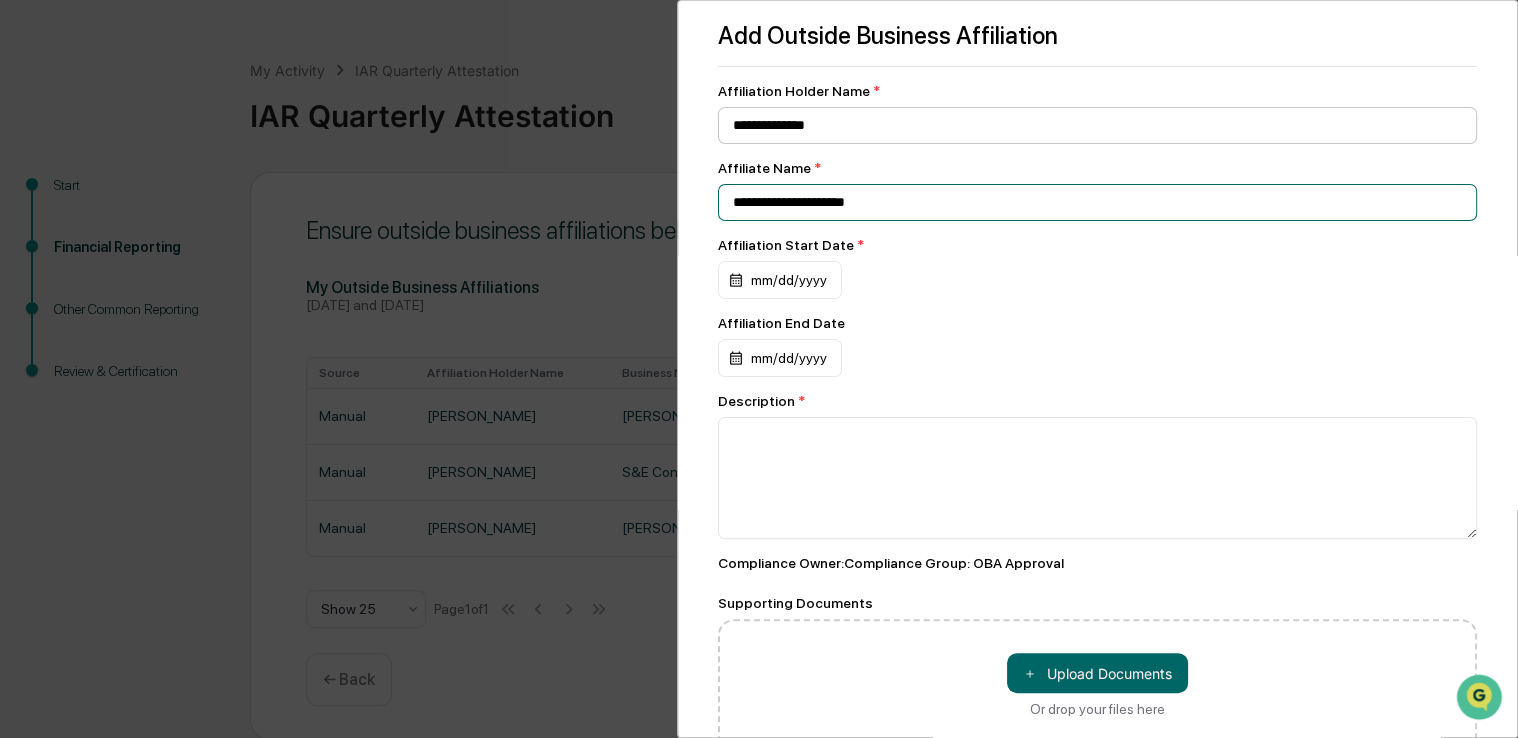 type on "**********" 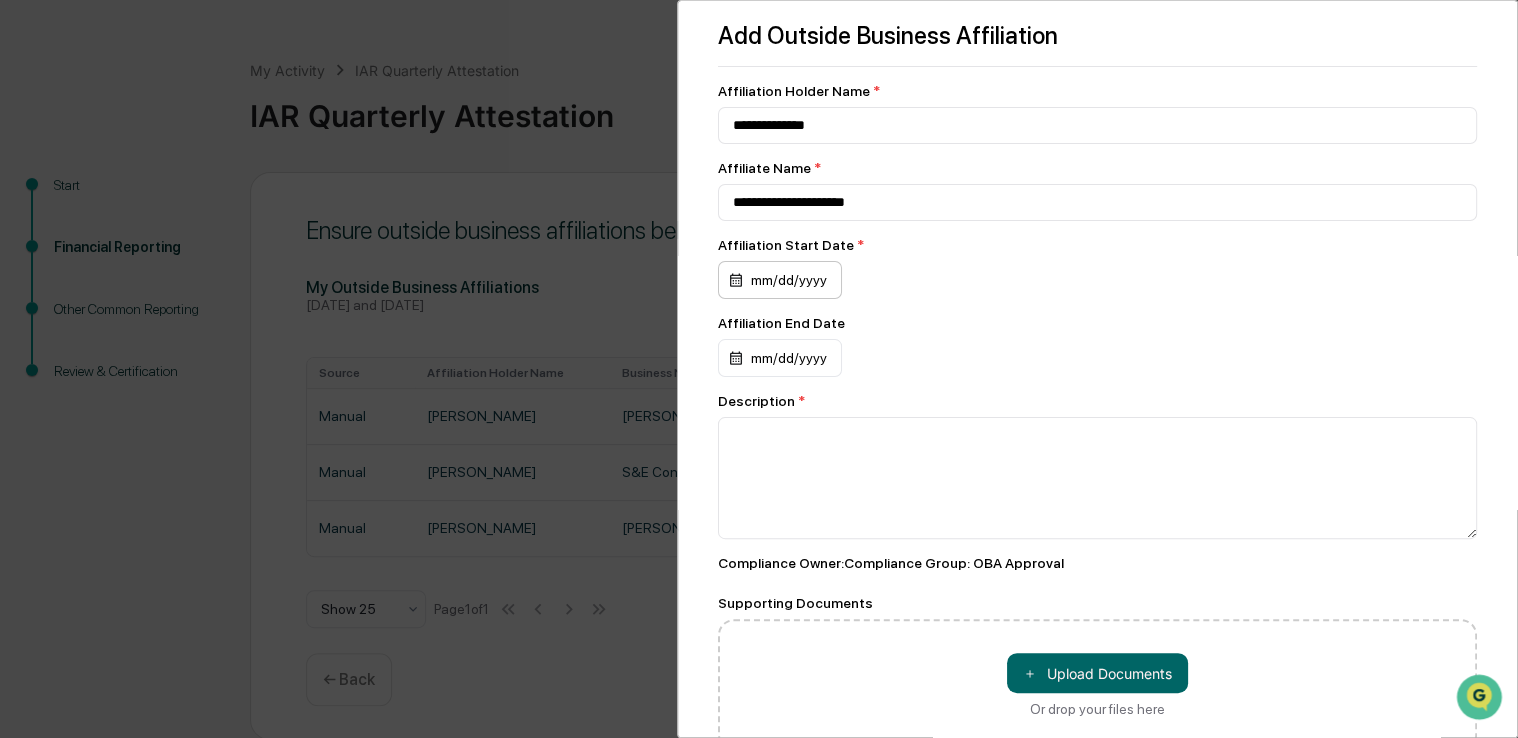 click on "mm/dd/yyyy" at bounding box center [780, 280] 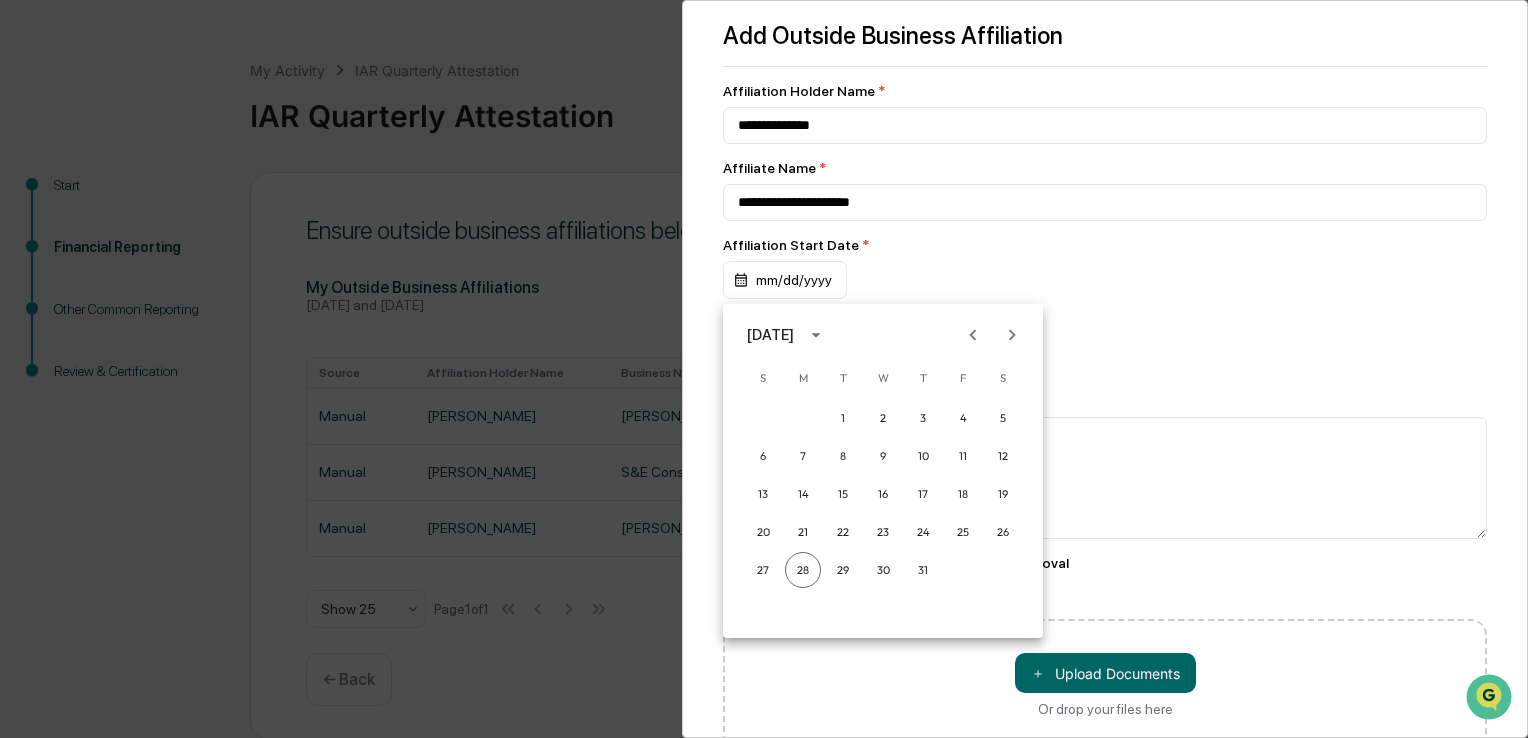 click on "[DATE]" at bounding box center (770, 335) 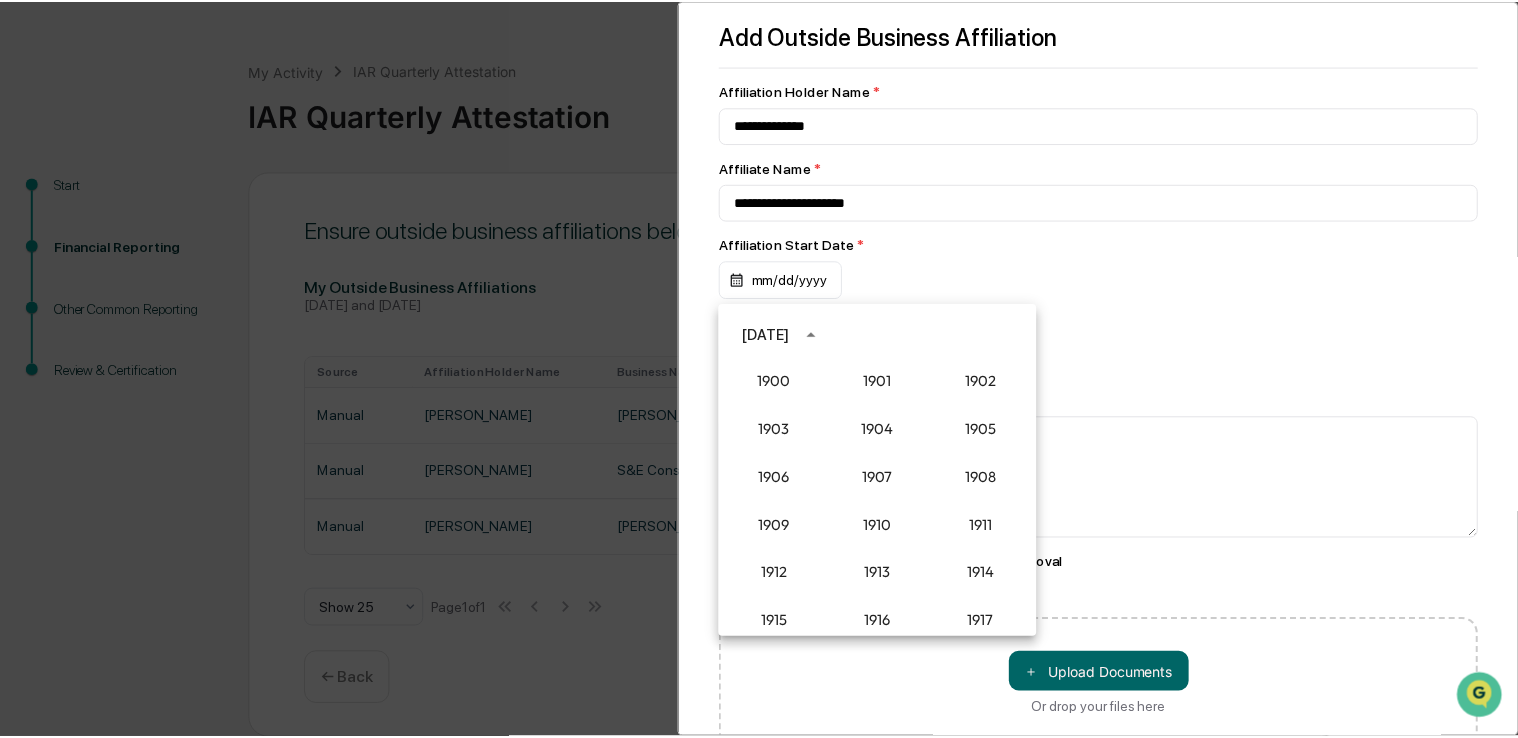 scroll, scrollTop: 1852, scrollLeft: 0, axis: vertical 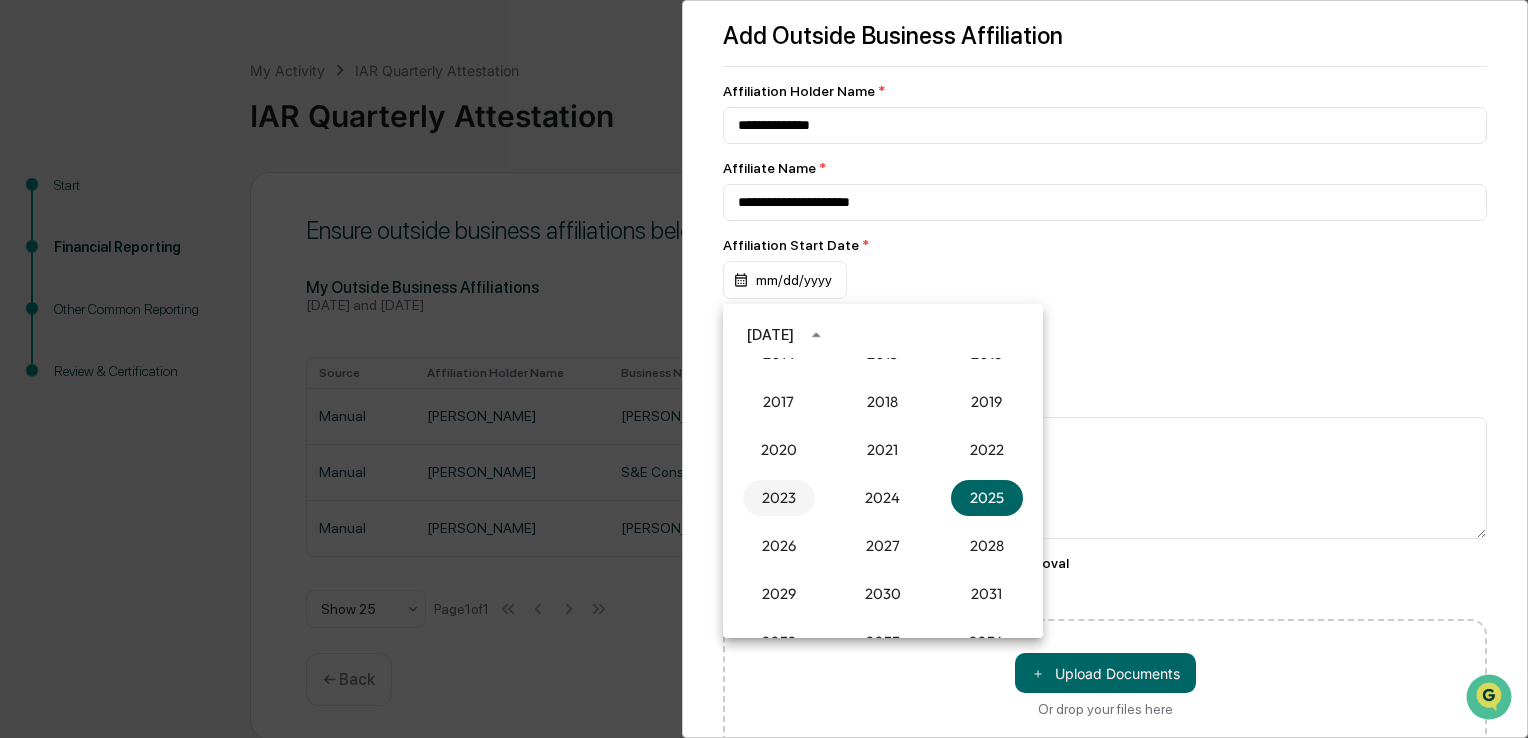 click on "2023" at bounding box center (779, 498) 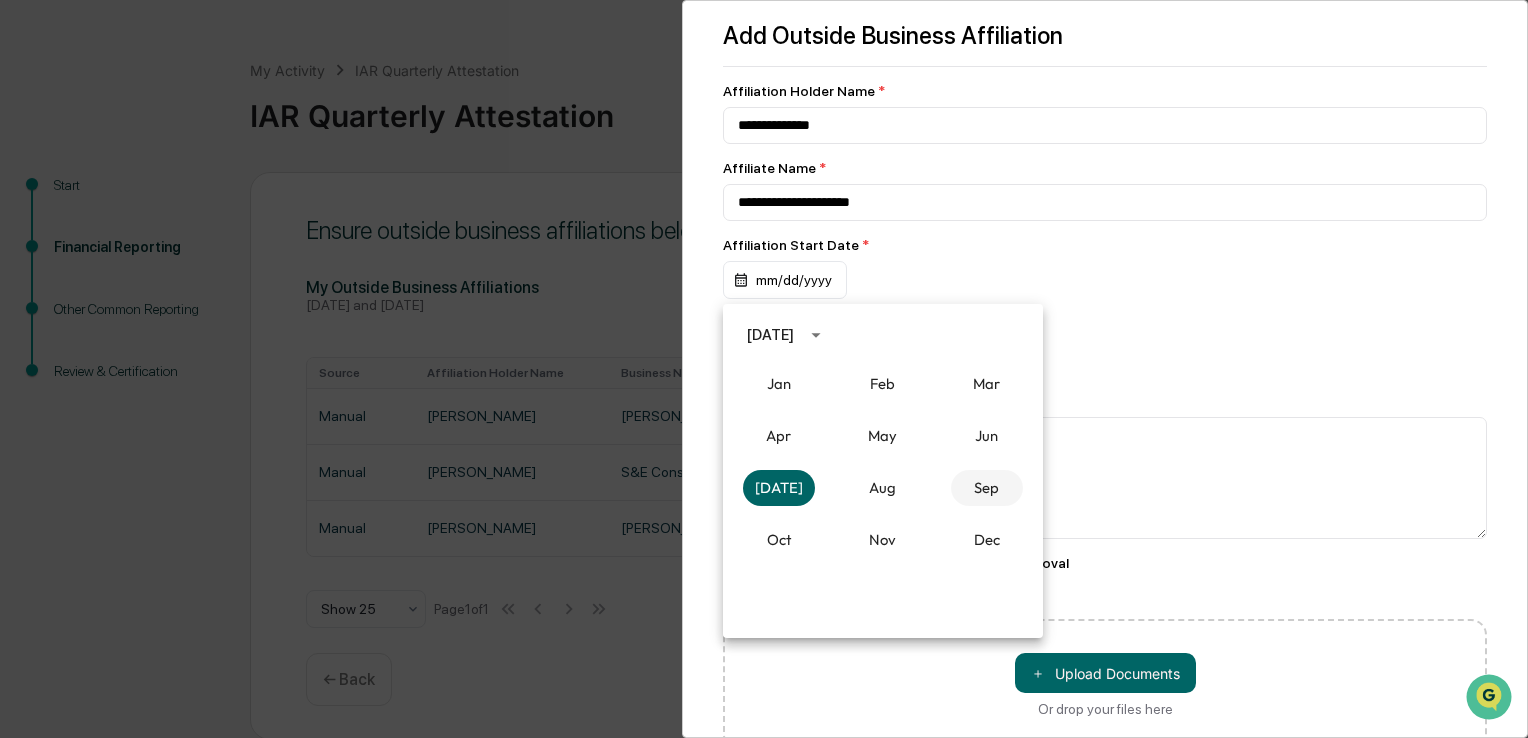 click on "Sep" at bounding box center (987, 488) 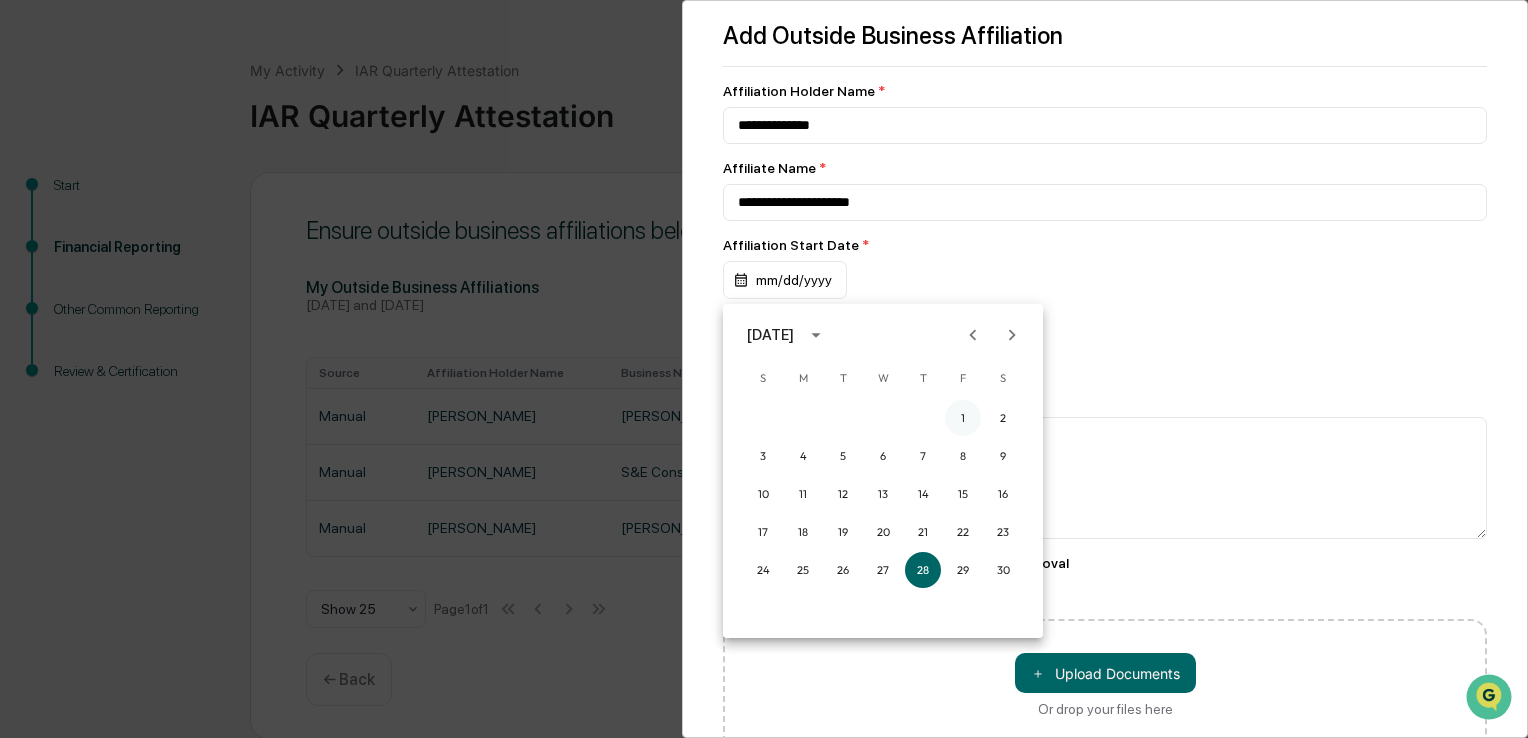 click on "1" at bounding box center (963, 418) 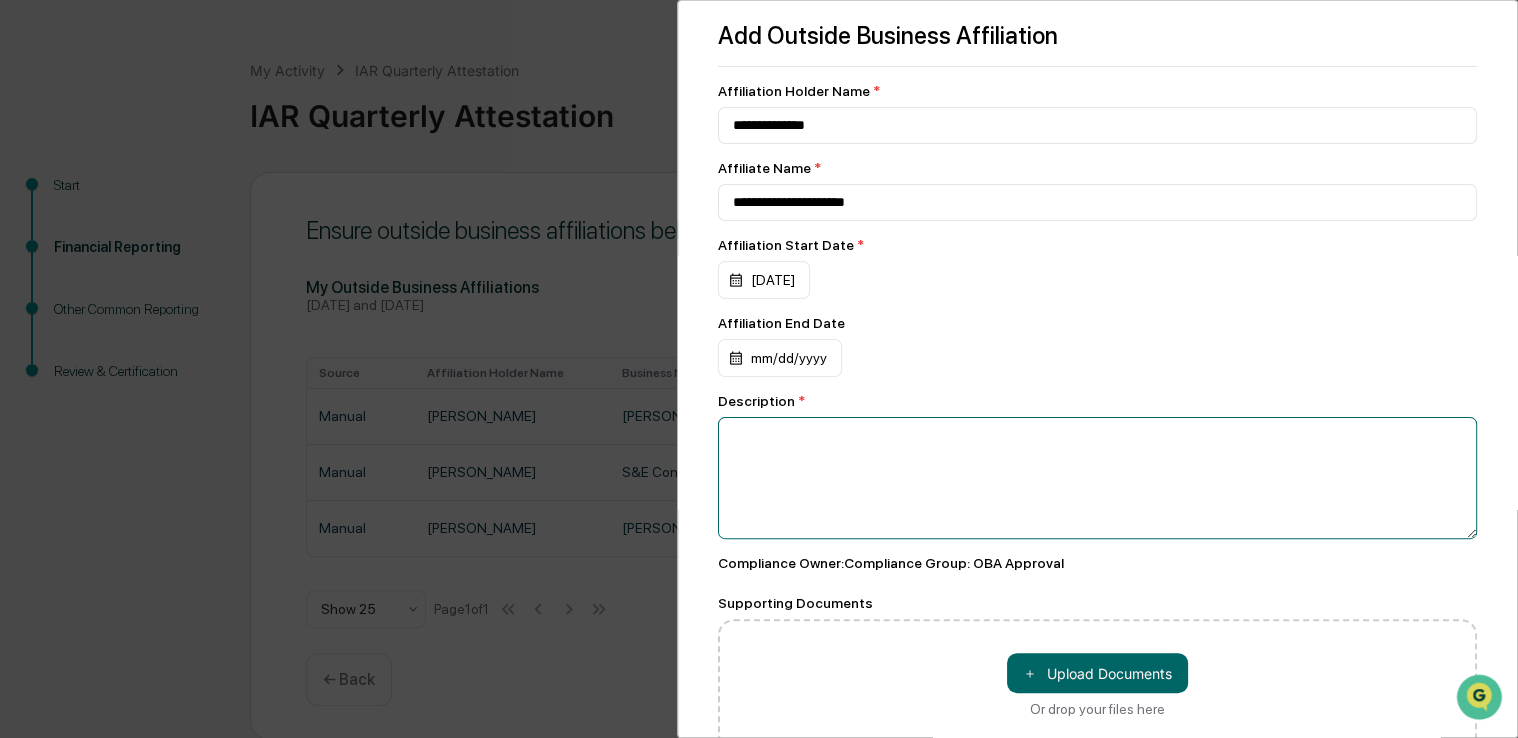 click at bounding box center (1097, 478) 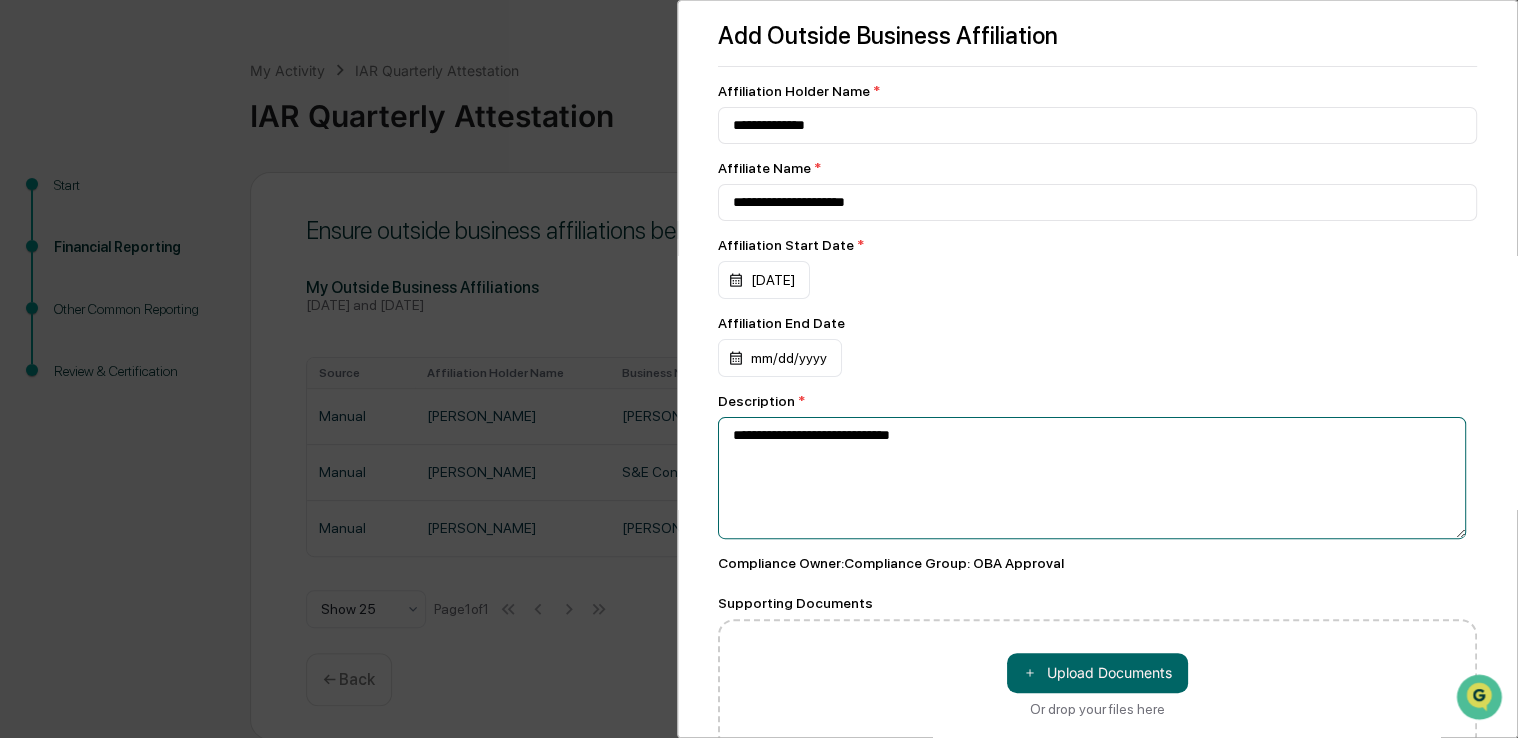 type on "**********" 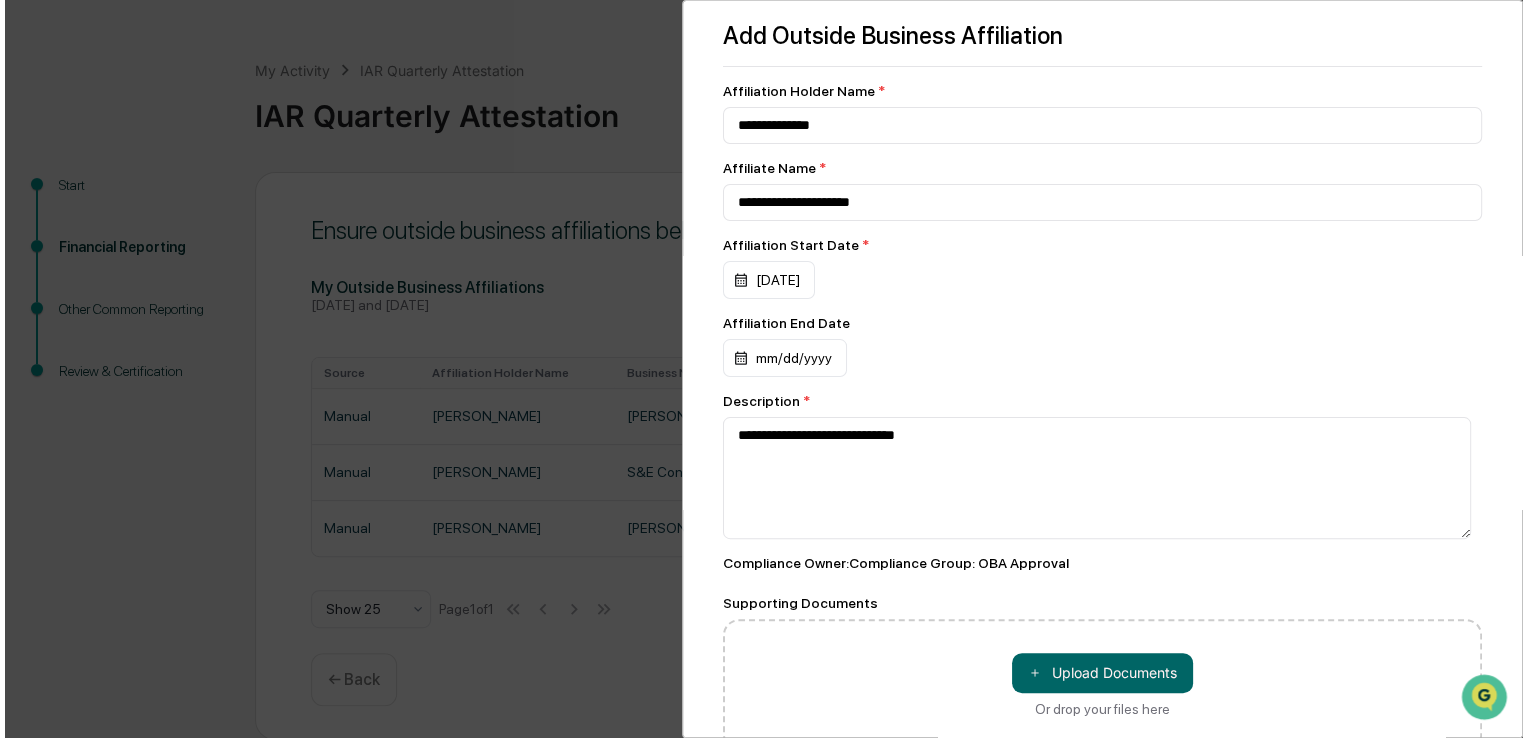 scroll, scrollTop: 118, scrollLeft: 0, axis: vertical 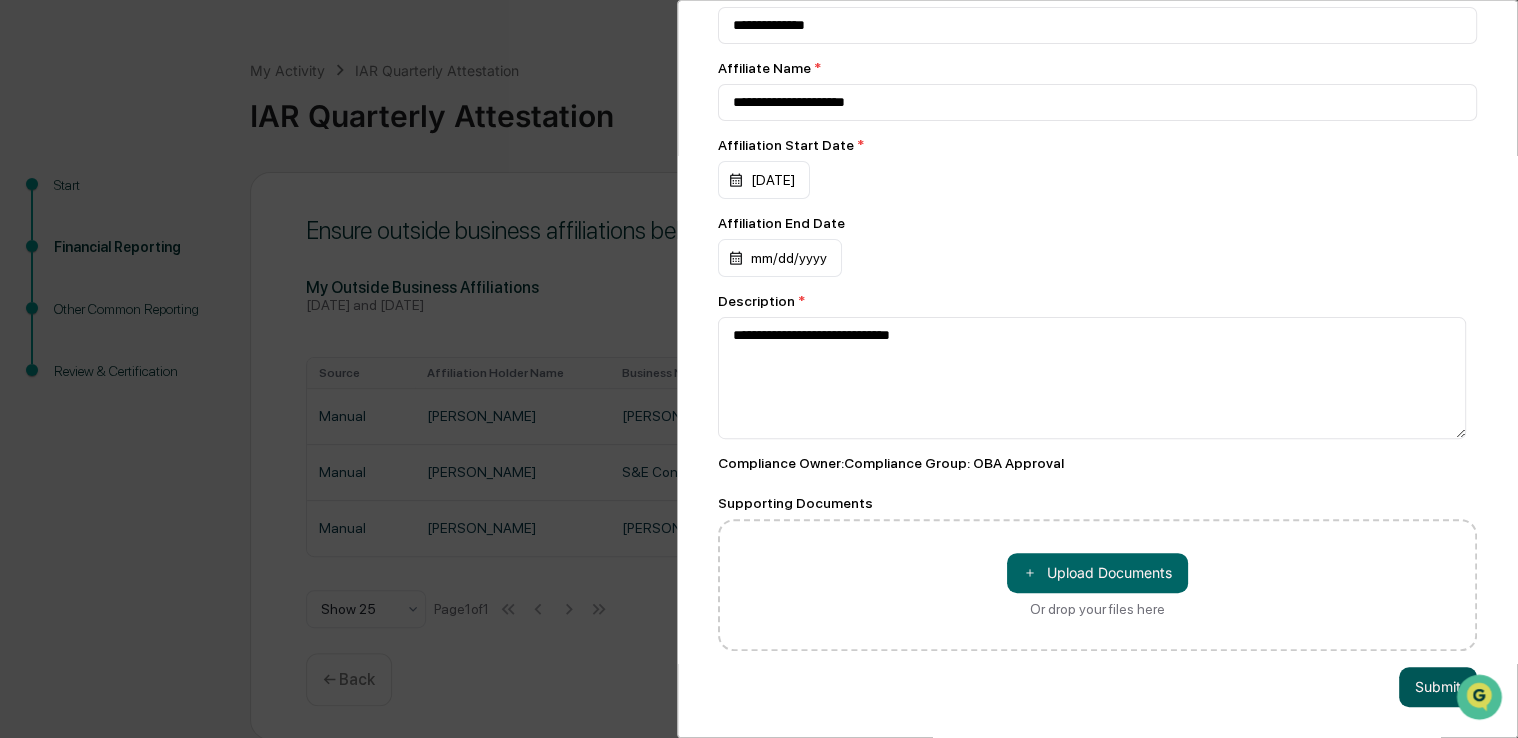 click on "Submit" at bounding box center [1438, 687] 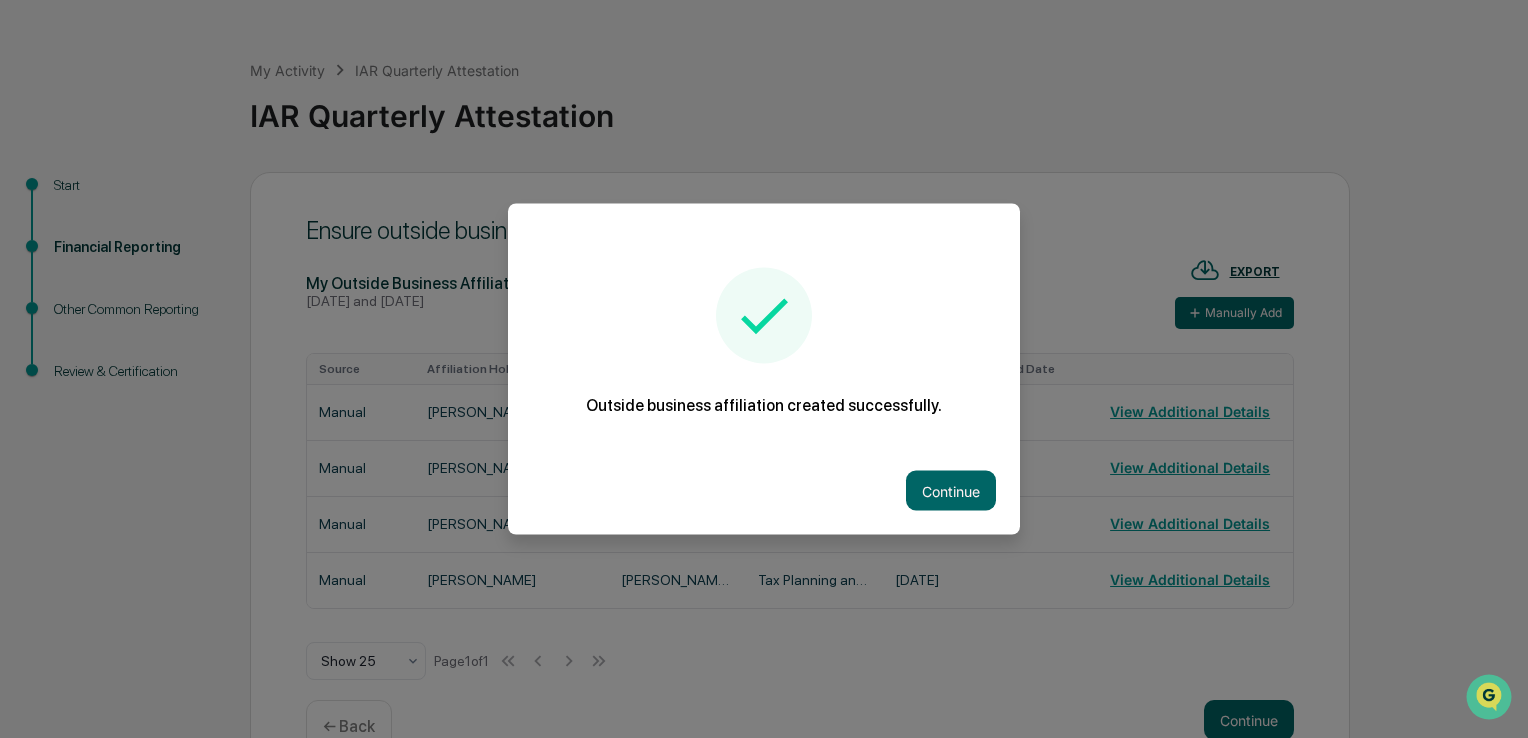click at bounding box center (764, 369) 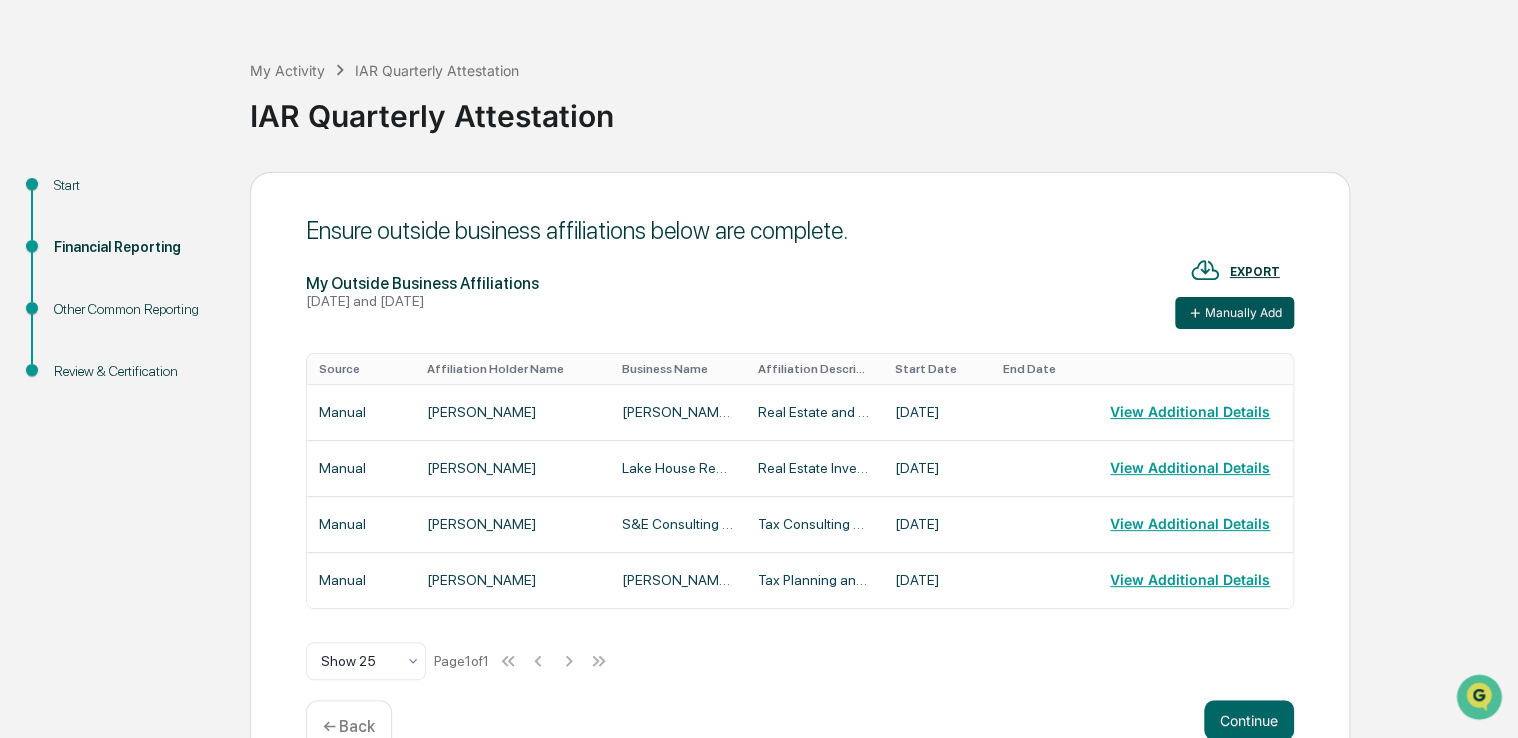 click on "Manually Add" at bounding box center (1234, 313) 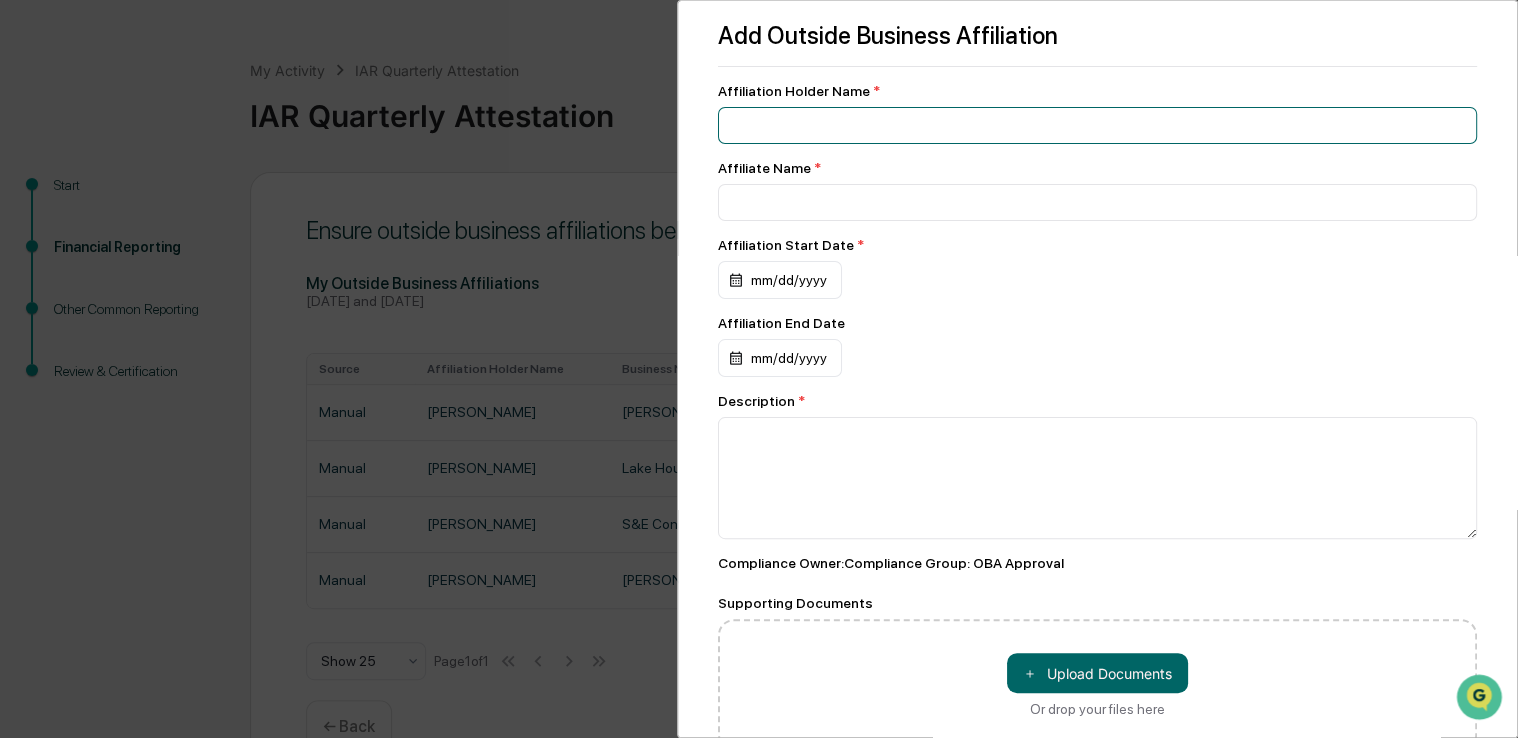 click at bounding box center [1097, 125] 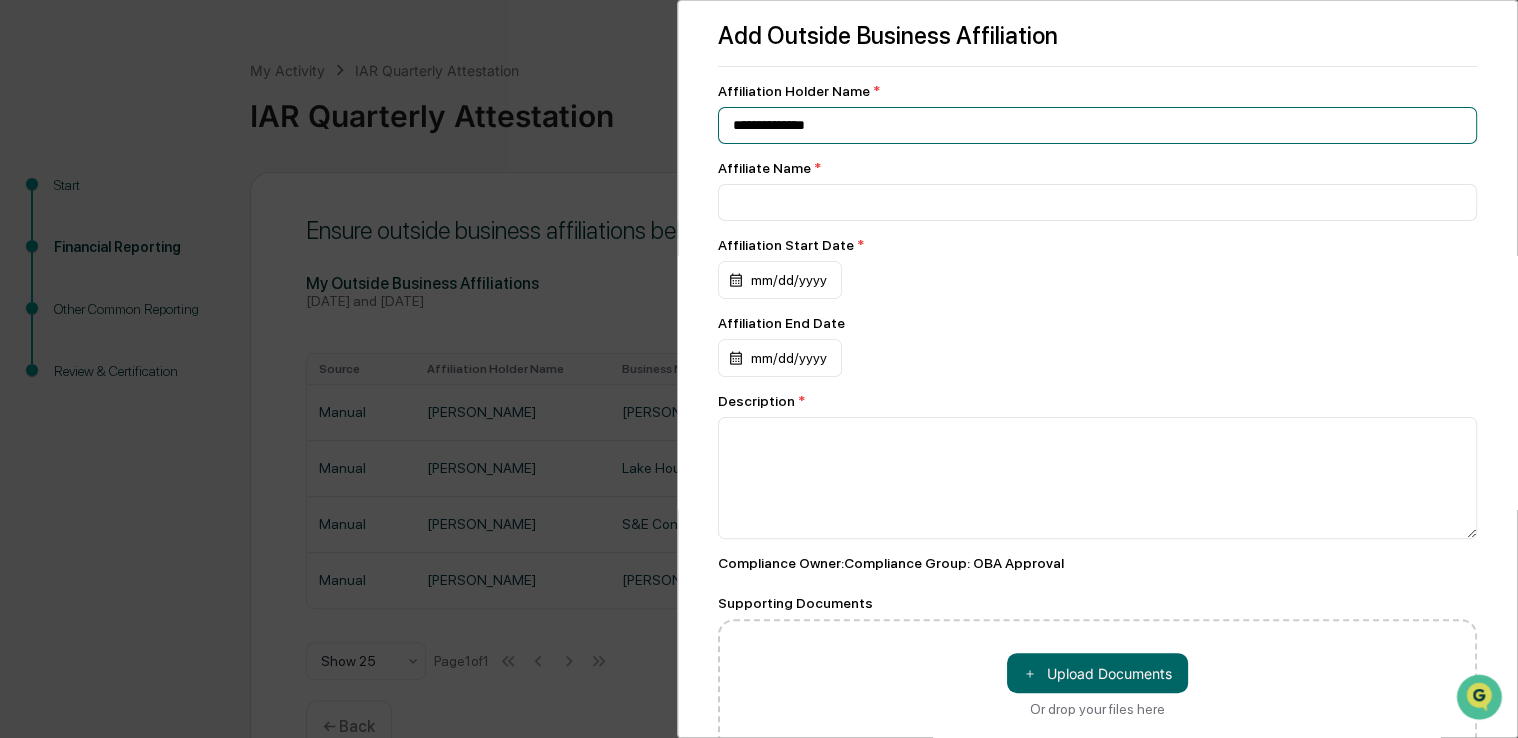 type on "**********" 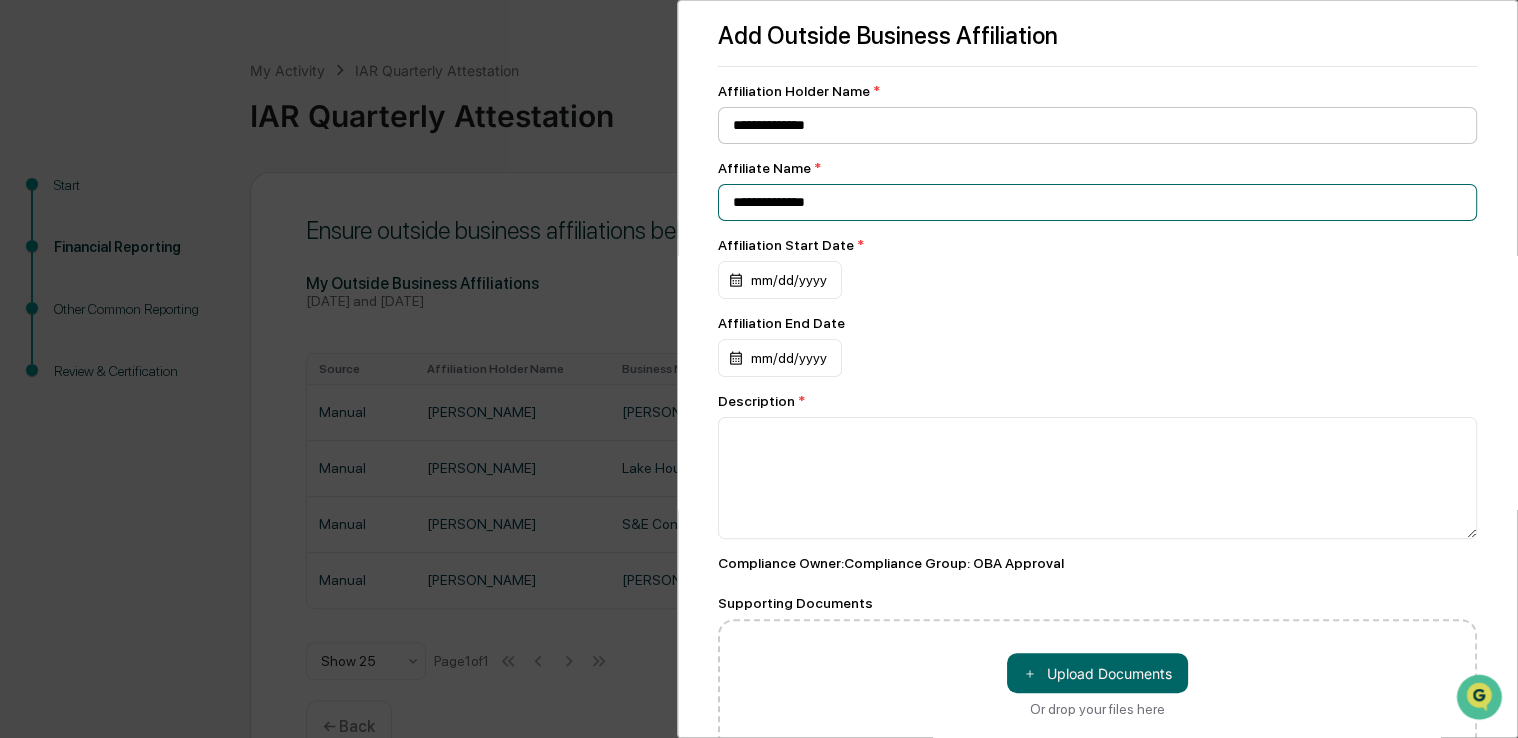 type on "**********" 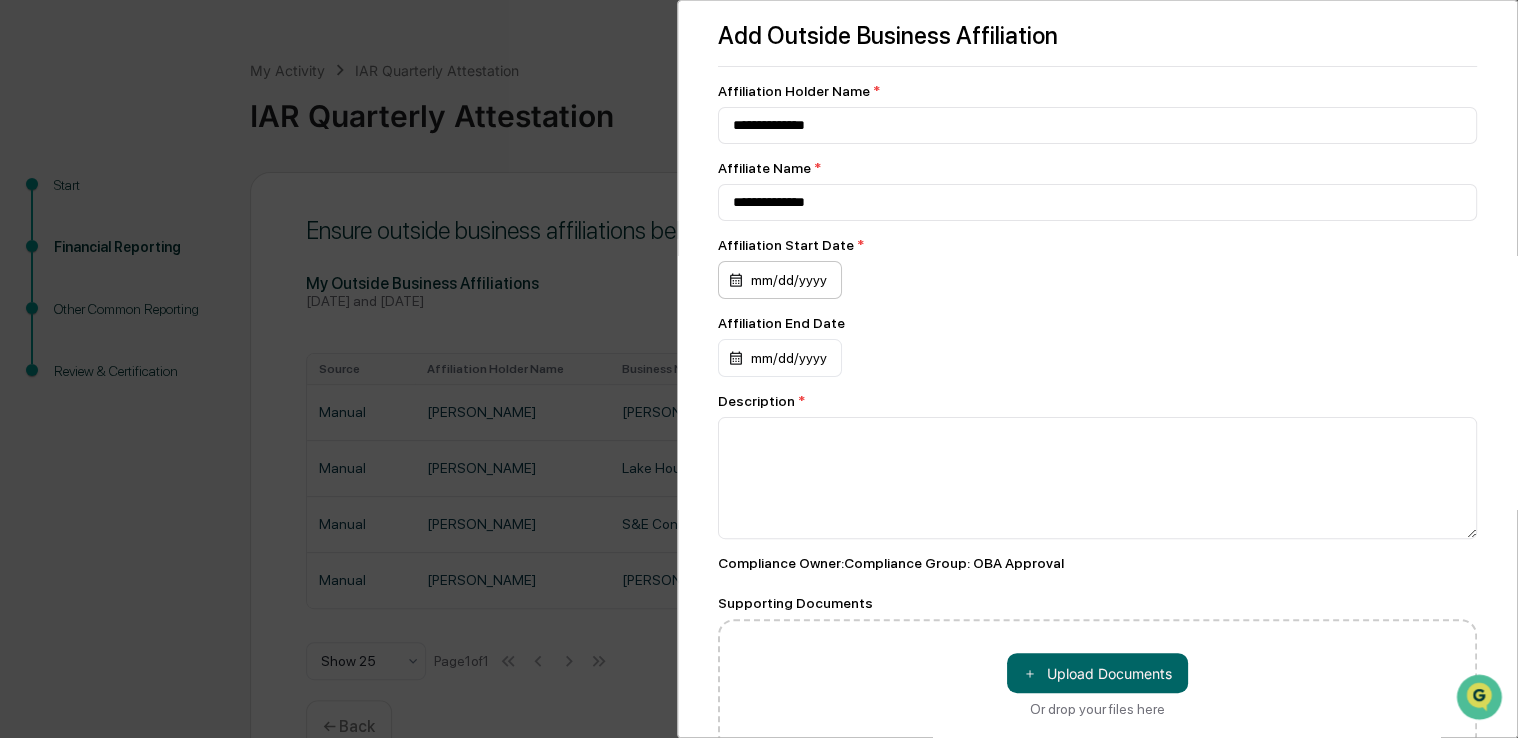 click on "mm/dd/yyyy" at bounding box center (780, 280) 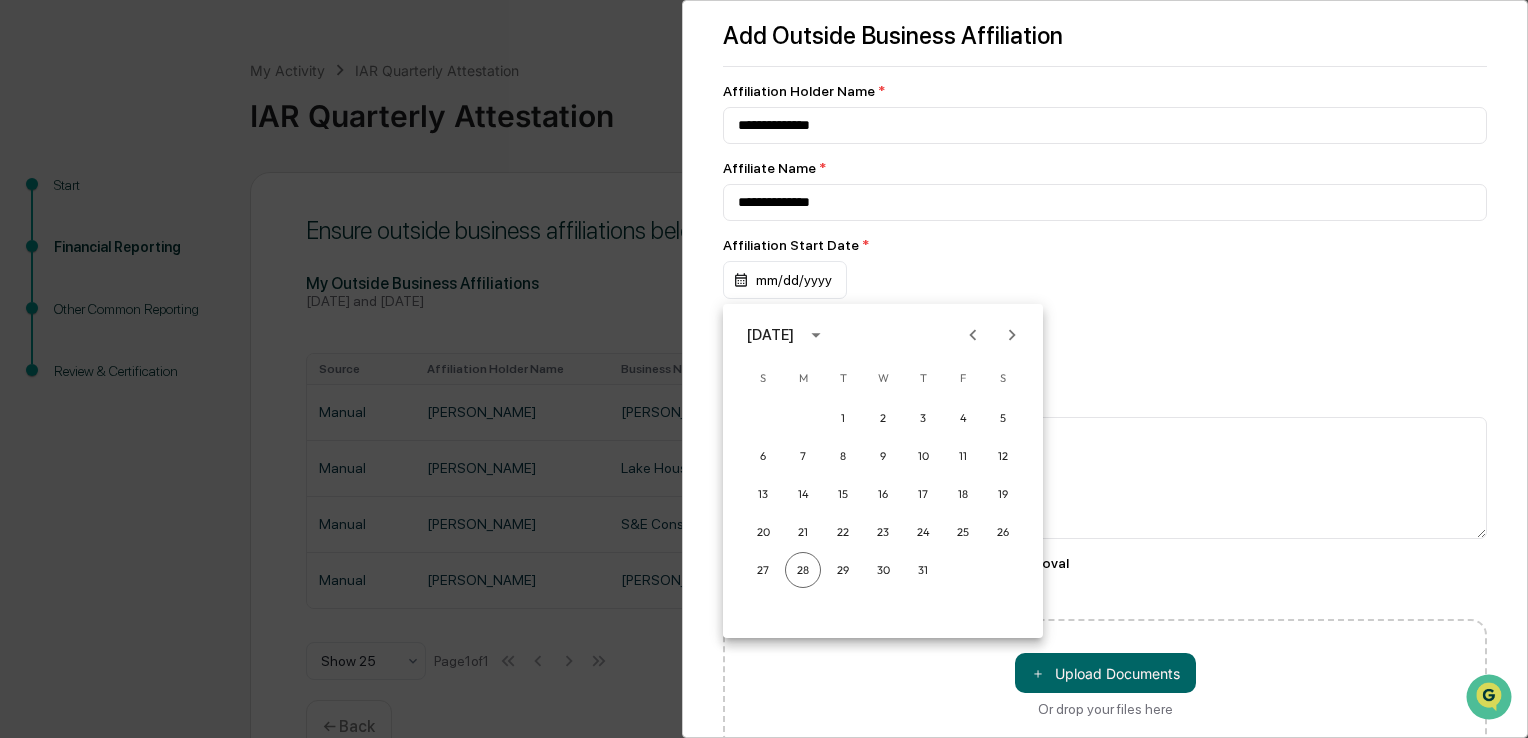 click on "[DATE]" at bounding box center (770, 335) 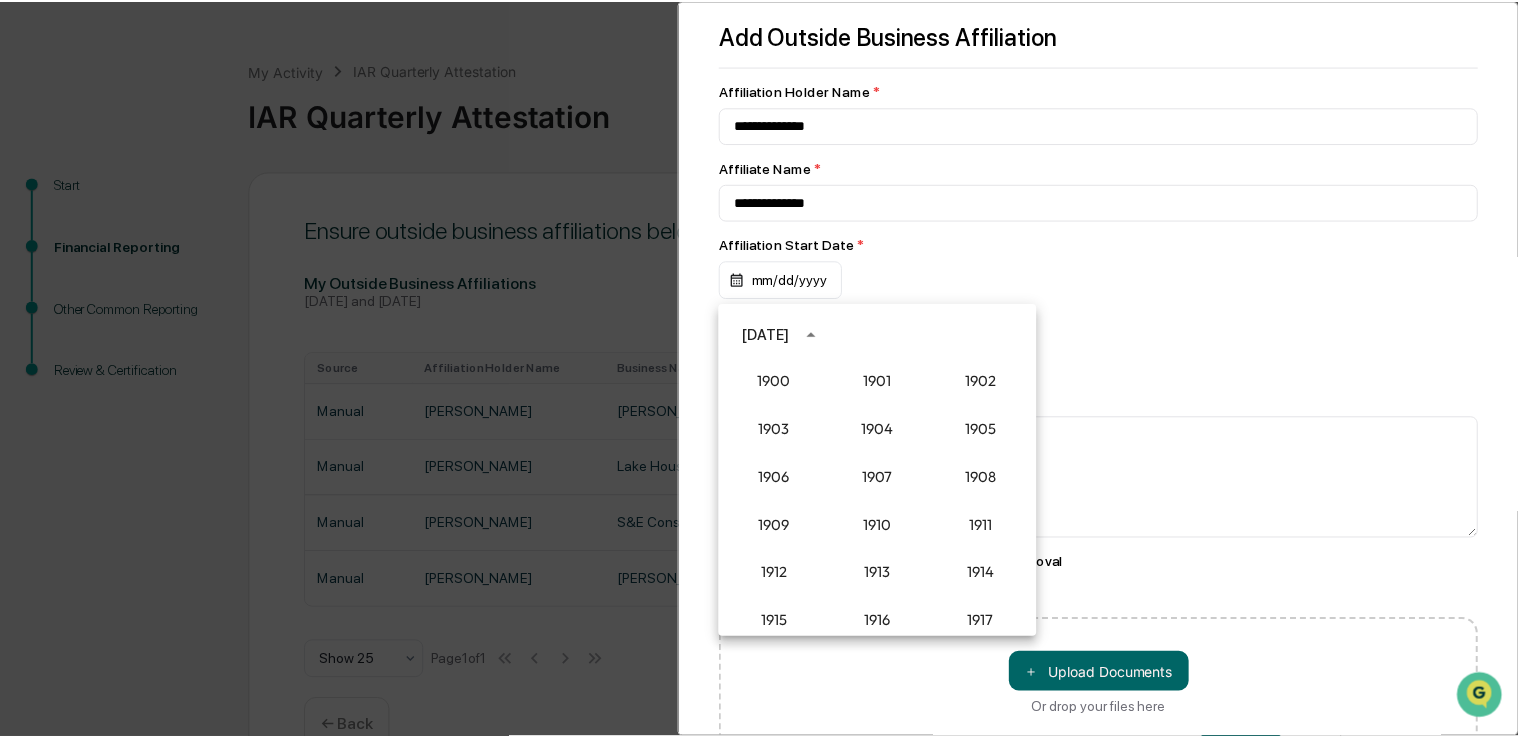 scroll, scrollTop: 1852, scrollLeft: 0, axis: vertical 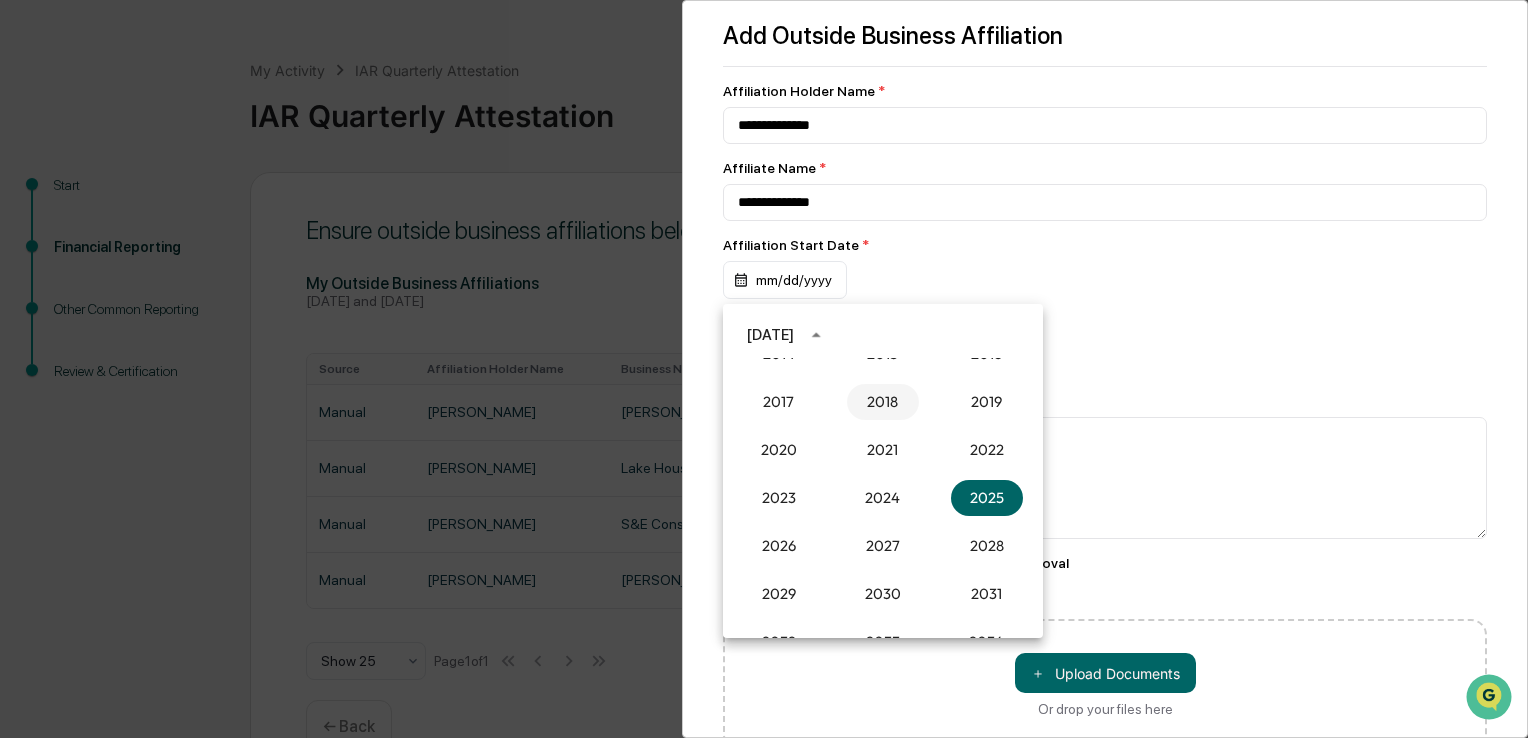 click on "2018" at bounding box center [883, 402] 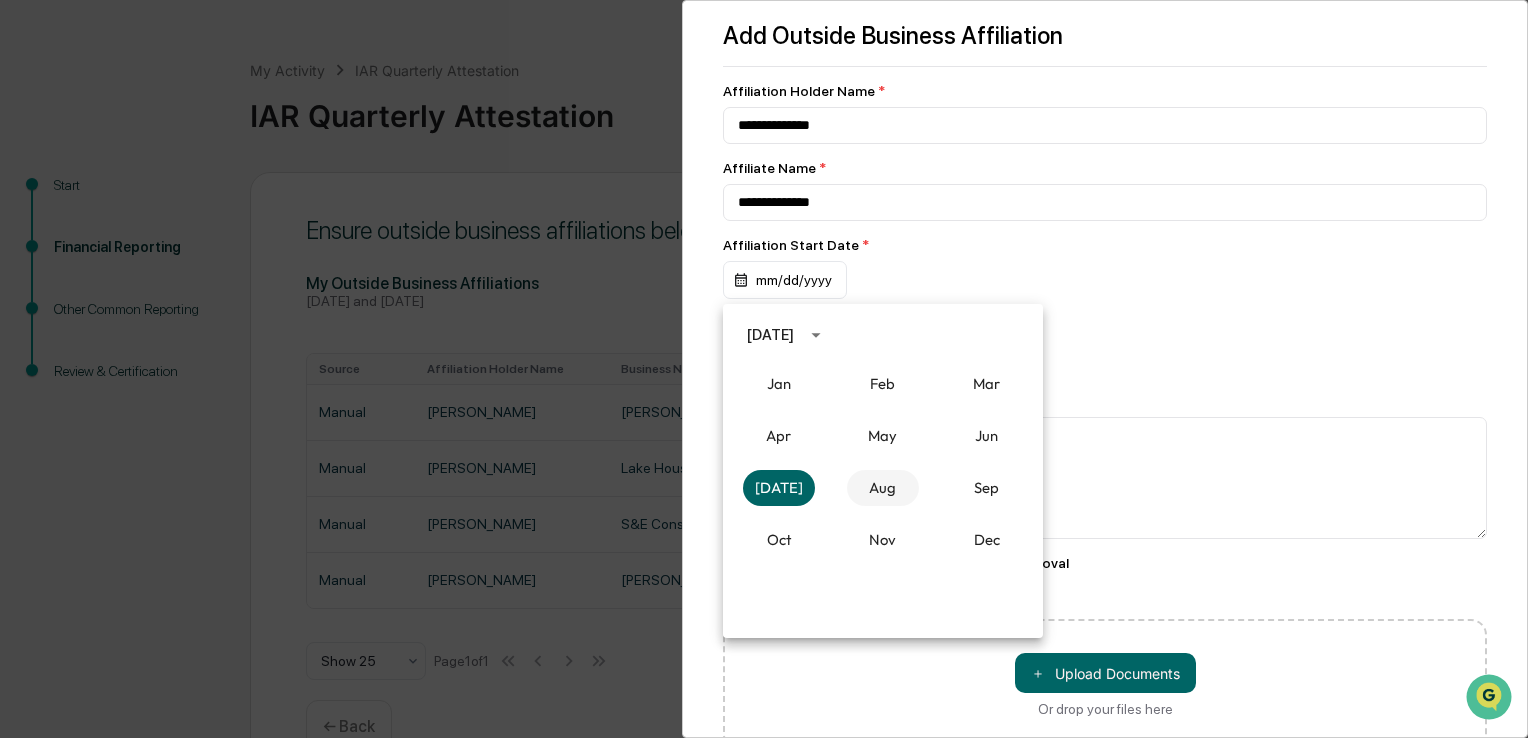 click on "Aug" at bounding box center (883, 488) 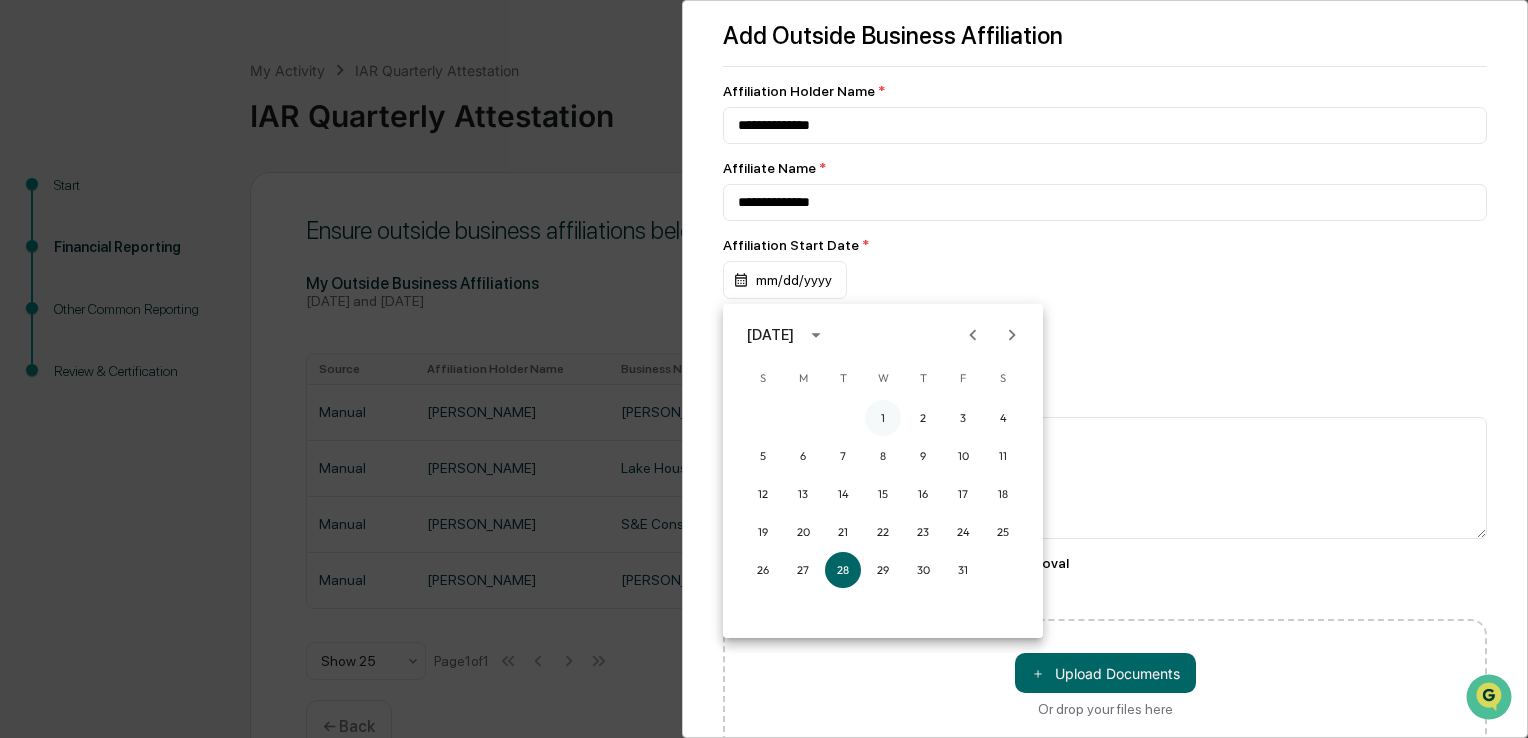 click on "1" at bounding box center [883, 418] 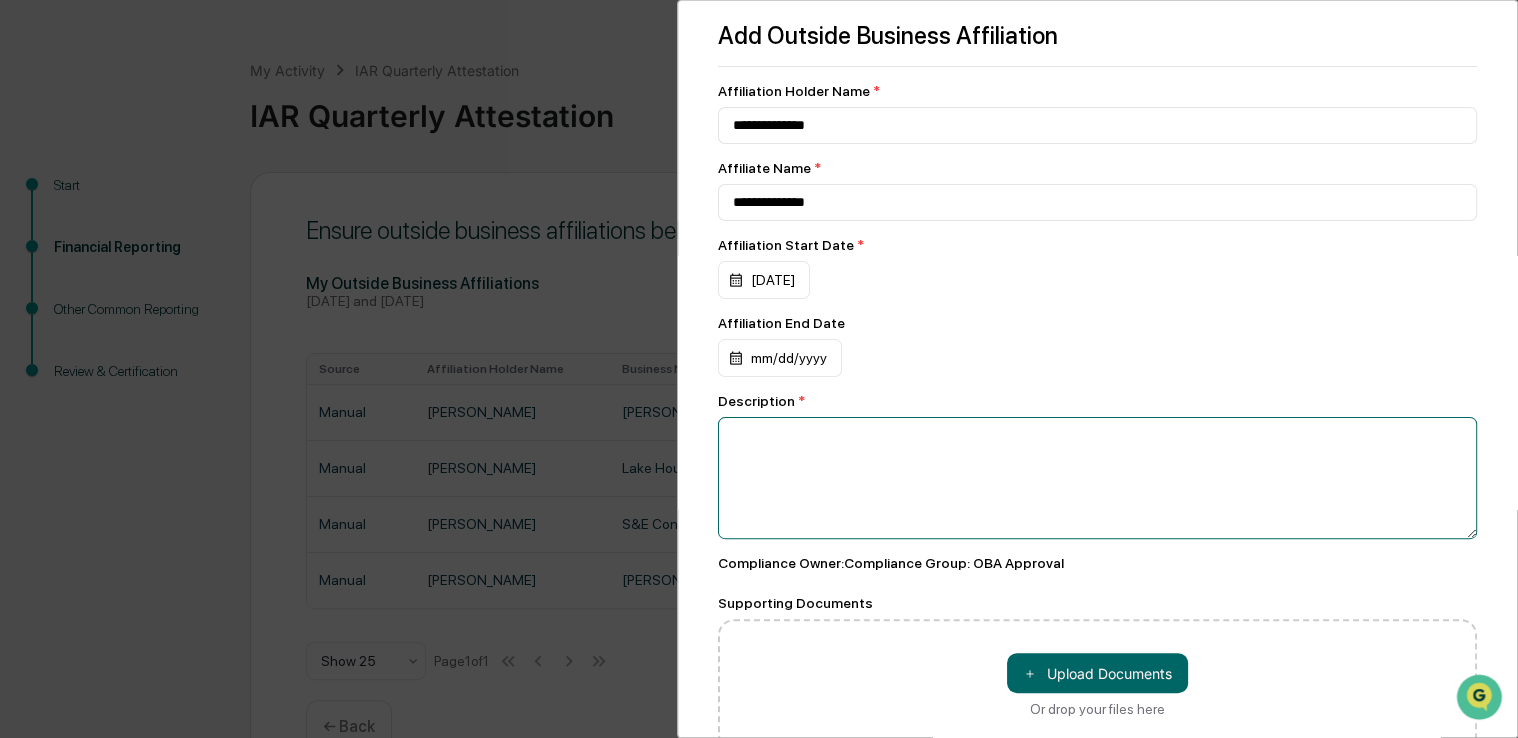 click at bounding box center (1097, 478) 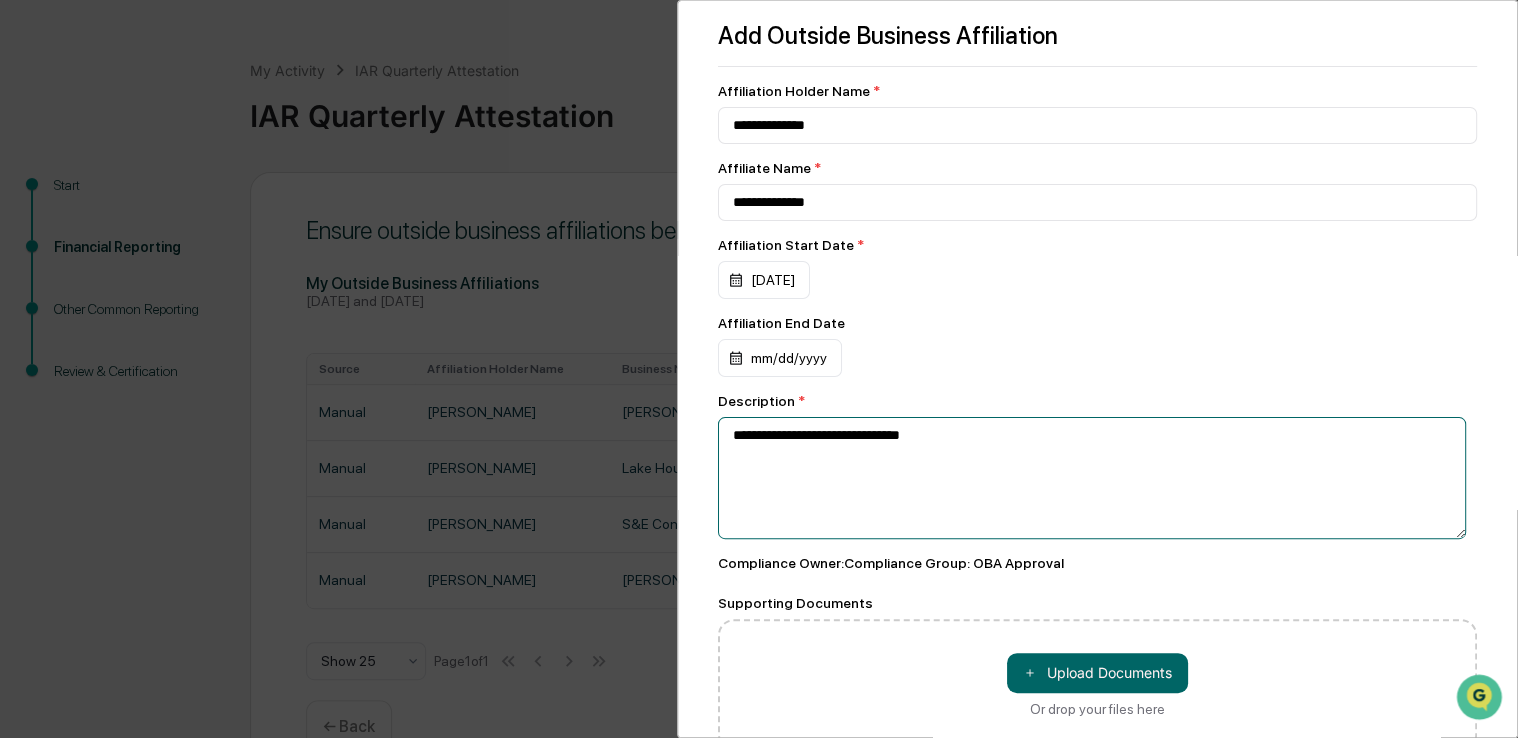 type on "**********" 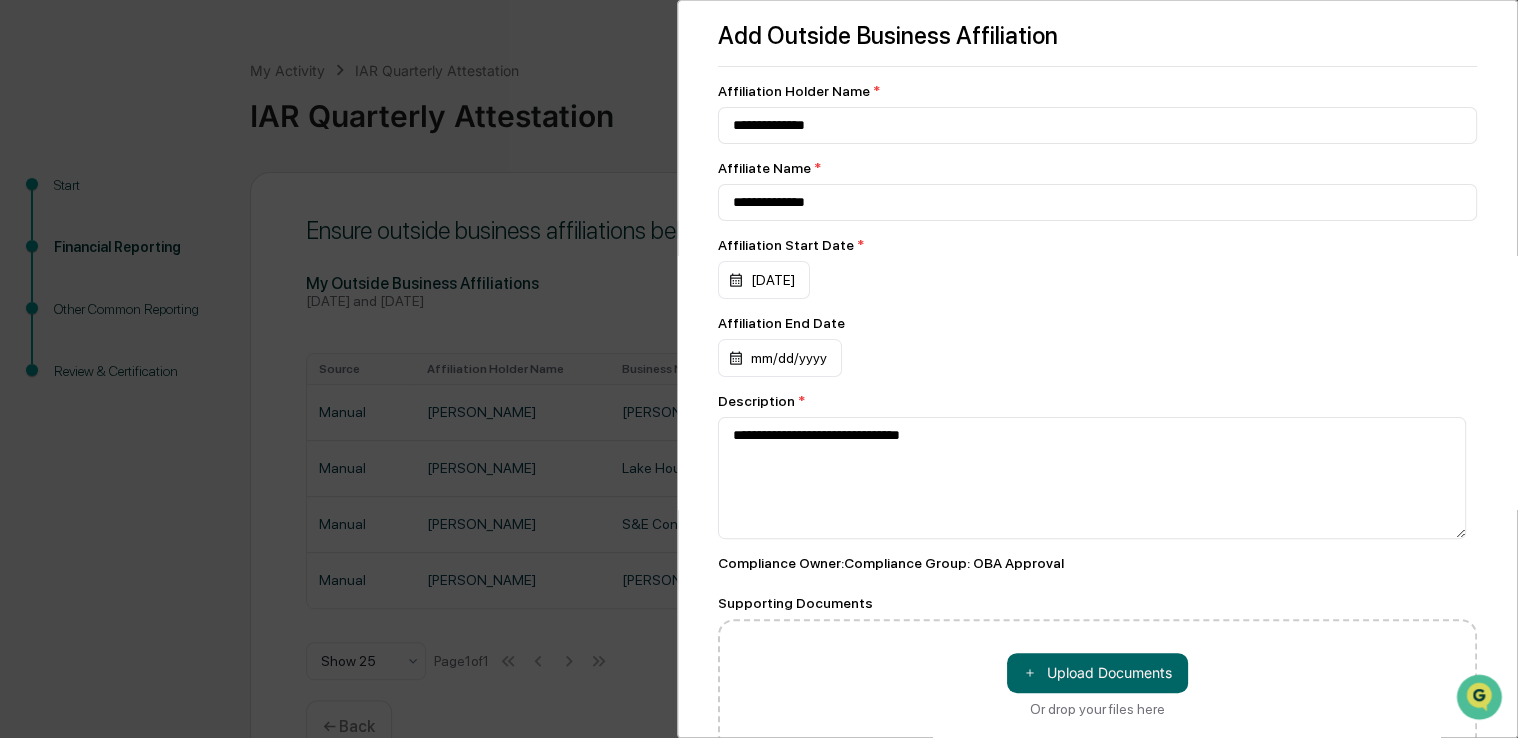 scroll, scrollTop: 118, scrollLeft: 0, axis: vertical 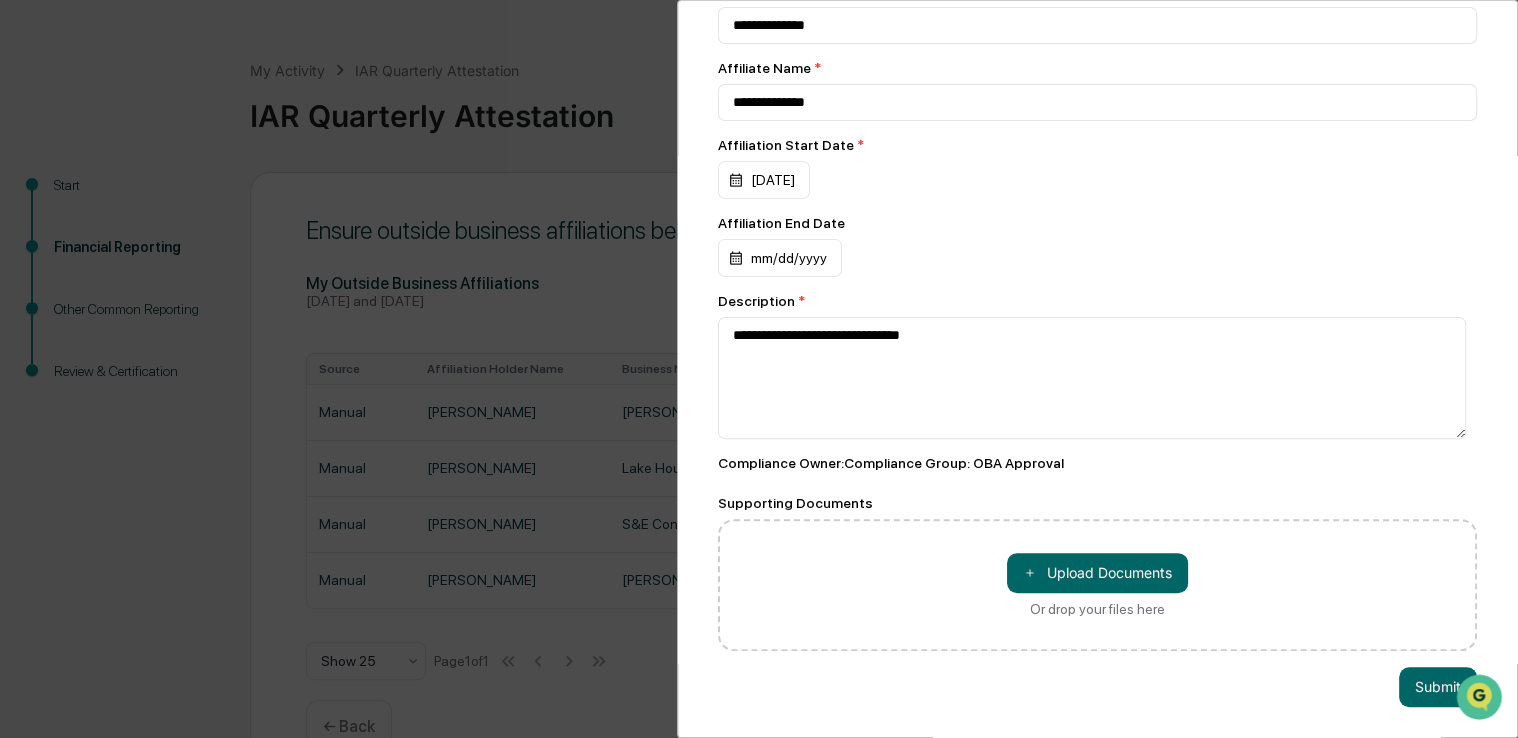 drag, startPoint x: 1457, startPoint y: 676, endPoint x: 1414, endPoint y: 675, distance: 43.011627 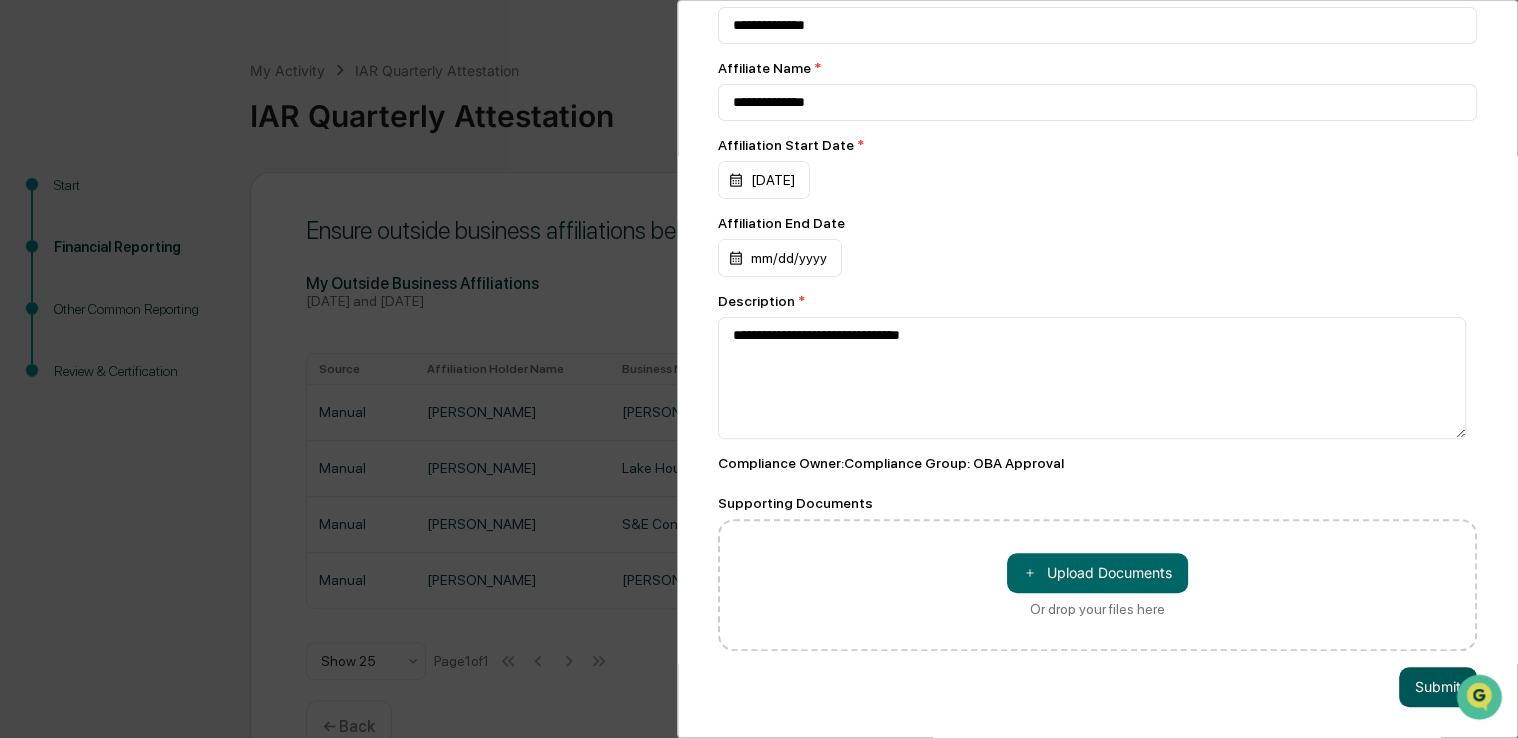 click on "Submit" at bounding box center [1438, 687] 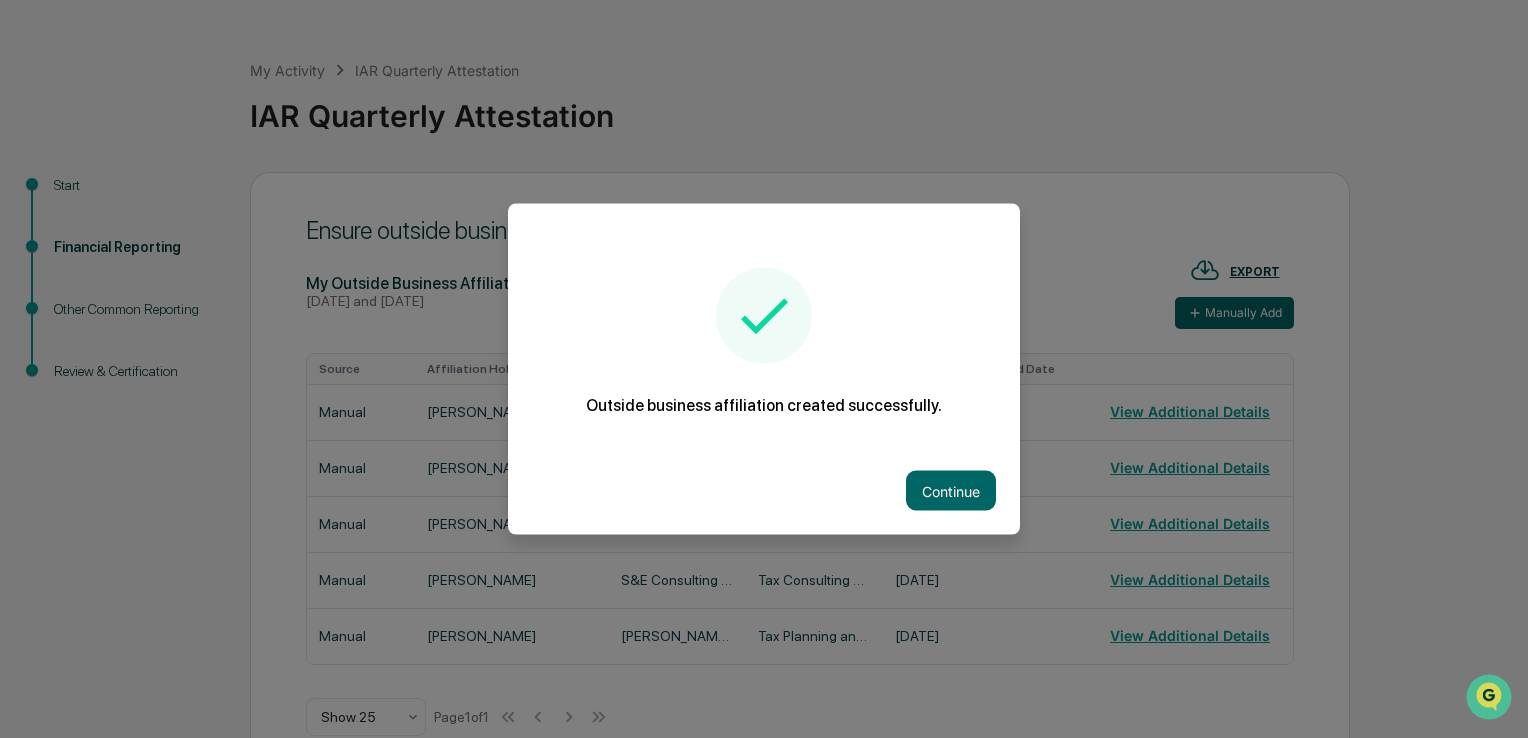 click at bounding box center (764, 369) 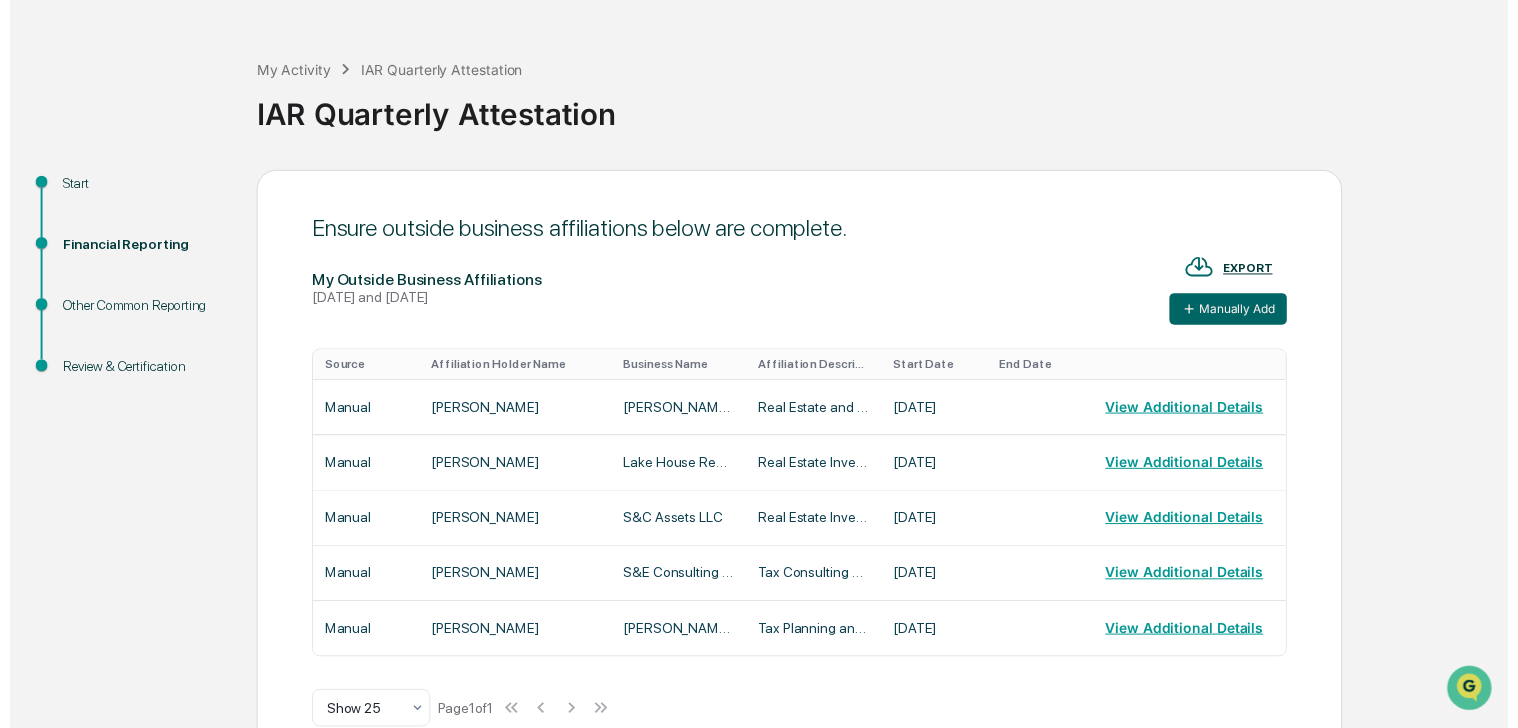 scroll, scrollTop: 170, scrollLeft: 0, axis: vertical 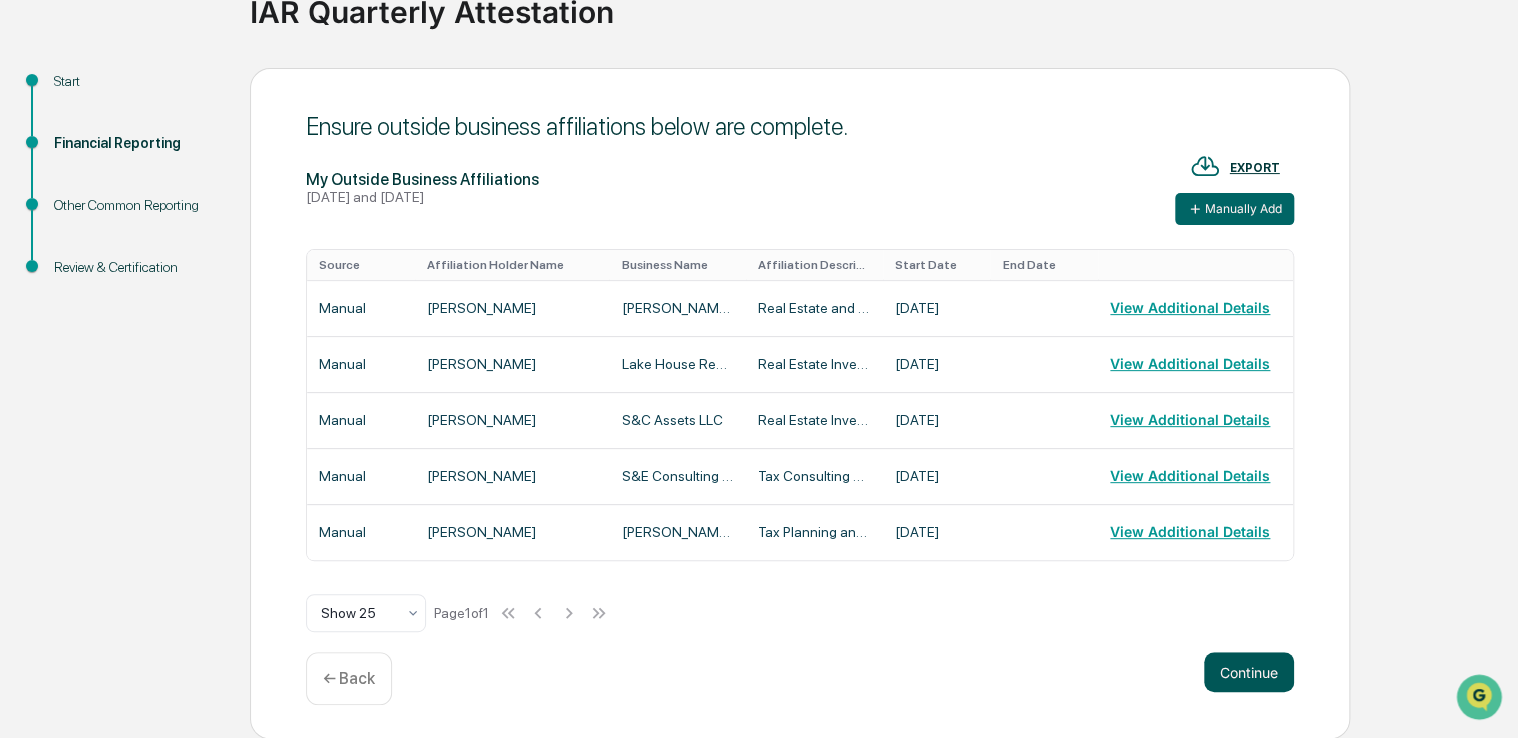 click on "Continue" at bounding box center [1249, 672] 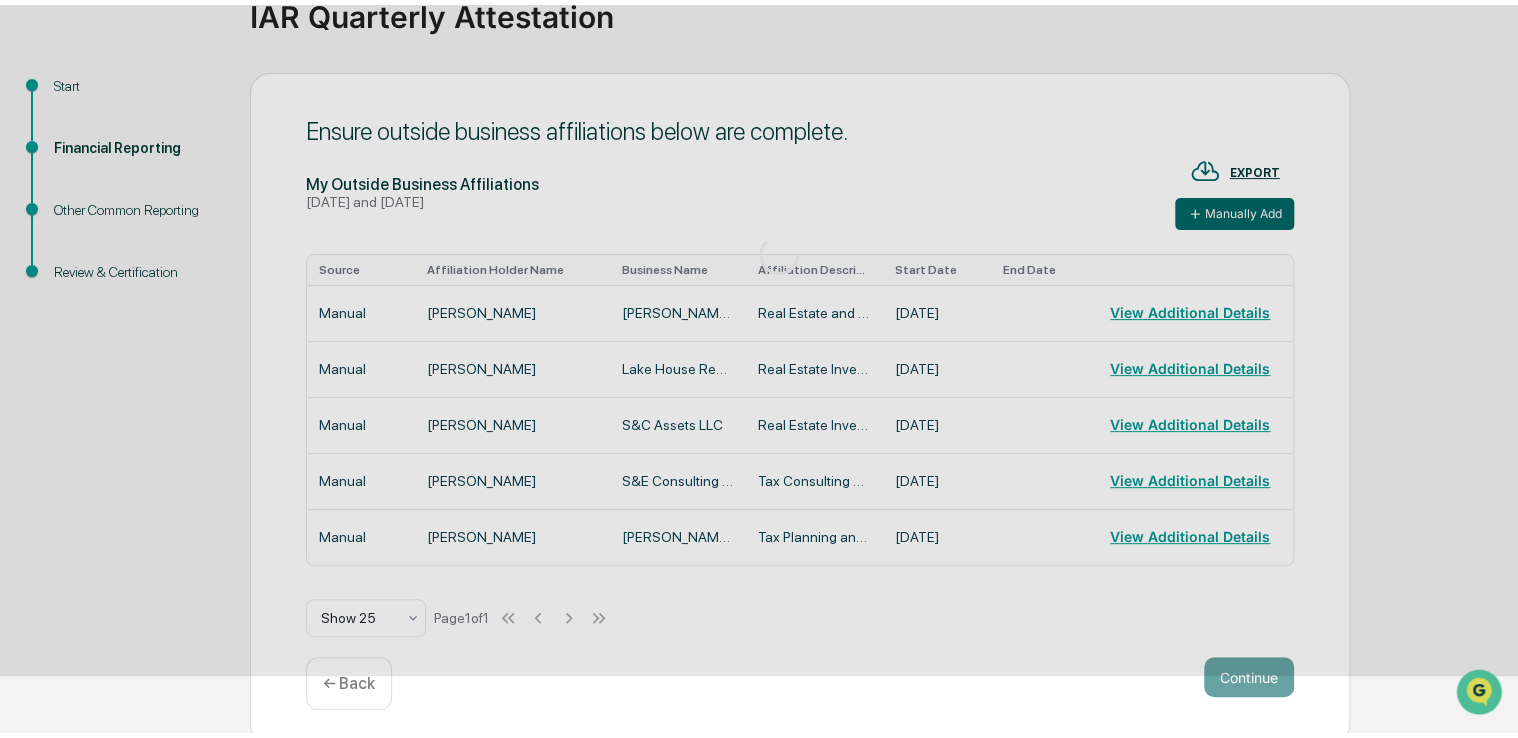 scroll, scrollTop: 66, scrollLeft: 0, axis: vertical 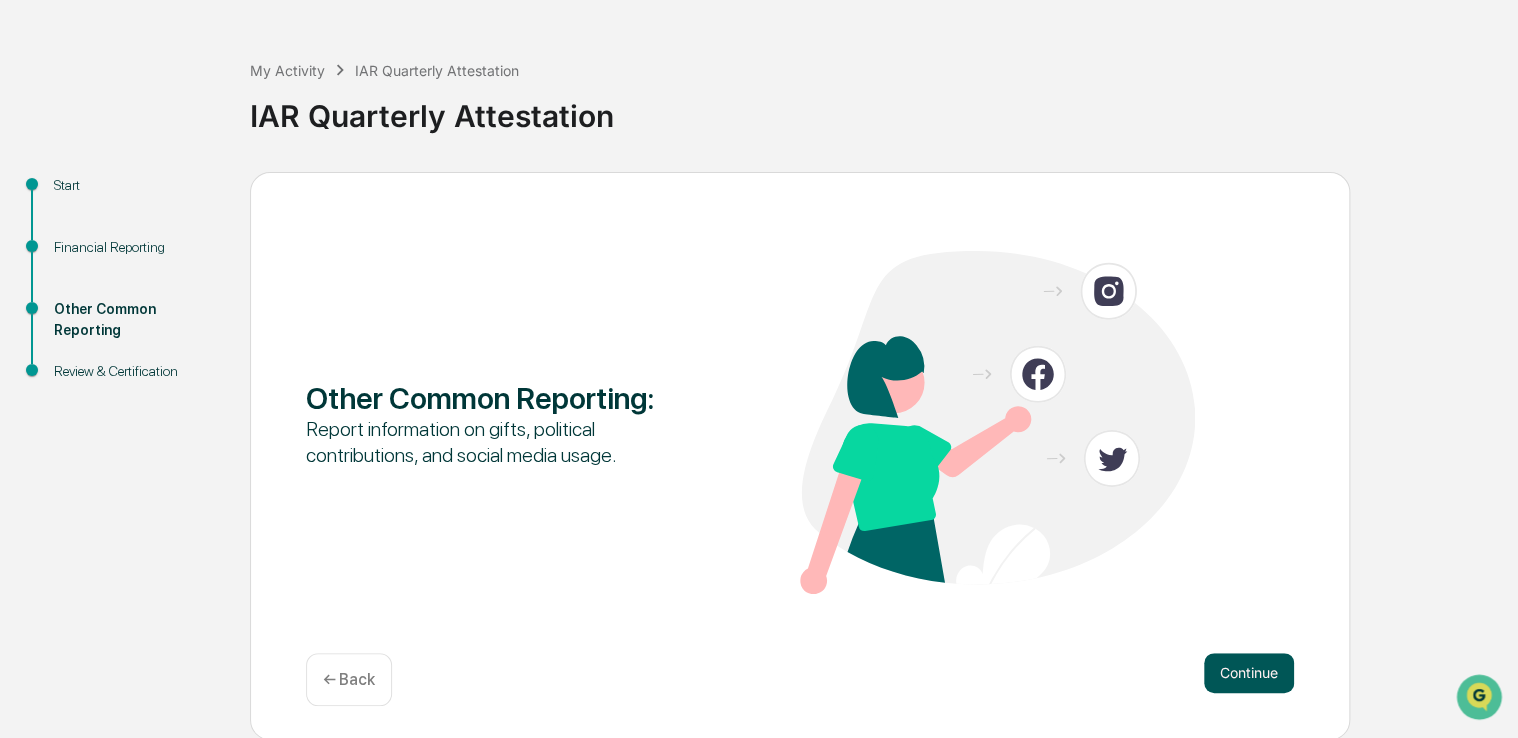 click on "Continue" at bounding box center (1249, 673) 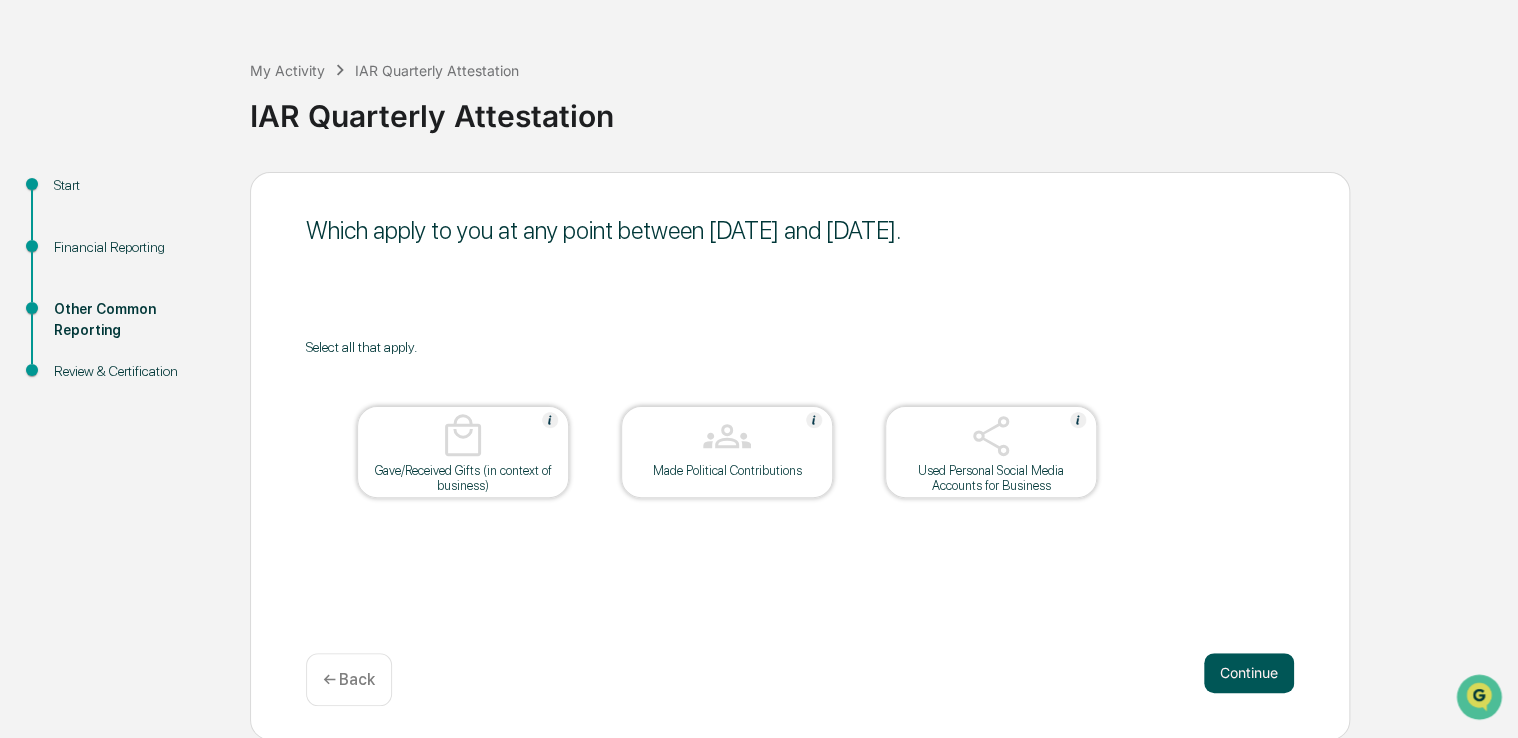 click on "Continue" at bounding box center [1249, 673] 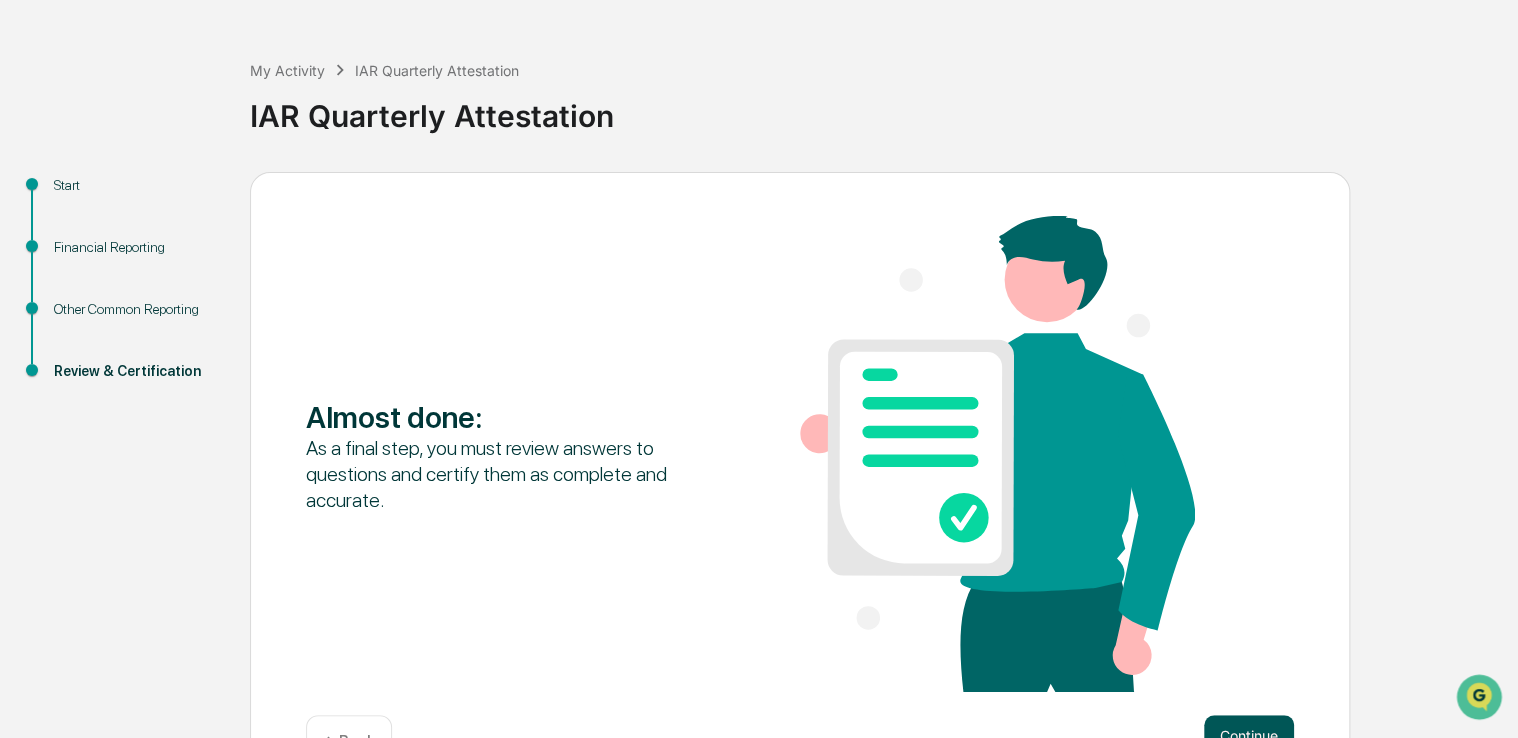 click on "Continue" at bounding box center (1249, 735) 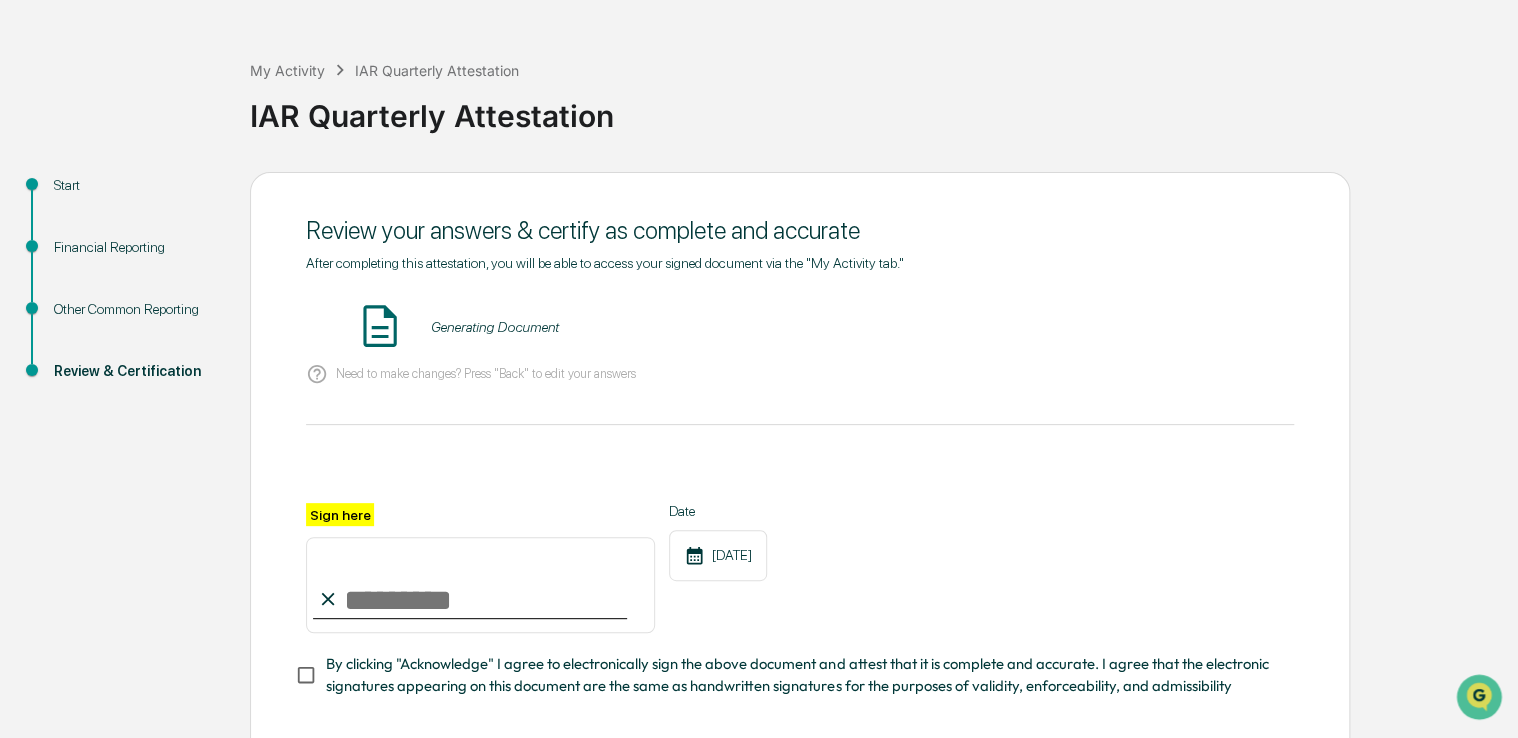 click on "Sign here" at bounding box center (480, 585) 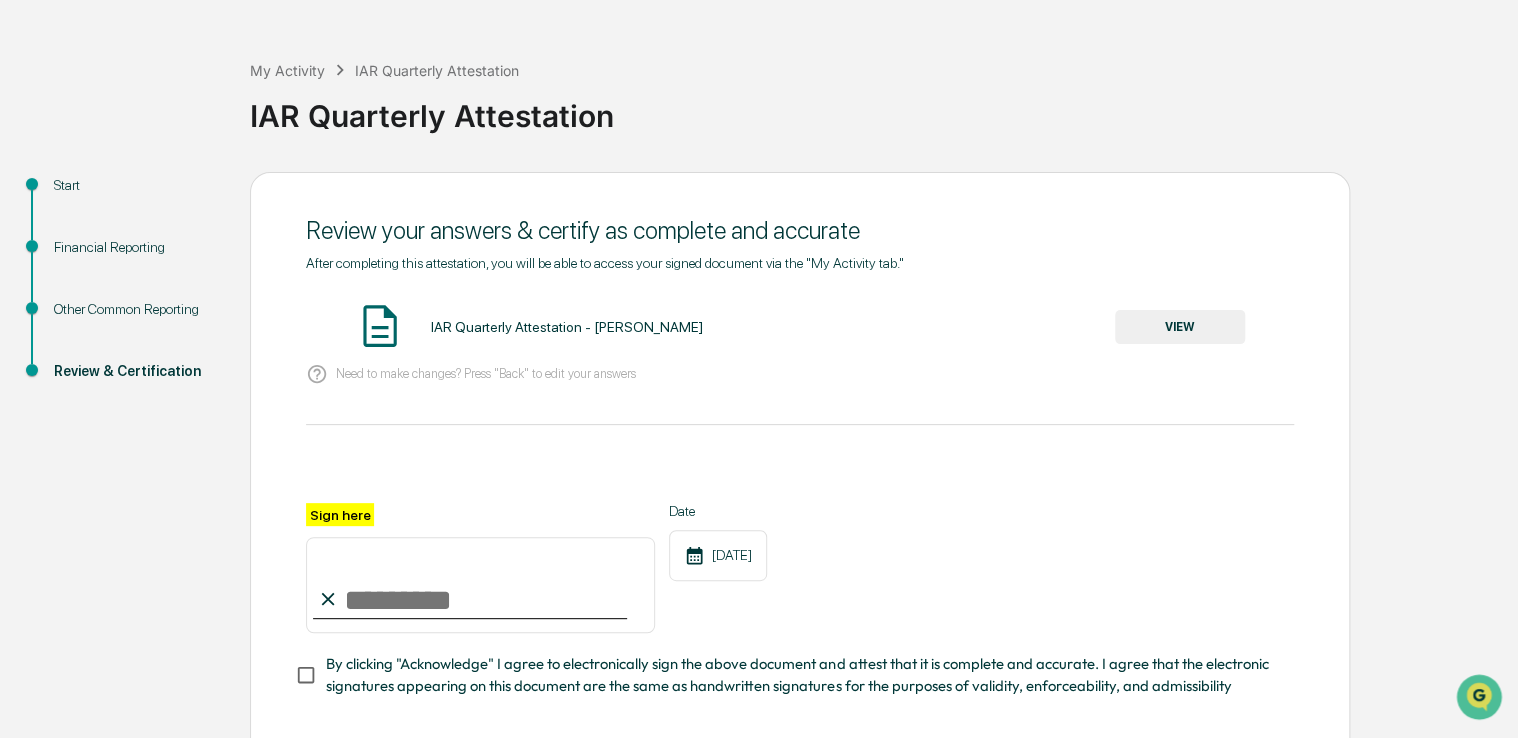 type on "**********" 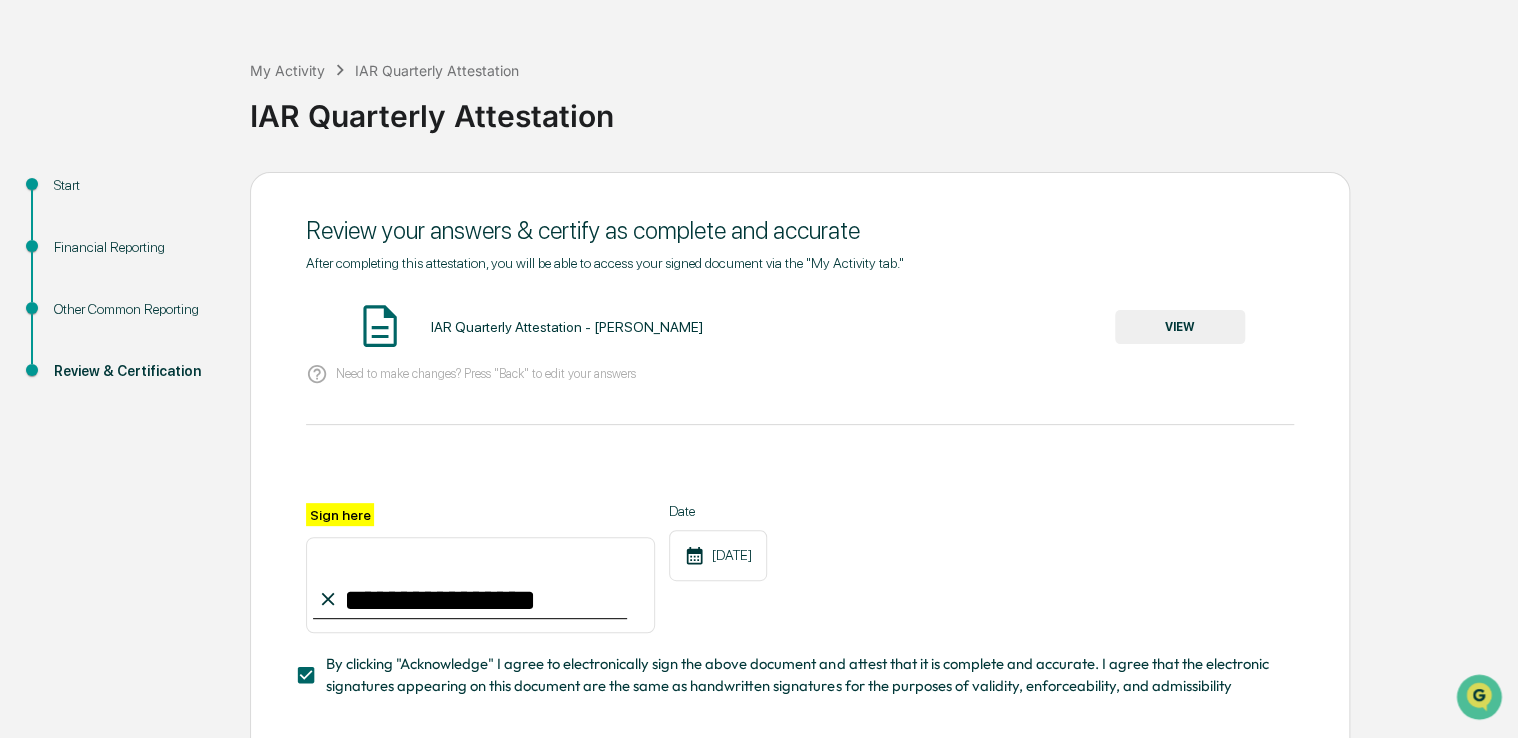 click on "VIEW" at bounding box center [1180, 327] 